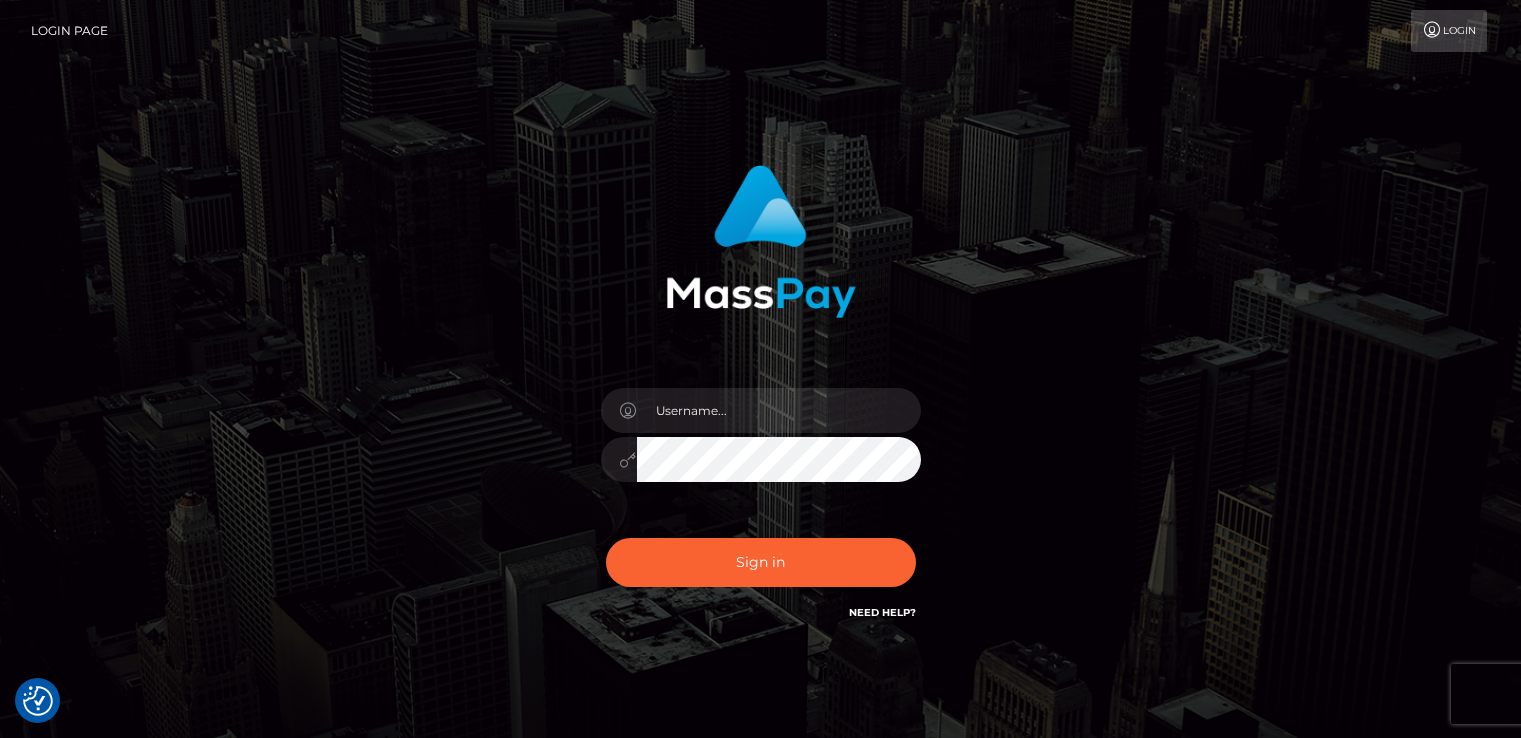 scroll, scrollTop: 0, scrollLeft: 0, axis: both 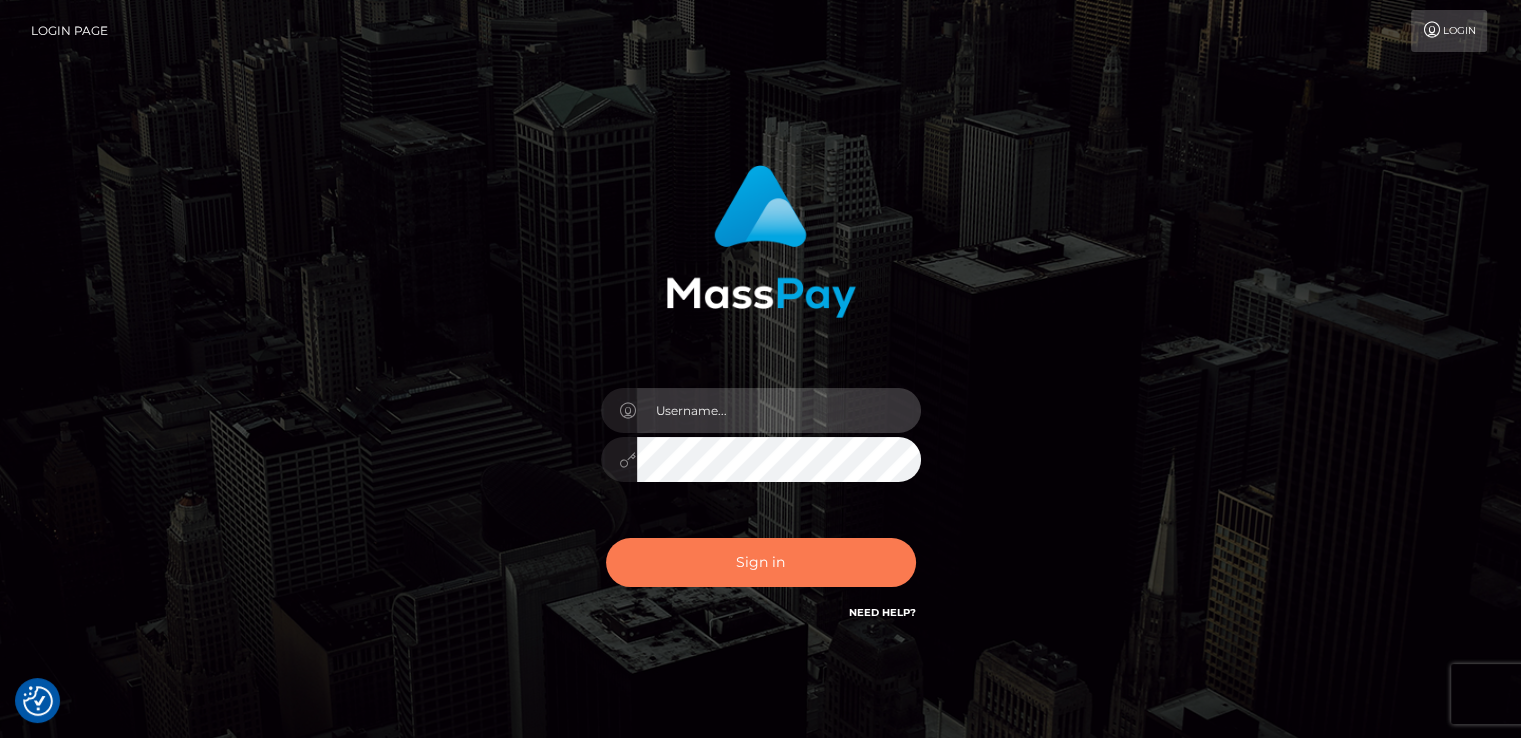 type on "catalinad" 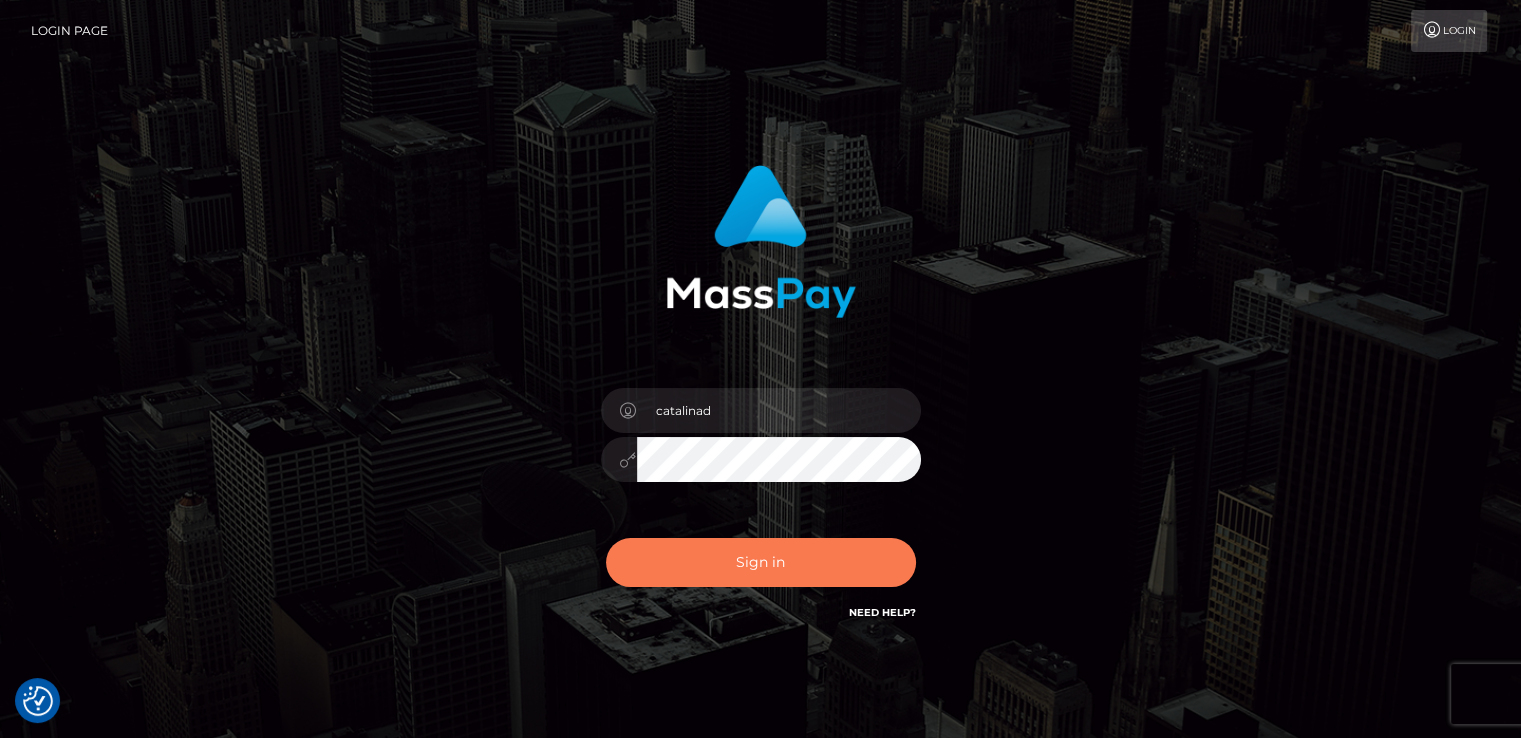click on "Sign in" at bounding box center (761, 562) 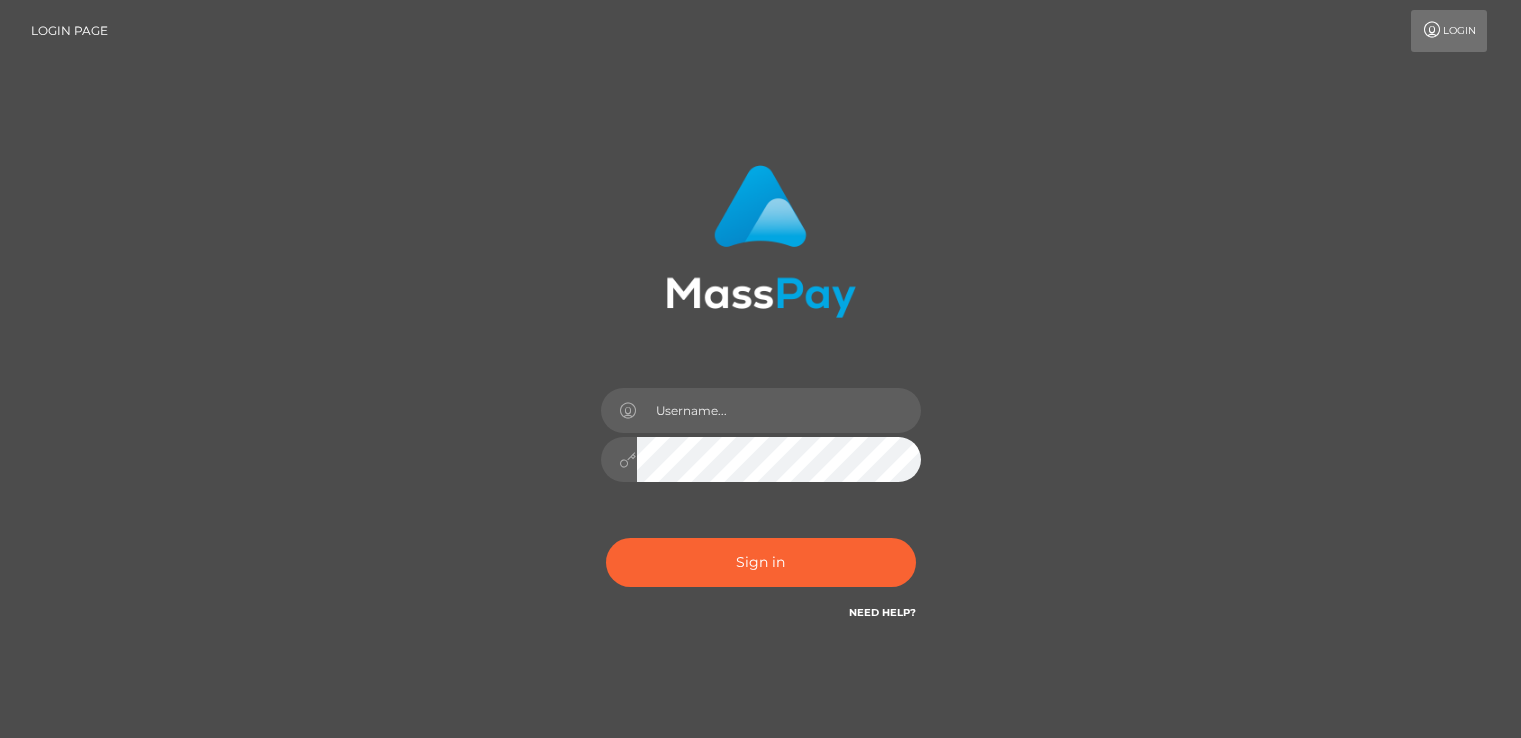 scroll, scrollTop: 0, scrollLeft: 0, axis: both 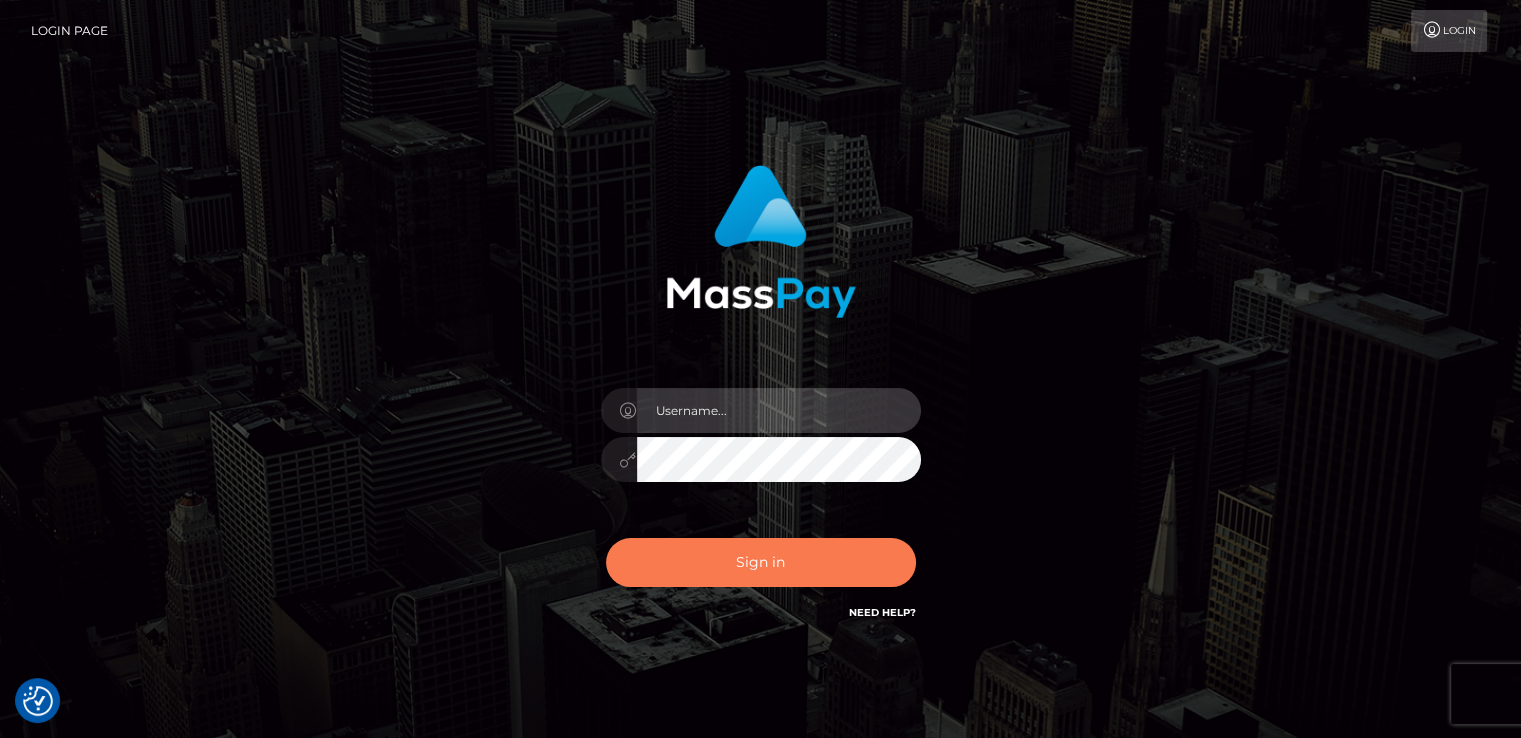type on "catalinad" 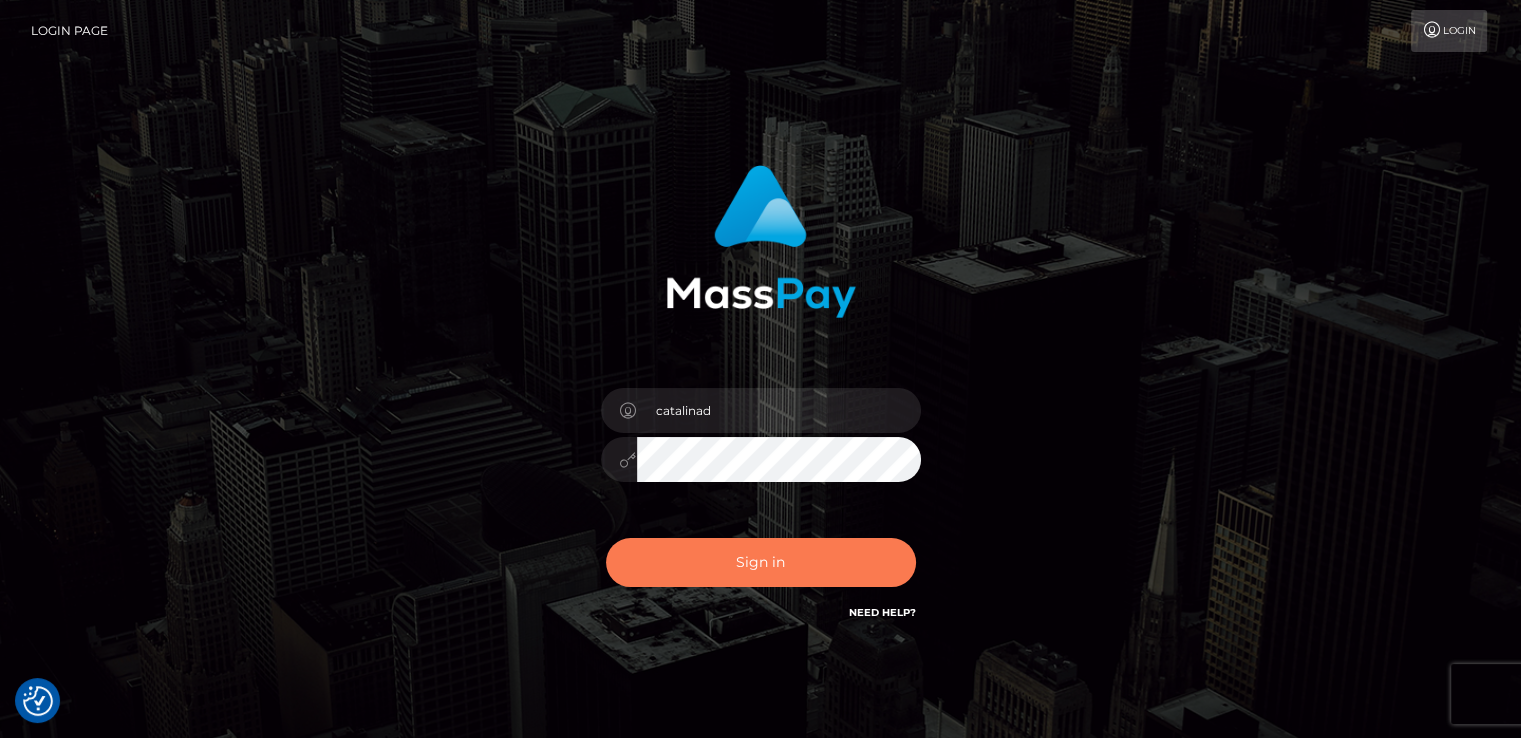 click on "Sign in" at bounding box center [761, 562] 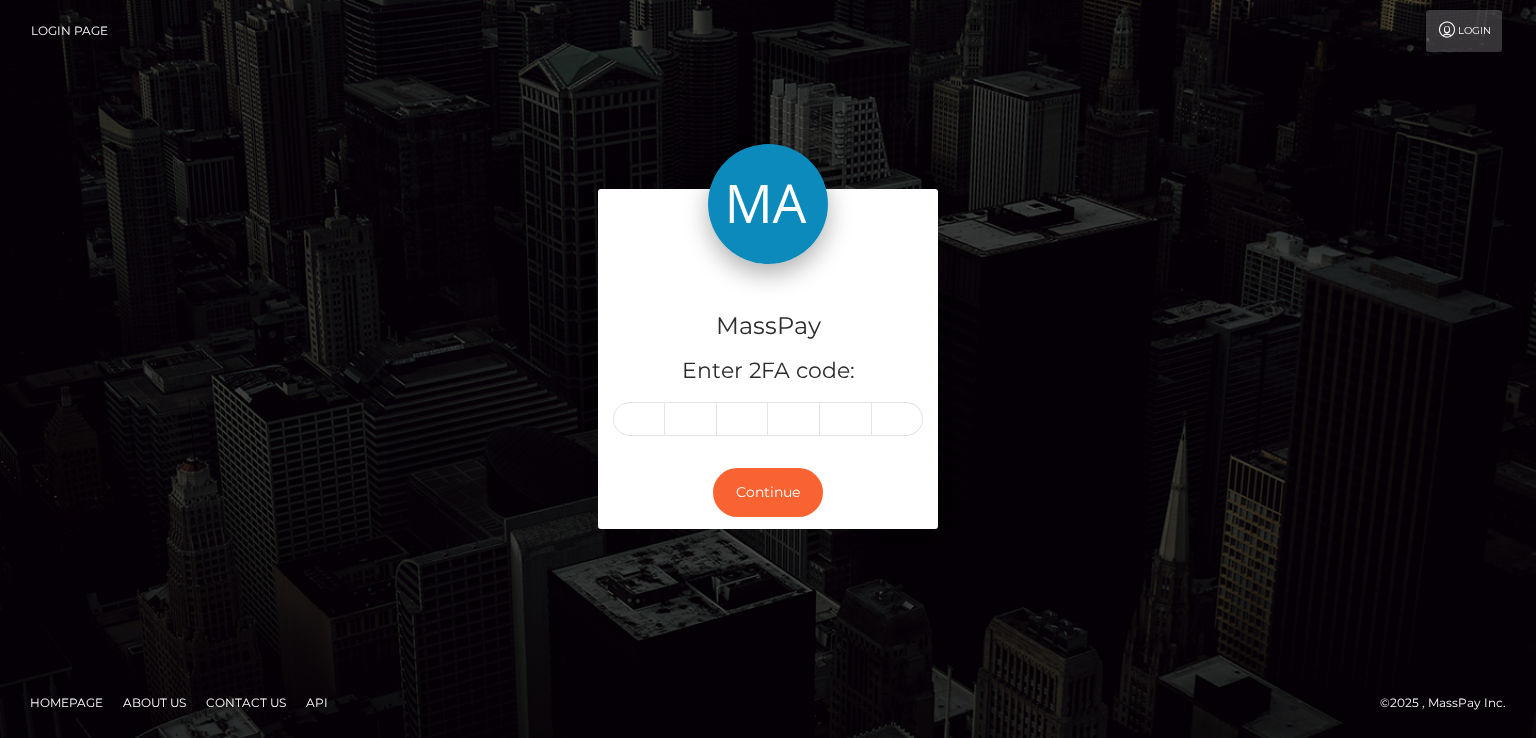 scroll, scrollTop: 0, scrollLeft: 0, axis: both 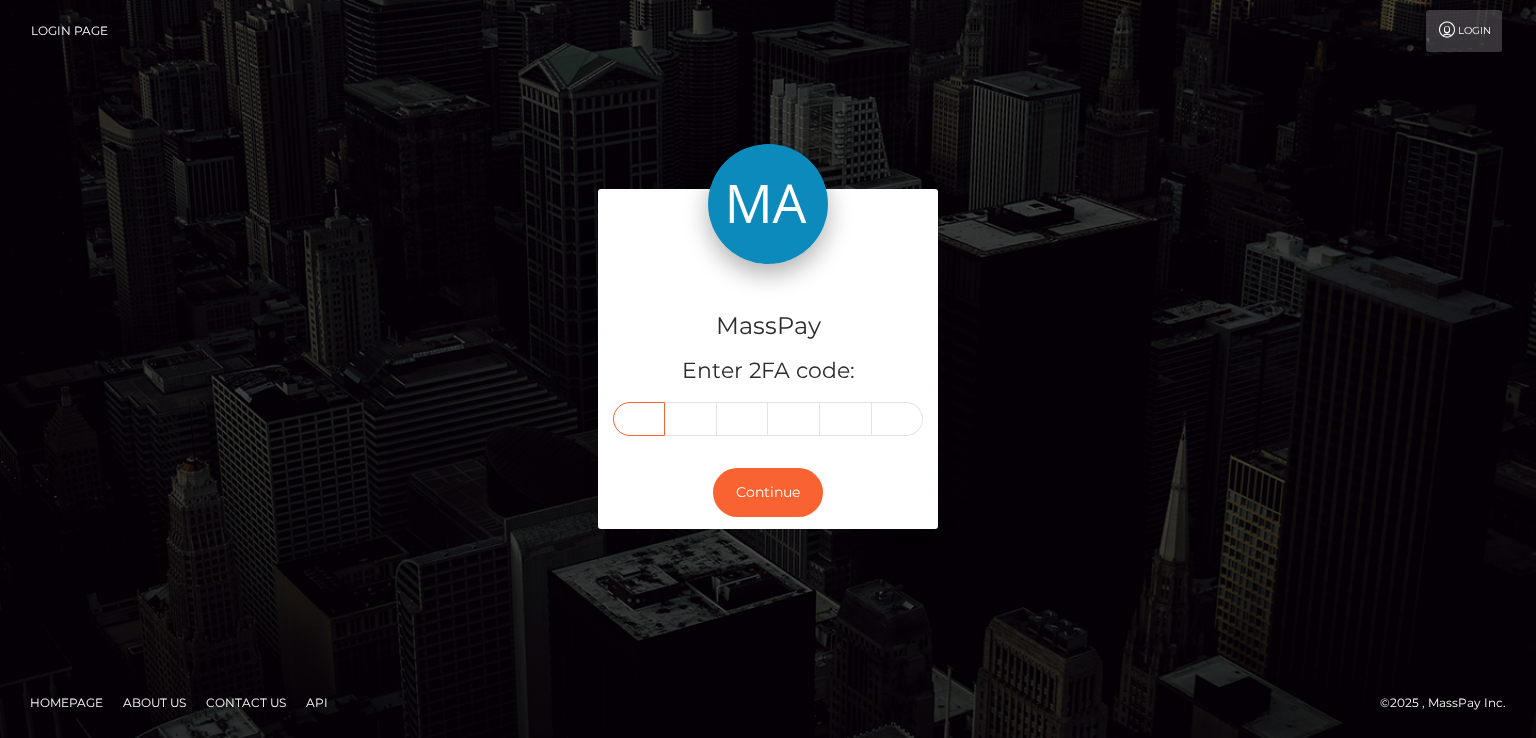 click at bounding box center [639, 419] 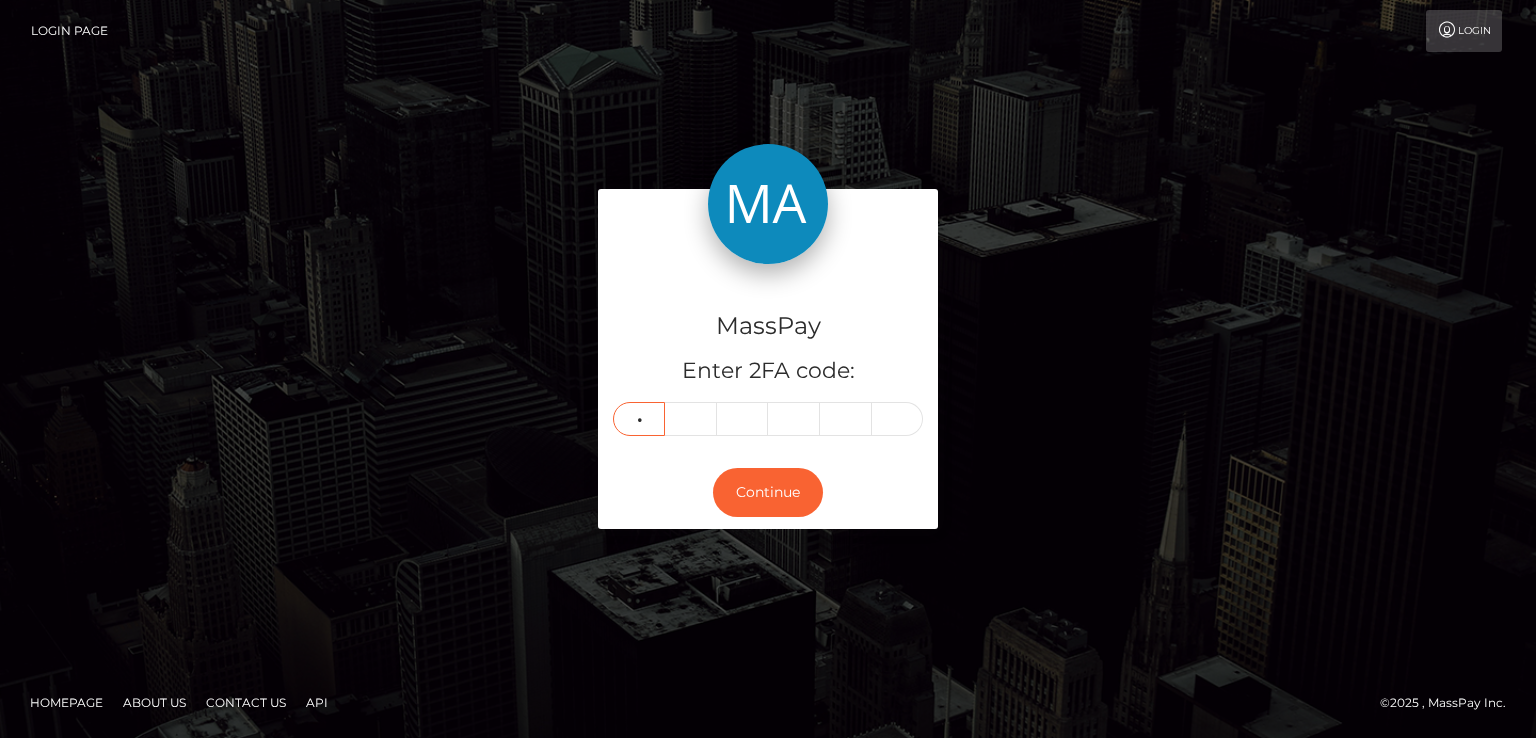 type on "3" 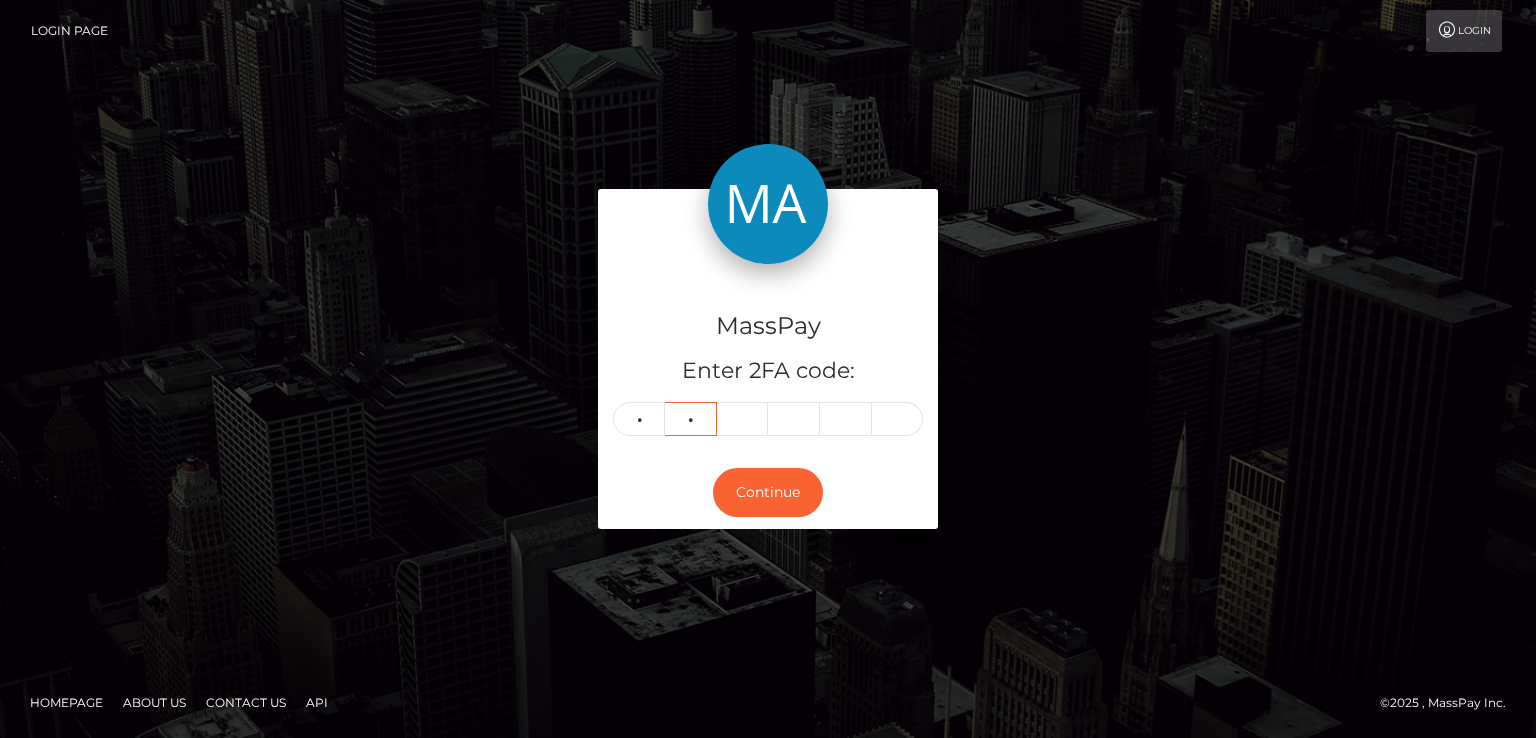 type on "5" 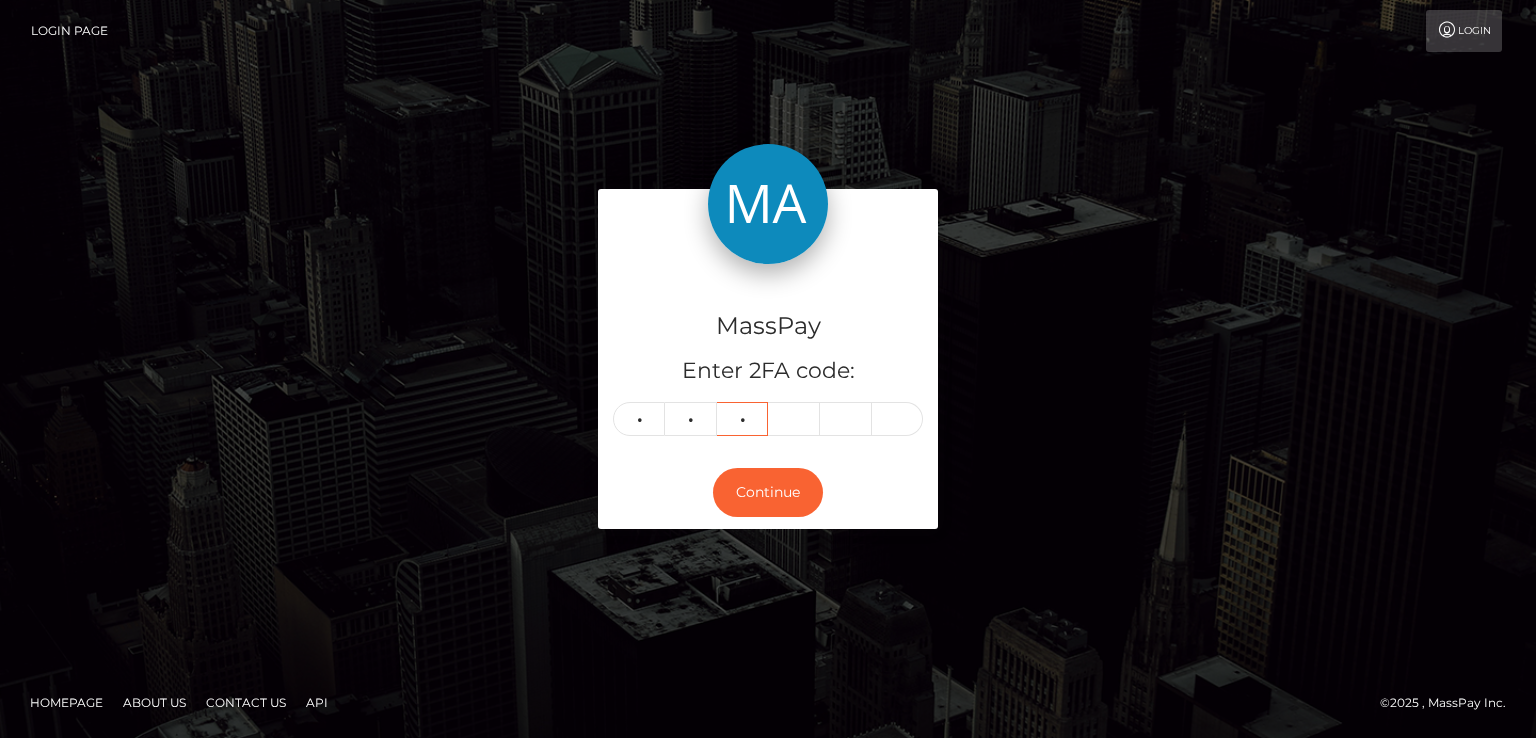 type on "1" 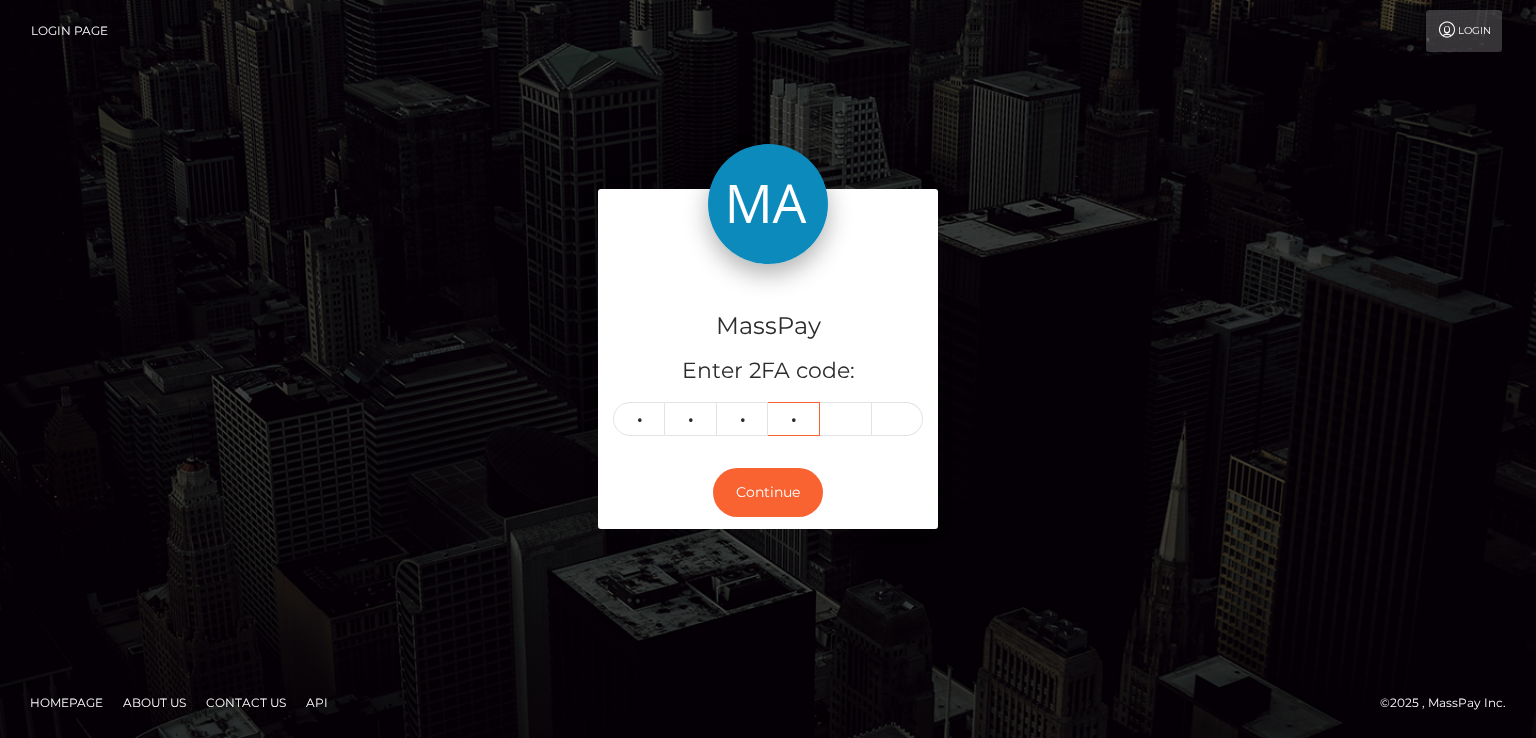 type on "8" 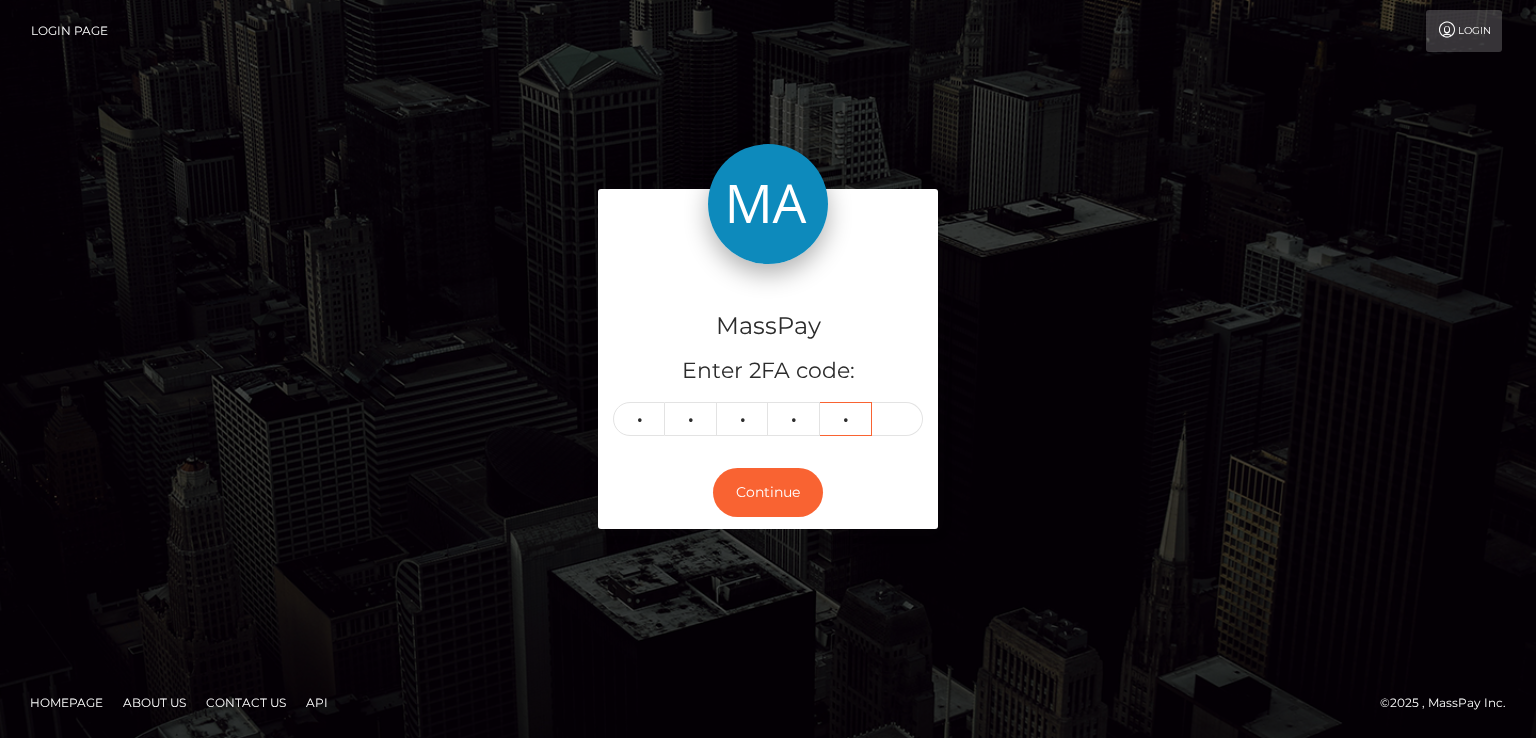 type on "8" 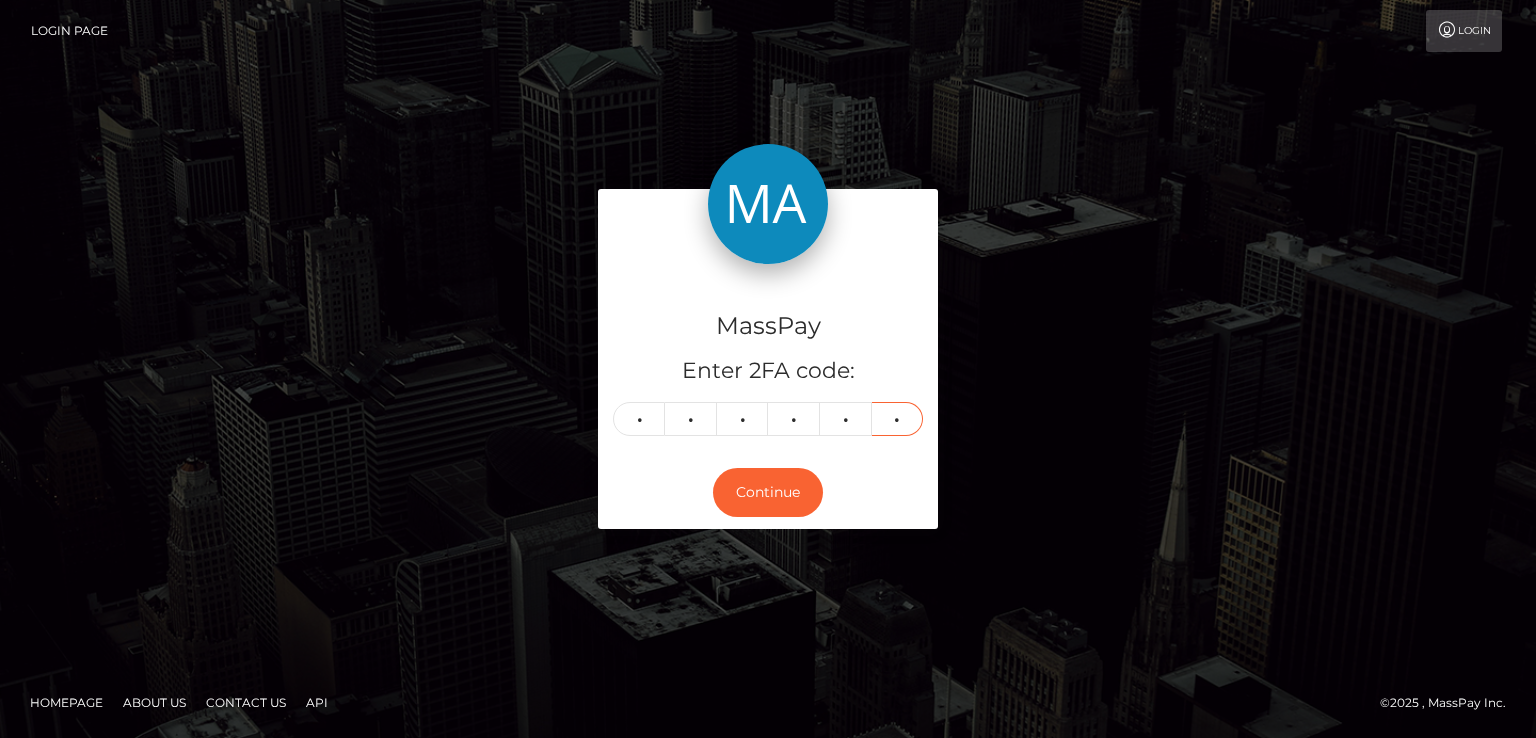 type on "9" 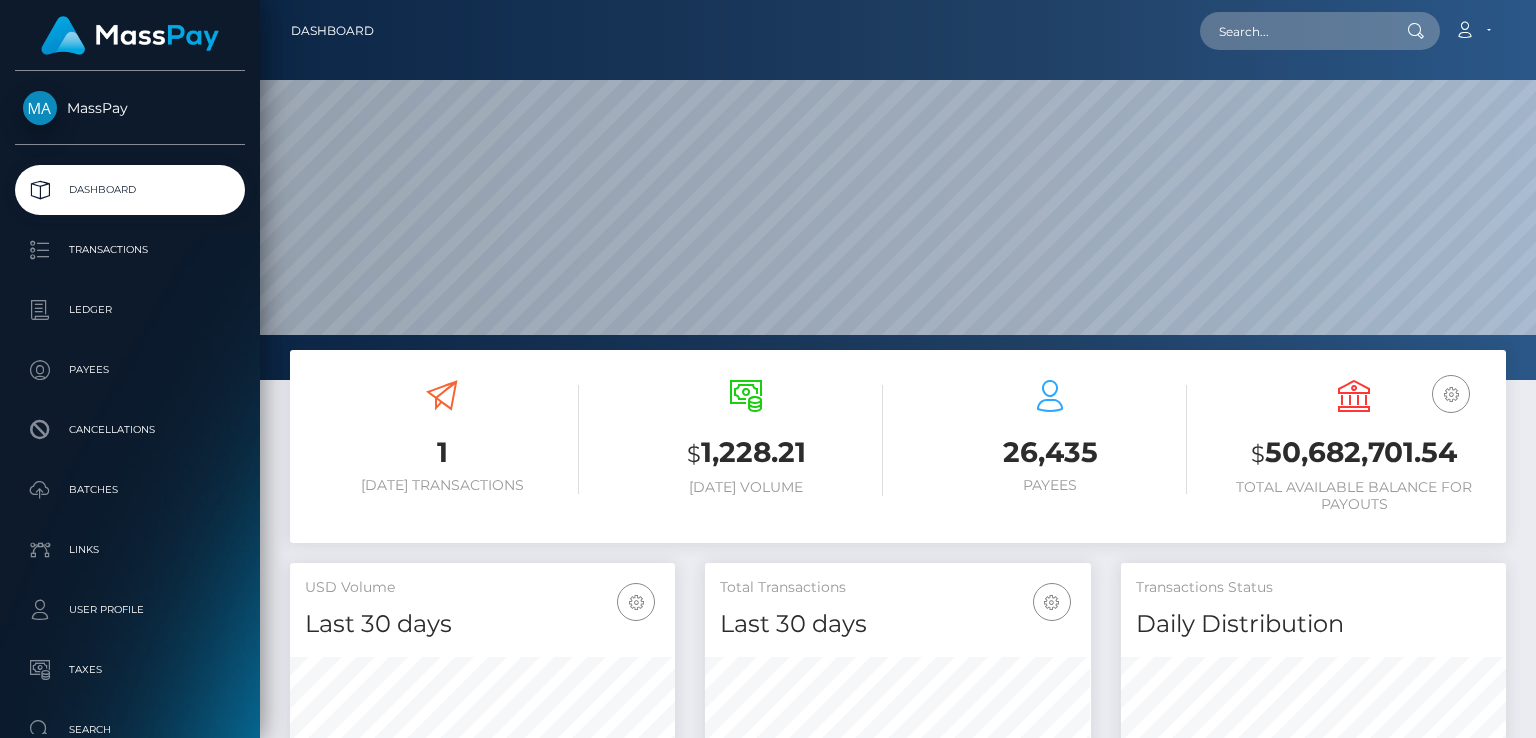 scroll, scrollTop: 0, scrollLeft: 0, axis: both 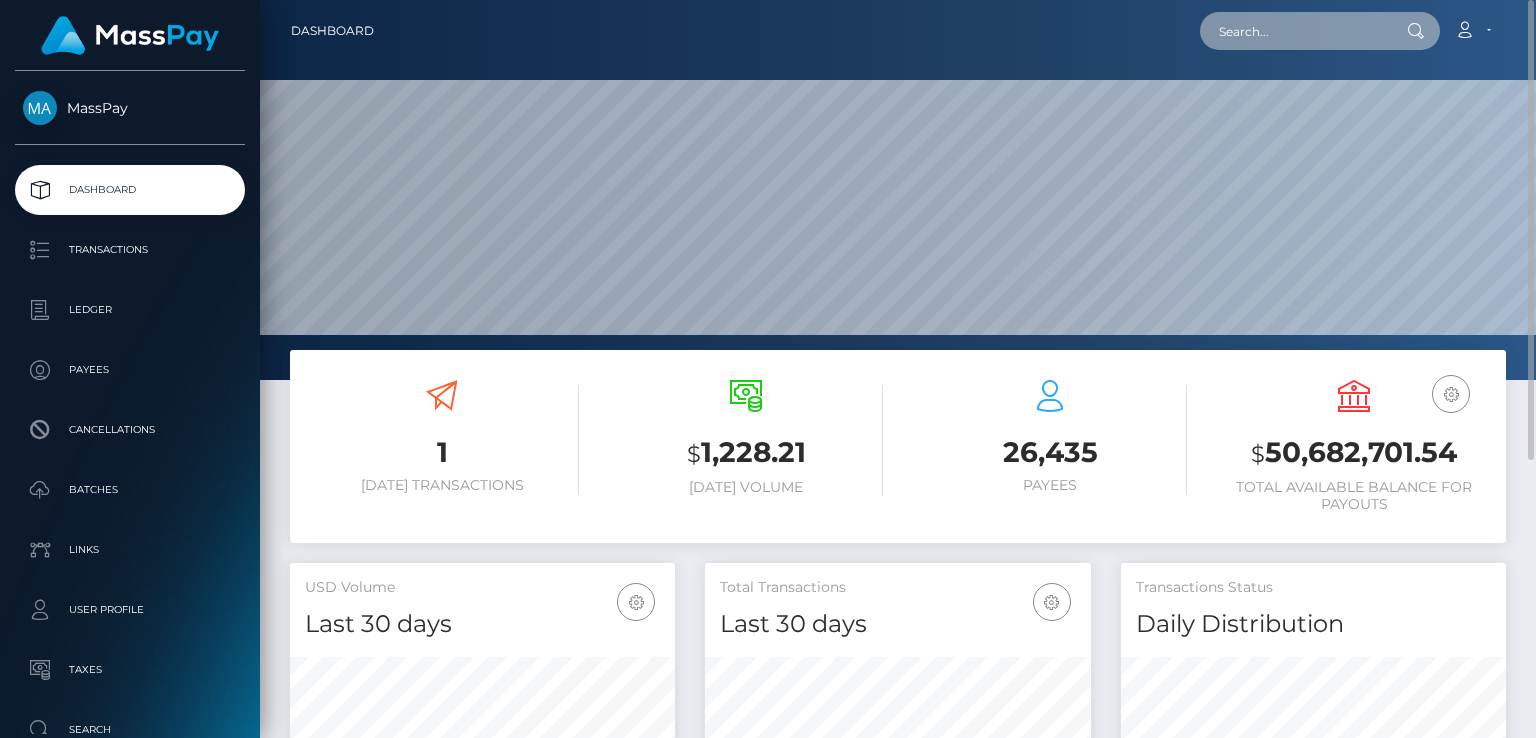 paste on "bf605dc3-ca15-11ef-849e-06ce86a8d643" 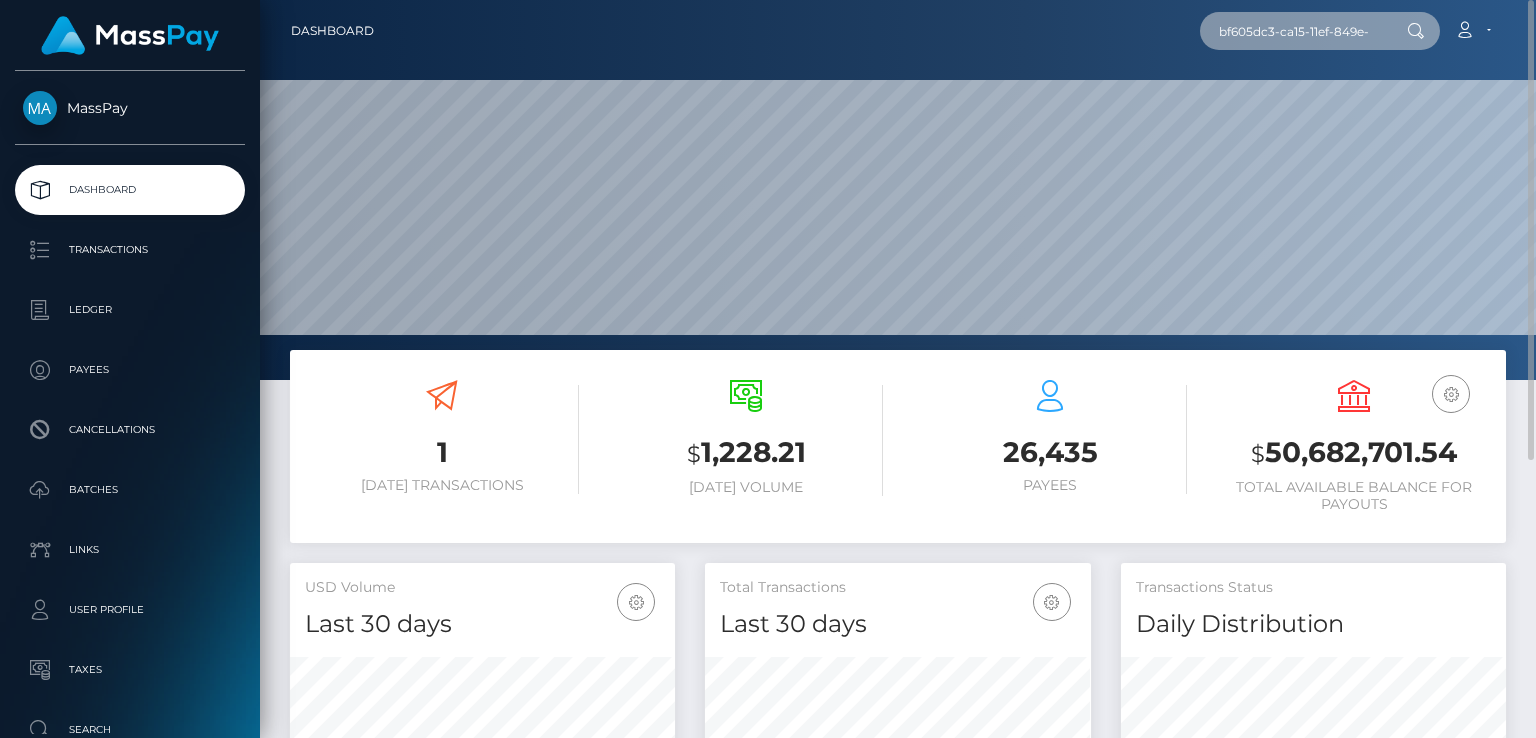 scroll, scrollTop: 0, scrollLeft: 89, axis: horizontal 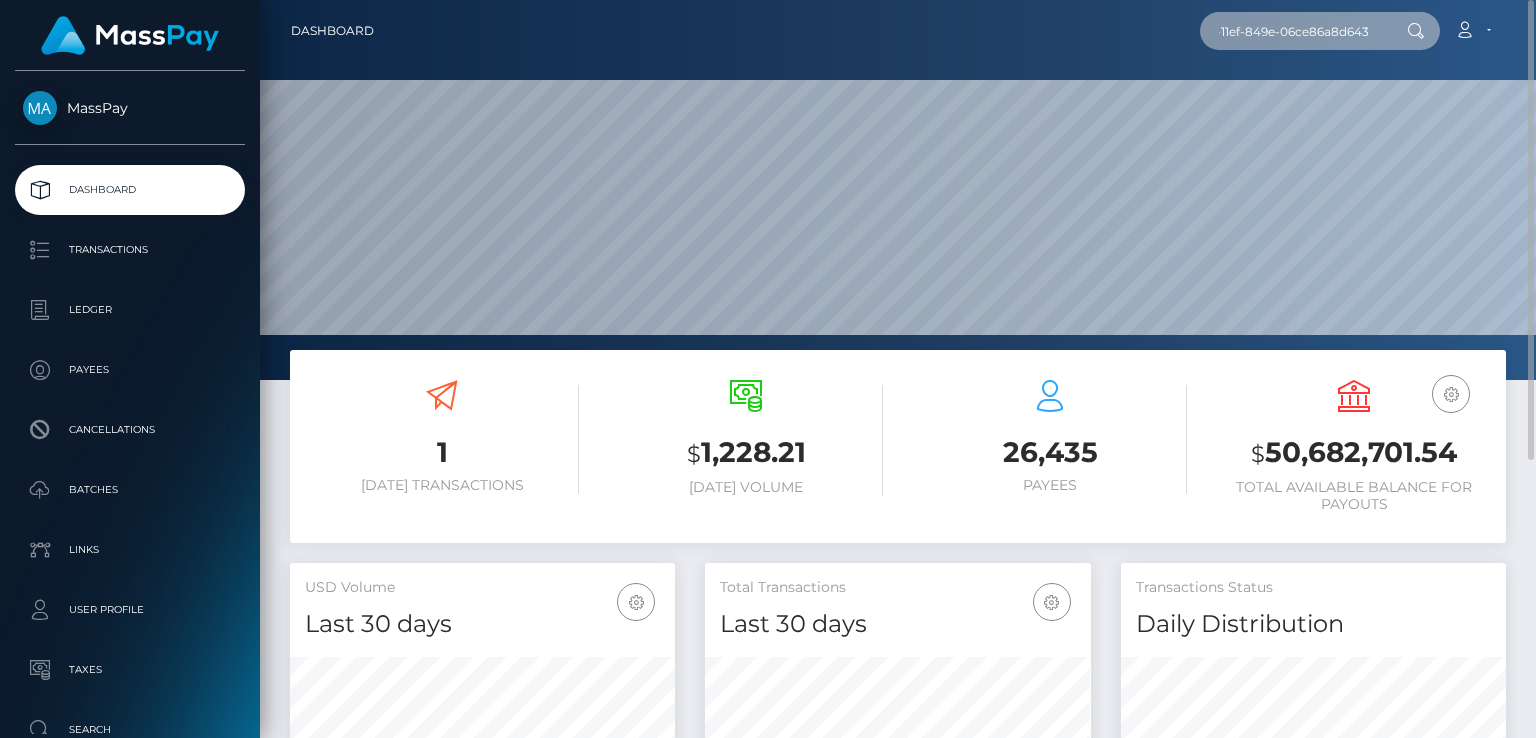 type on "bf605dc3-ca15-11ef-849e-06ce86a8d643" 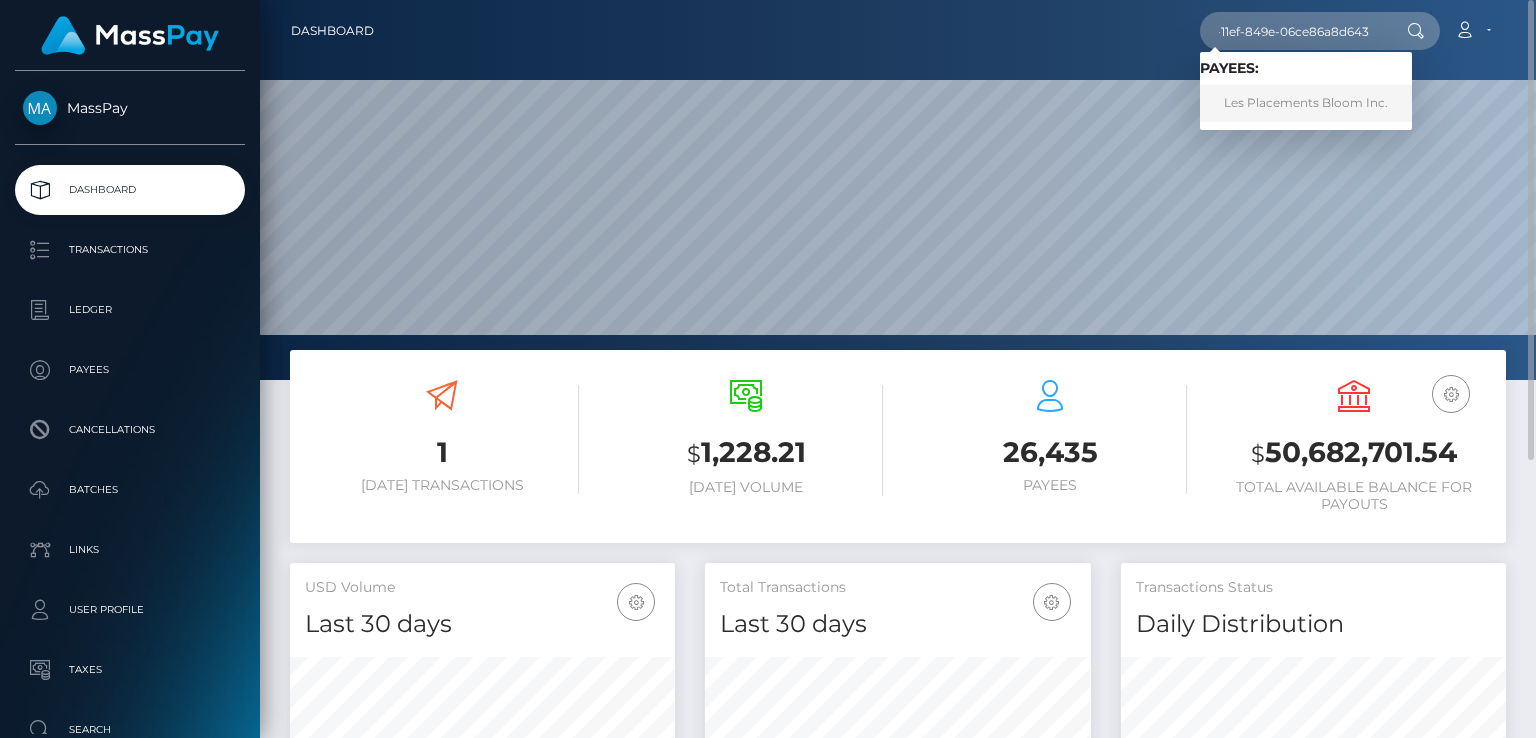 scroll, scrollTop: 0, scrollLeft: 0, axis: both 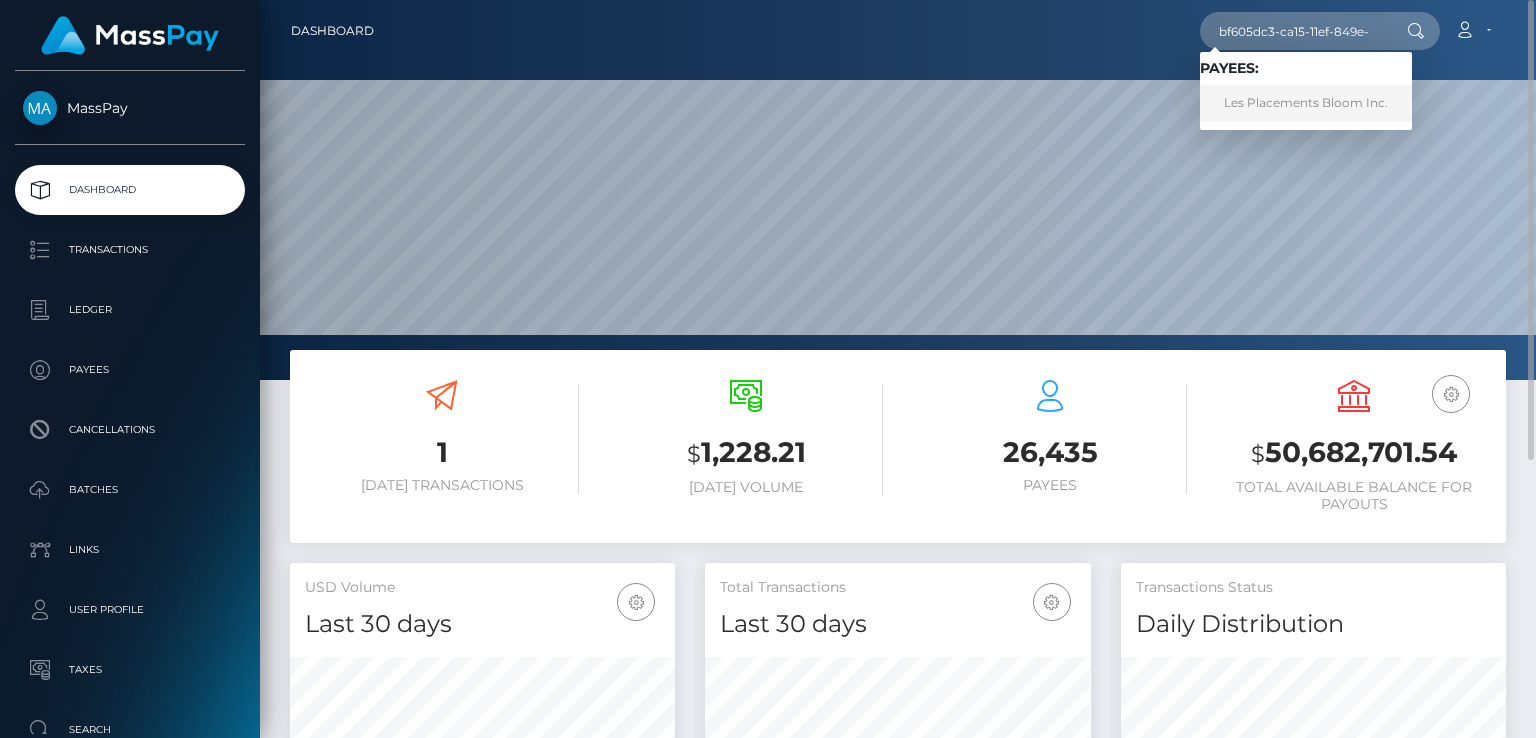 click on "Les Placements Bloom Inc." at bounding box center [1306, 103] 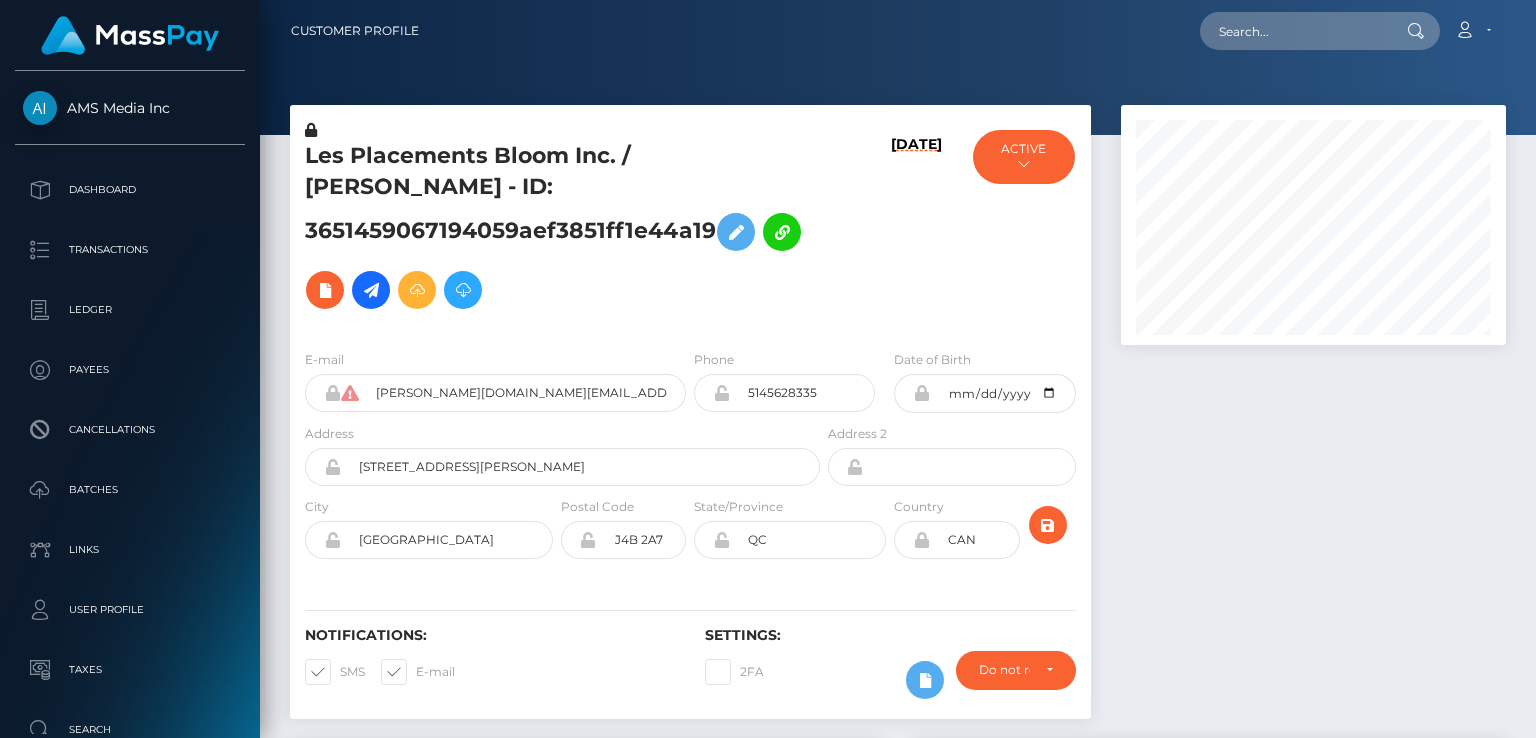 scroll, scrollTop: 0, scrollLeft: 0, axis: both 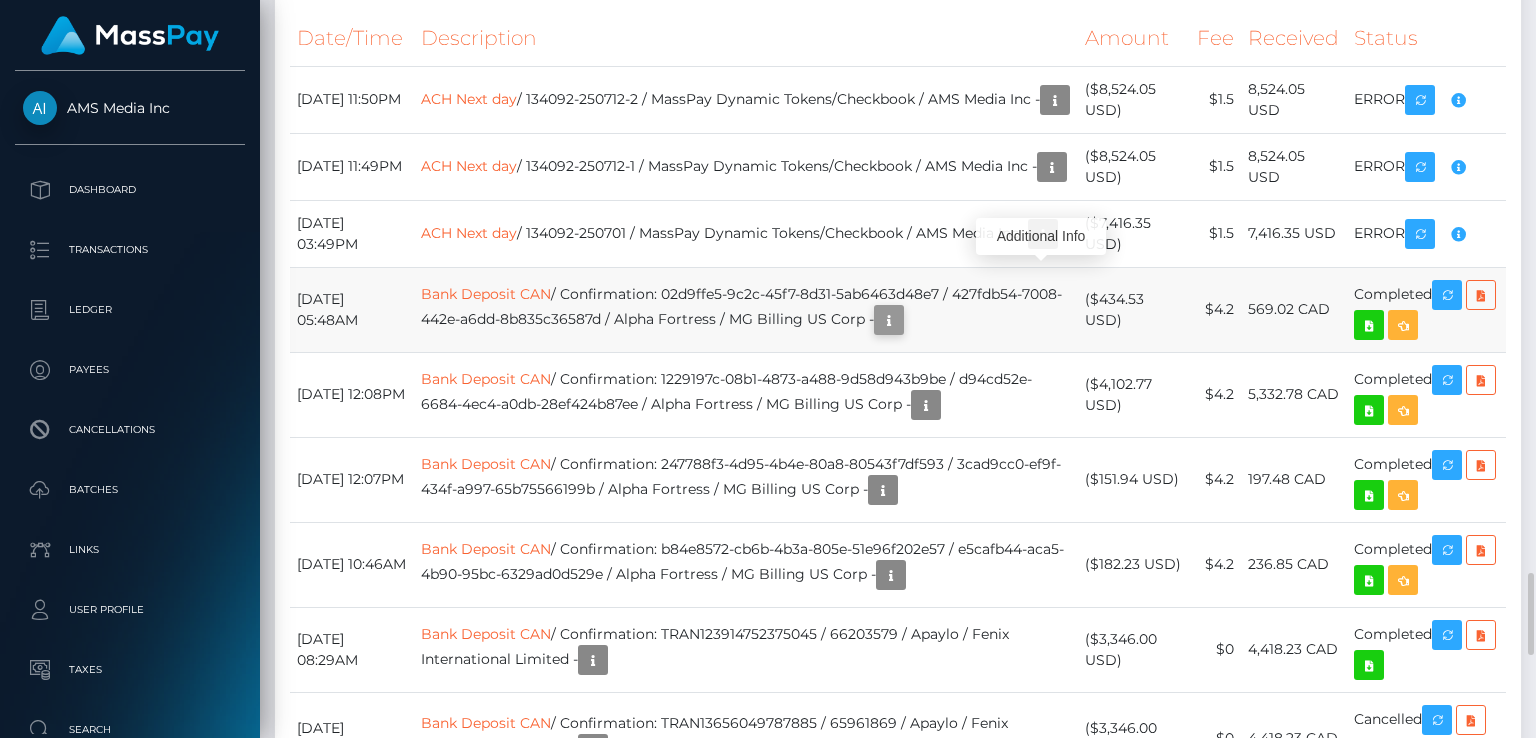 click at bounding box center (889, 320) 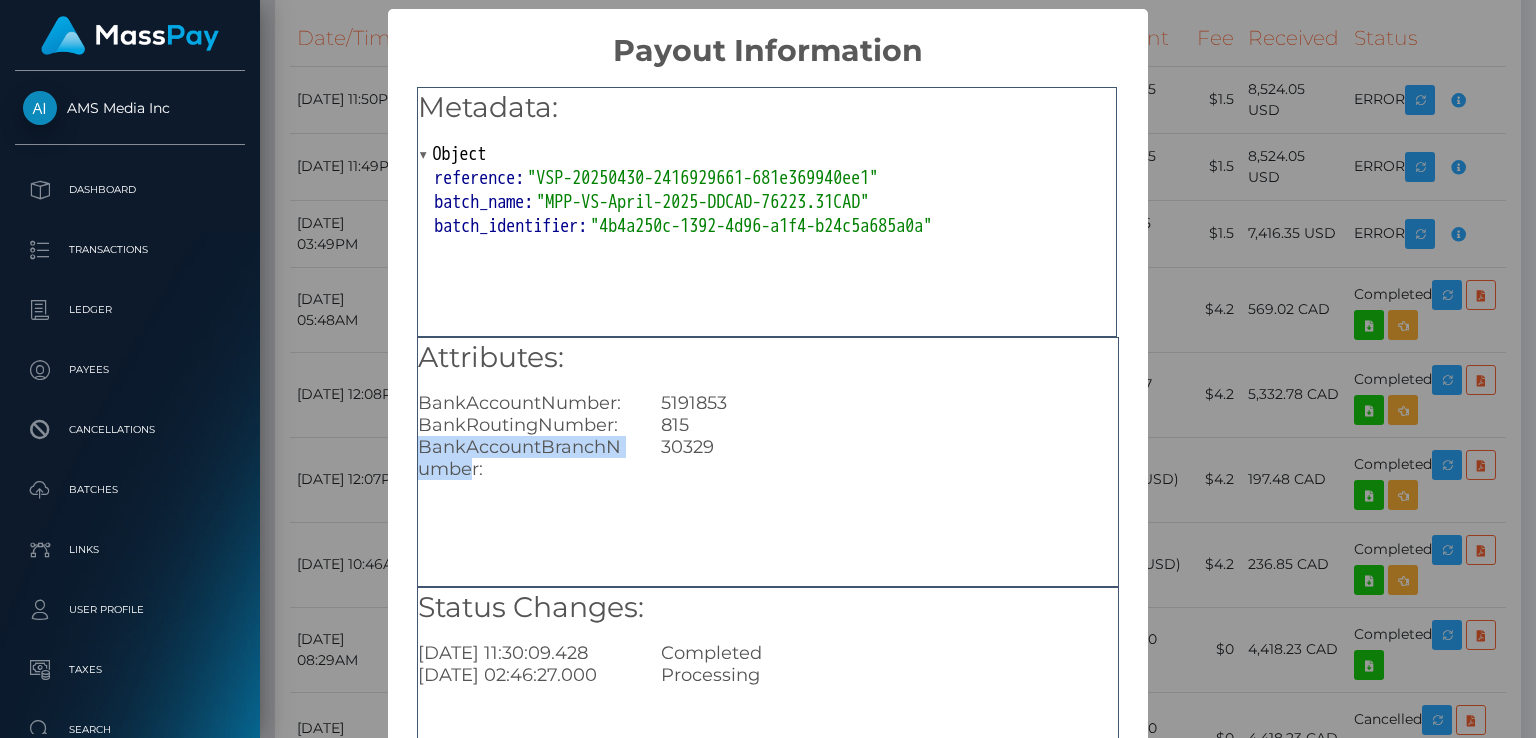 drag, startPoint x: 417, startPoint y: 449, endPoint x: 472, endPoint y: 468, distance: 58.189346 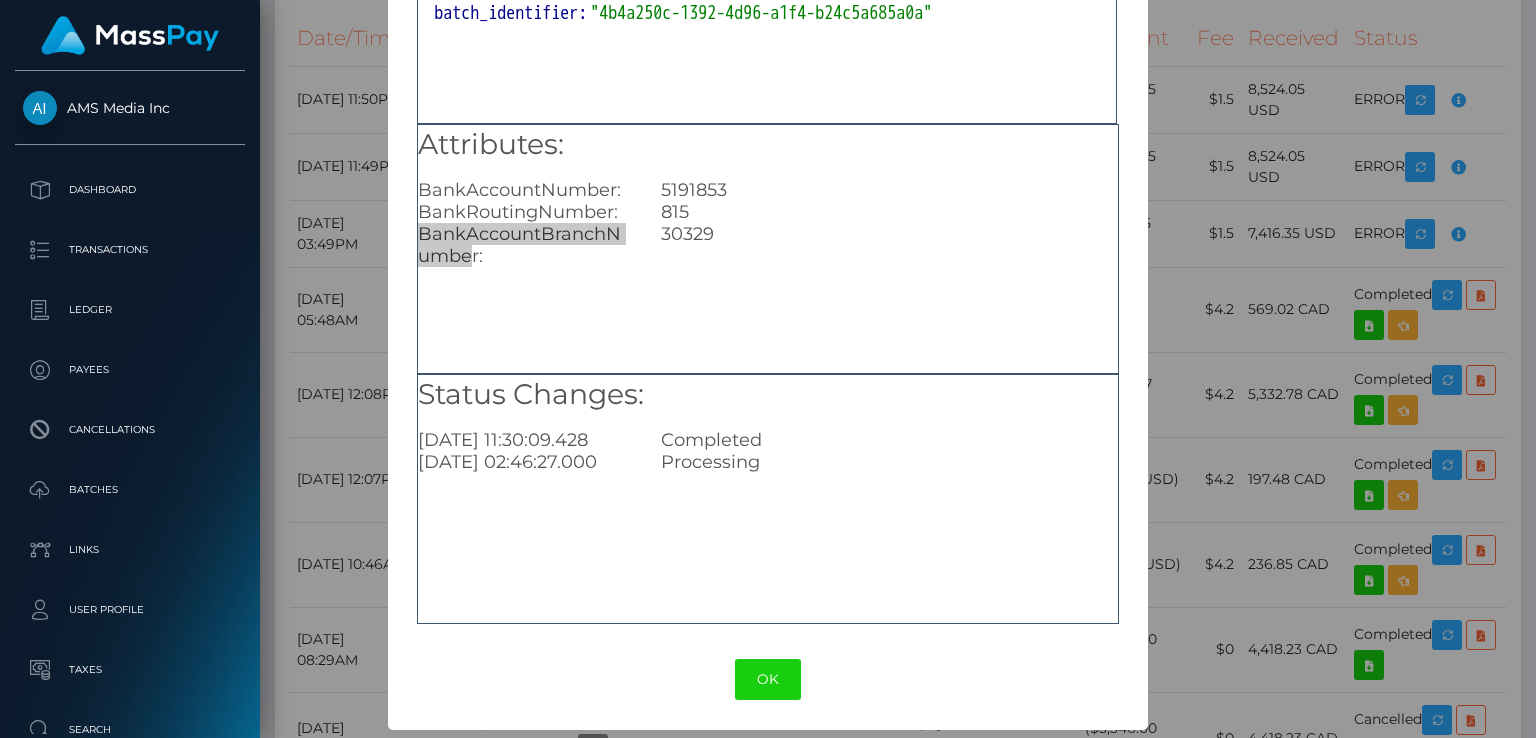 scroll, scrollTop: 0, scrollLeft: 0, axis: both 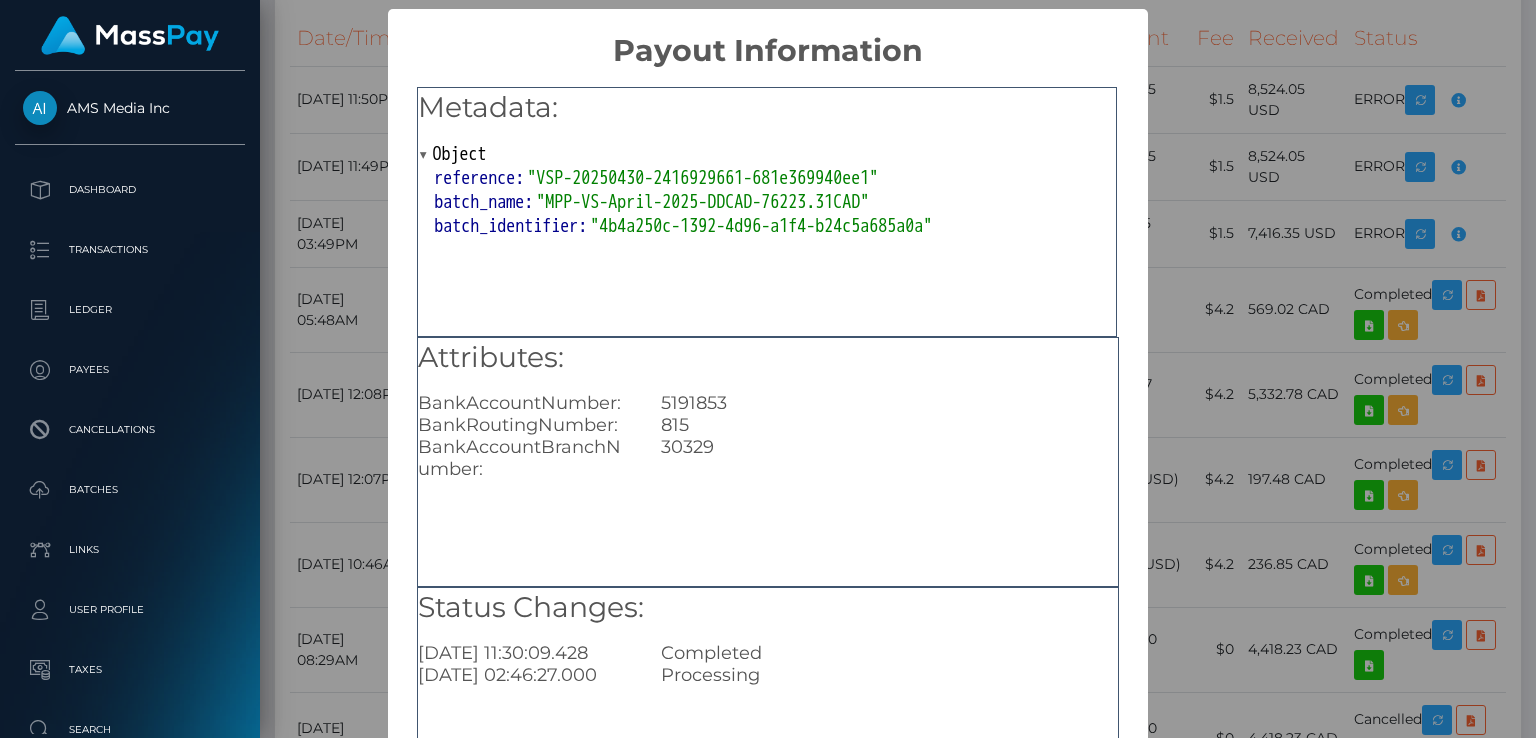 click on "× Payout Information Metadata: Object reference: "VSP-20250430-2416929661-681e369940ee1" batch_name: "MPP-VS-April-2025-DDCAD-76223.31CAD" batch_identifier: "4b4a250c-1392-4d96-a1f4-b24c5a685a0a" Attributes: BankAccountNumber: 5191853 BankRoutingNumber: 815 BankAccountBranchNumber: 30329 Status Changes: 2025-05-14 11:30:09.428 Completed 2025-05-14 02:46:27.000 Processing OK No Cancel" at bounding box center (768, 369) 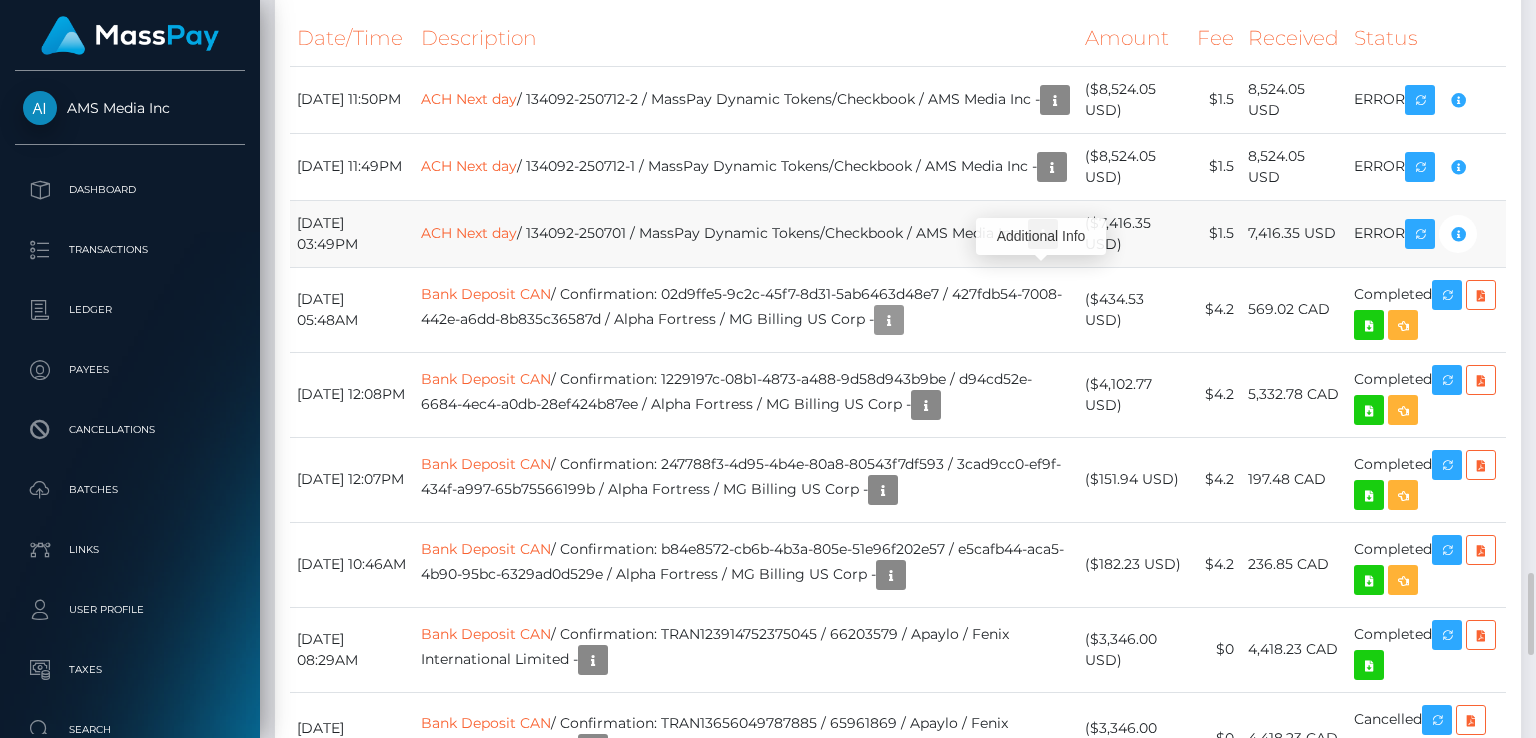 scroll, scrollTop: 240, scrollLeft: 384, axis: both 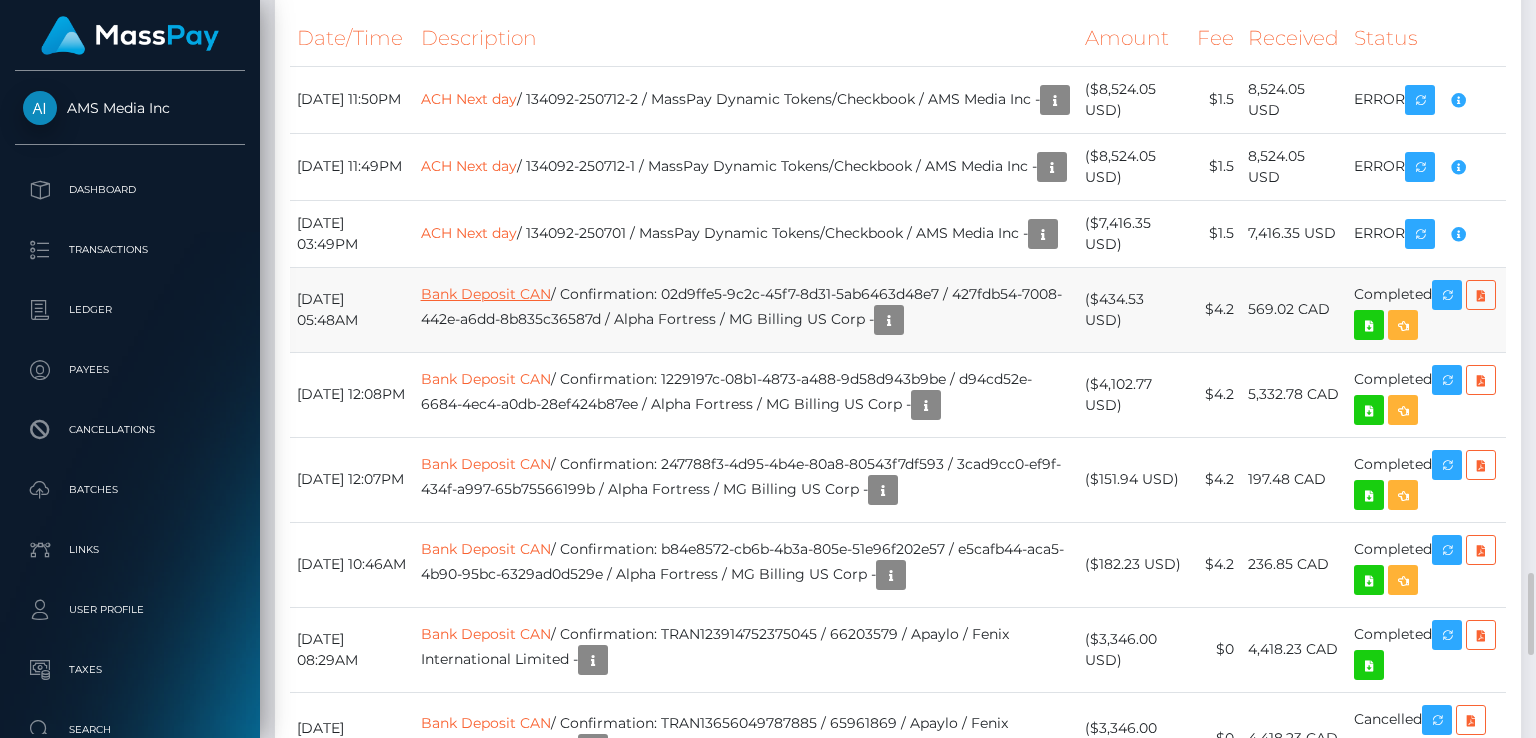 click on "Bank Deposit CAN" at bounding box center (486, 294) 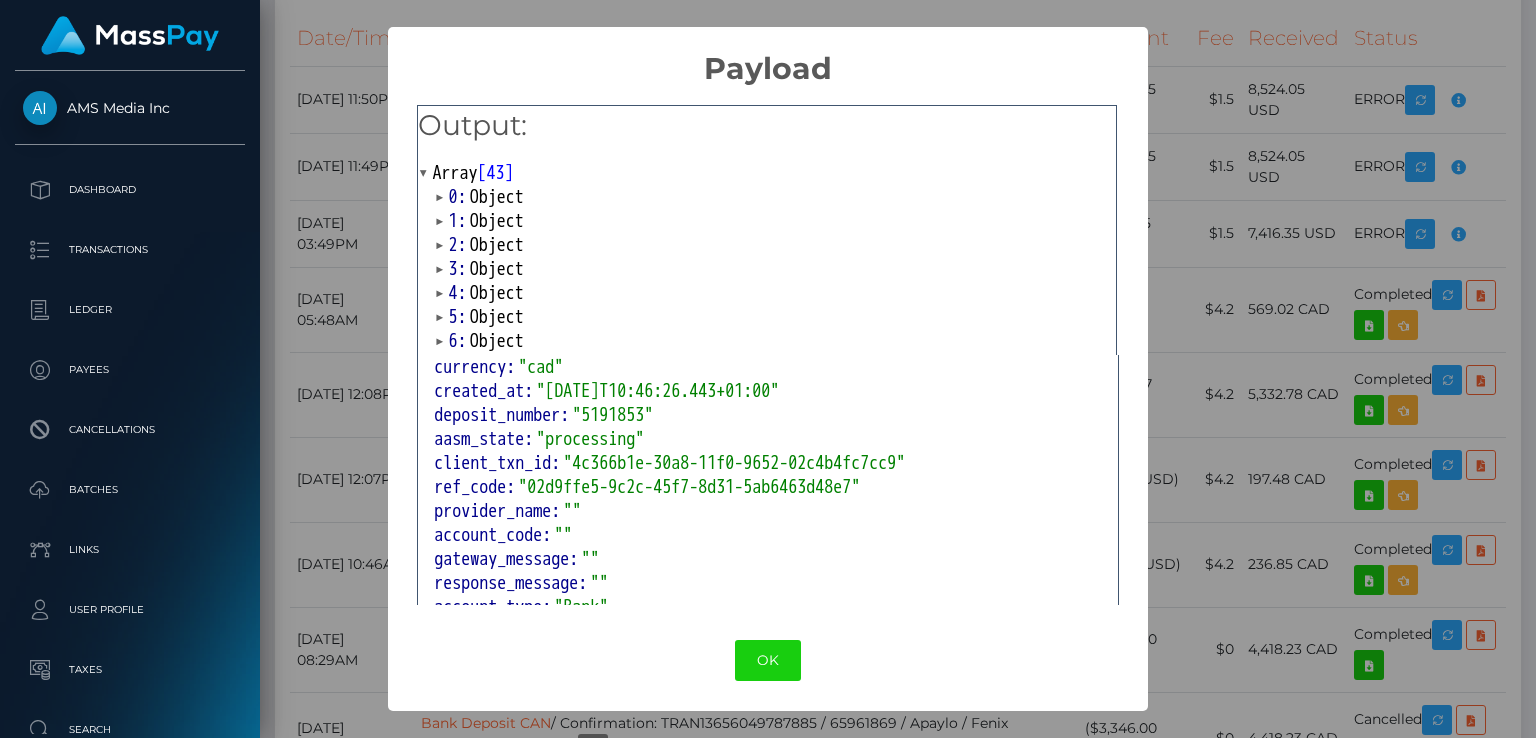 scroll, scrollTop: 0, scrollLeft: 0, axis: both 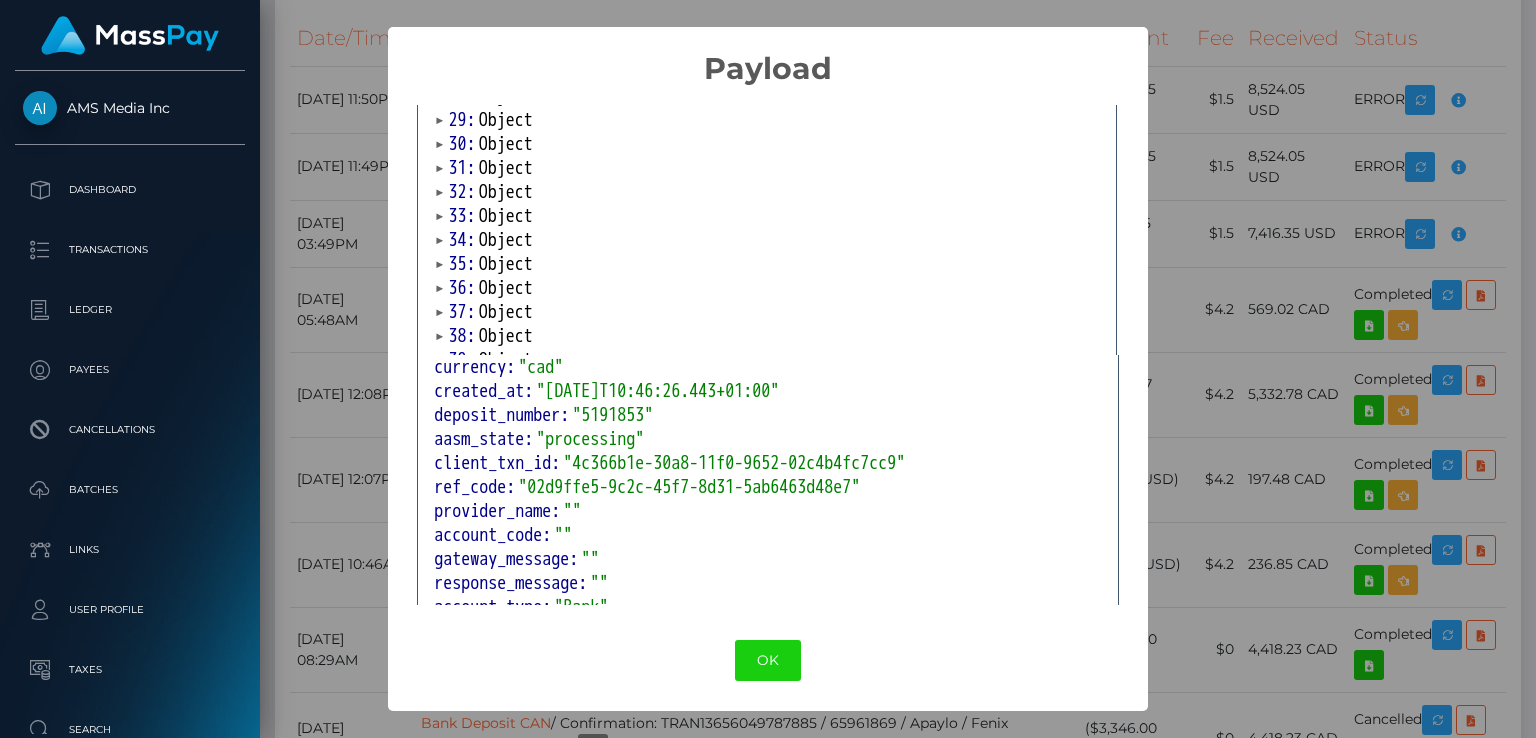 click on "× Payload Output: Array [ 43 ] 0: Object 1: Object 2: Object 3: Object 4: Object 5: Object 6: Object 7: Object 8: Object 9: Object 10: Object 11: Object 12: Object 13: Object 14: Object 15: Object 16: Object 17: Object 18: Object 19: Object 20: Object 21: Object 22: Object 23: Object 24: Object 25: Object 26: Object 27: Object 28: Object 29: Object 30: Object 31: Object 32: Object 33: Object 34: Object 35: Object 36: Object 37: Object 38: Object 39: Object 40: Object 41: Object 42: Object Response: Object id: 980307 name: "Les Placements Bloom Inc" amount: "570.86" currency: "cad" created_at: "2025-05-14T10:46:26.443+01:00" deposit_number: "5191853" aasm_state: "processing" client_txn_id: "4c366b1e-30a8-11f0-9652-02c4b4fc7cc9" ref_code: "02d9ffe5-9c2c-45f7-8d31-5ab6463d48e7" provider_name: "" account_code: "" gateway_message: "" response_message: "" account_type: "Bank" verify_code: "695393" OK No Cancel" at bounding box center (768, 369) 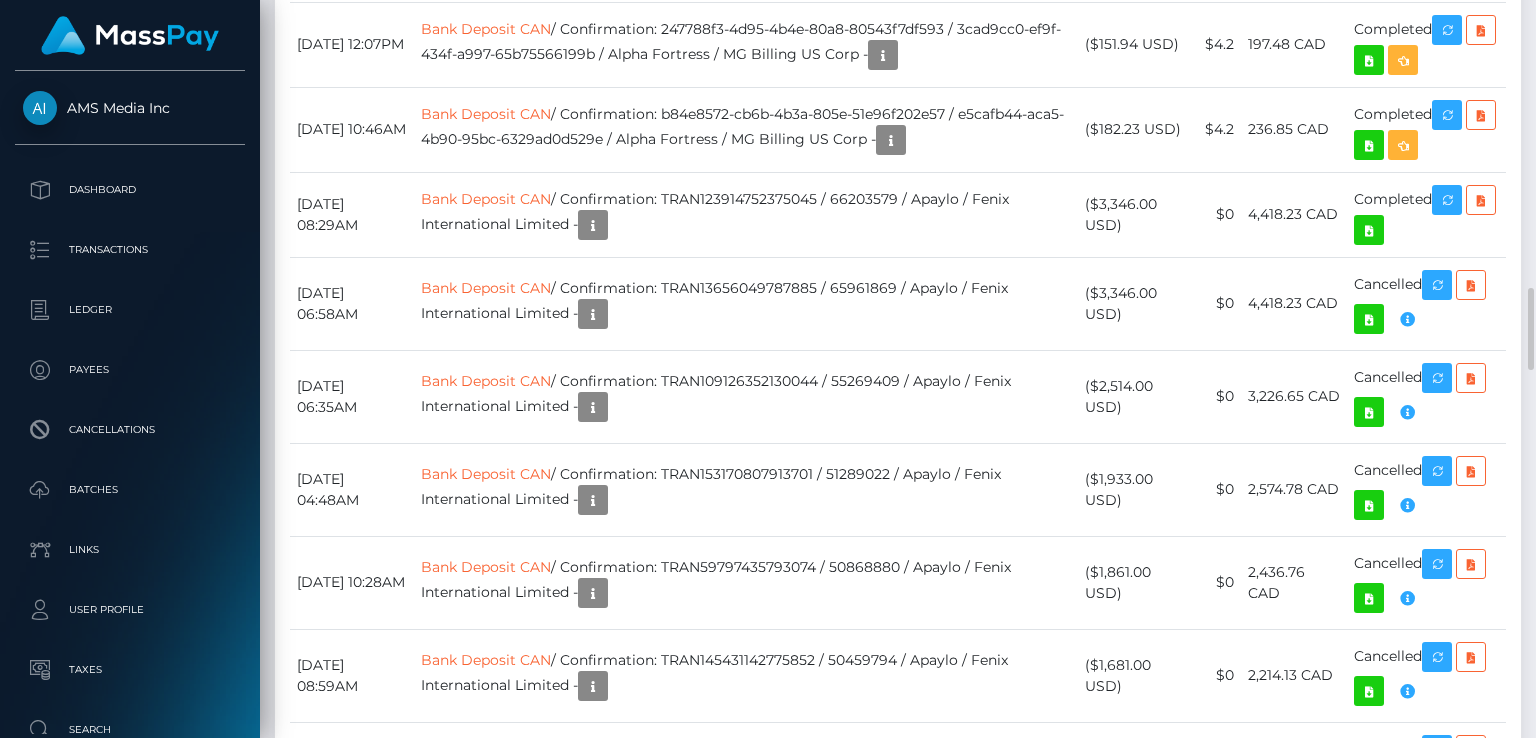 scroll, scrollTop: 5235, scrollLeft: 0, axis: vertical 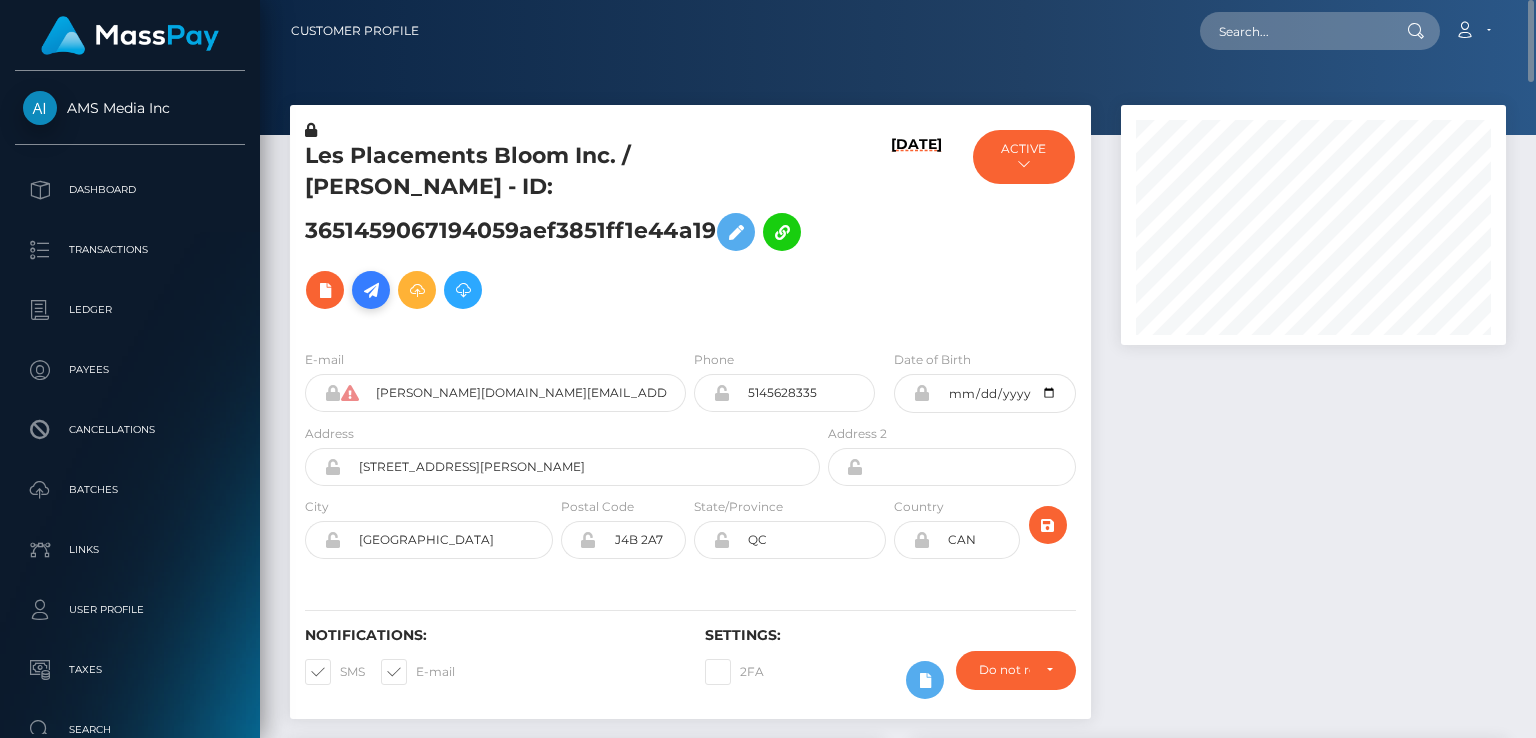 click at bounding box center (371, 290) 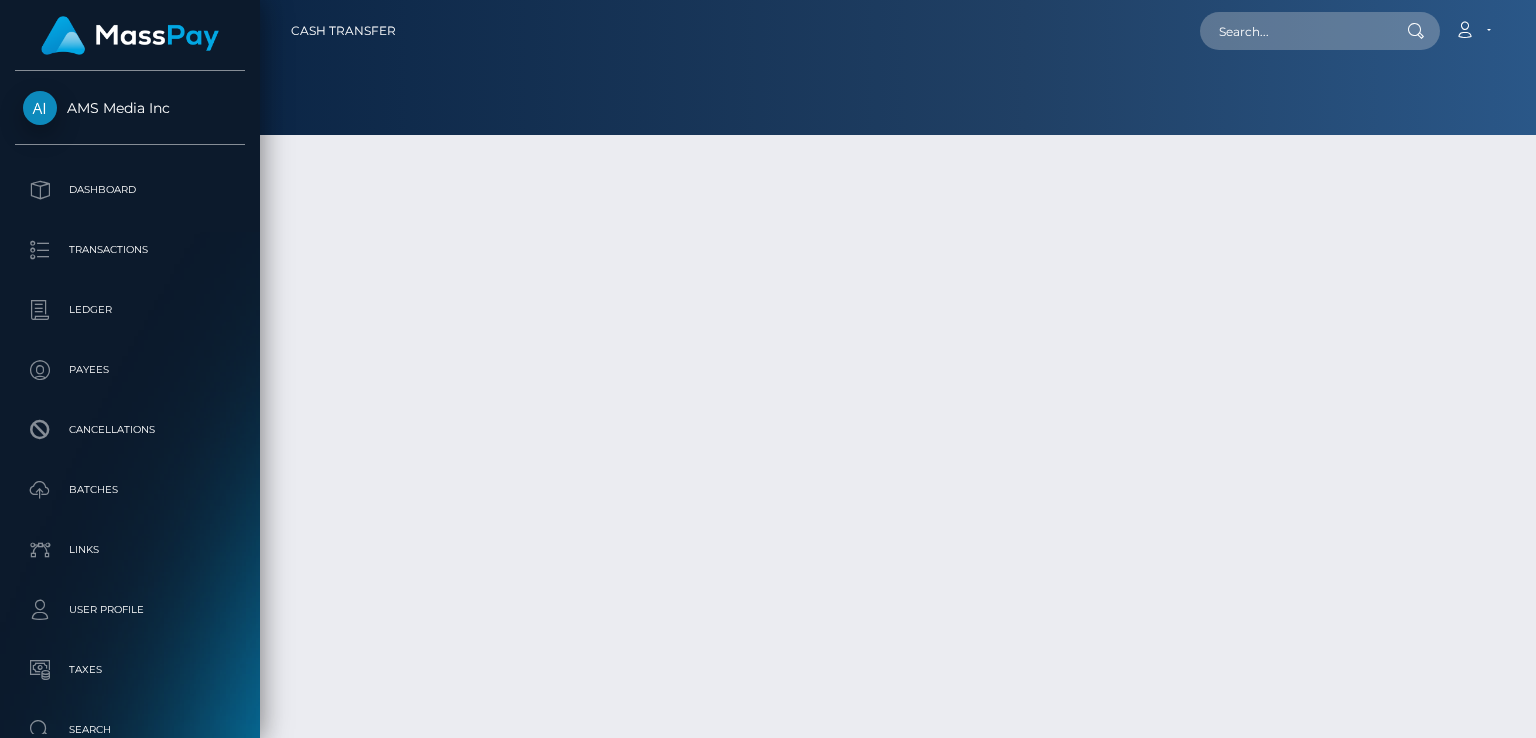 scroll, scrollTop: 0, scrollLeft: 0, axis: both 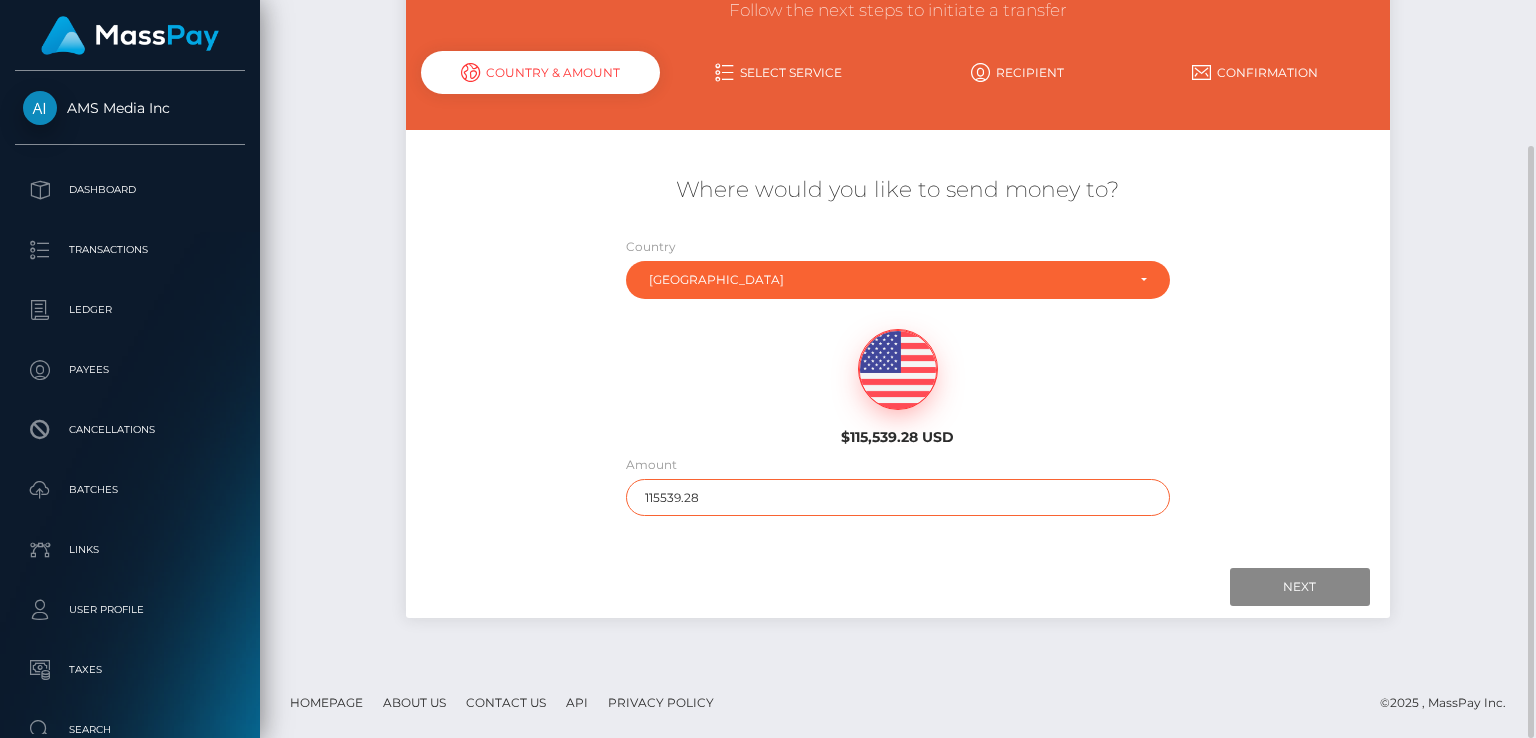 drag, startPoint x: 756, startPoint y: 493, endPoint x: 641, endPoint y: 498, distance: 115.10864 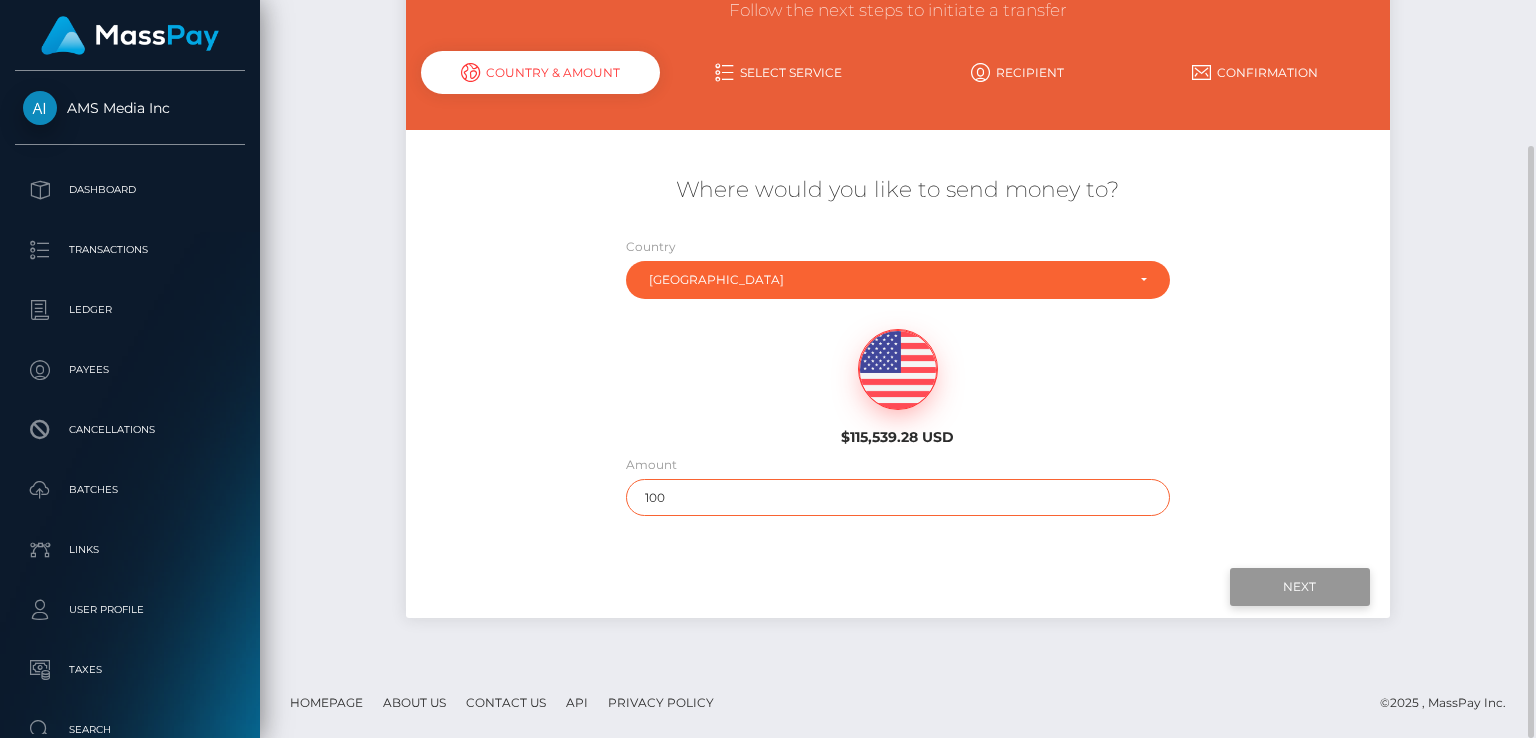 type on "100" 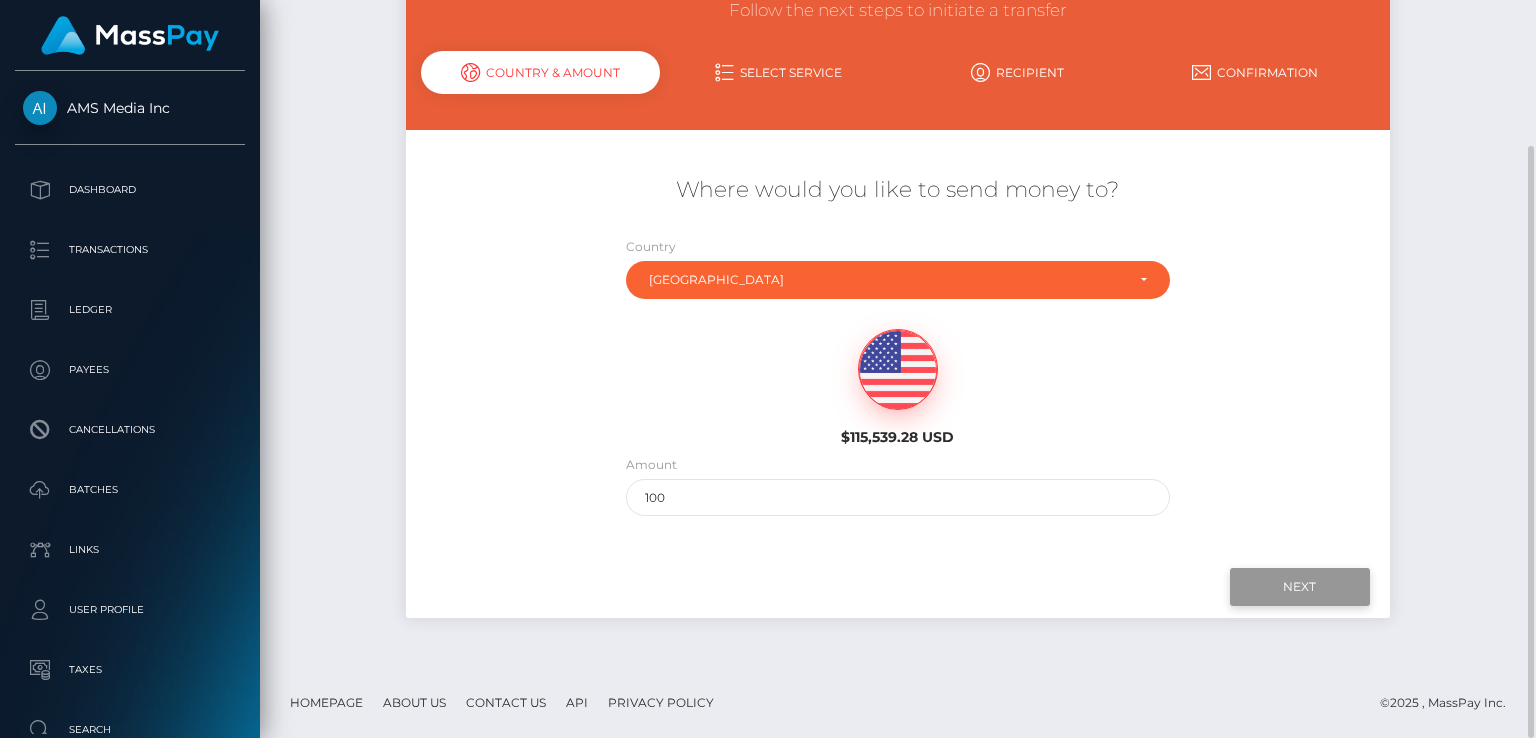 click on "Next" at bounding box center [1300, 587] 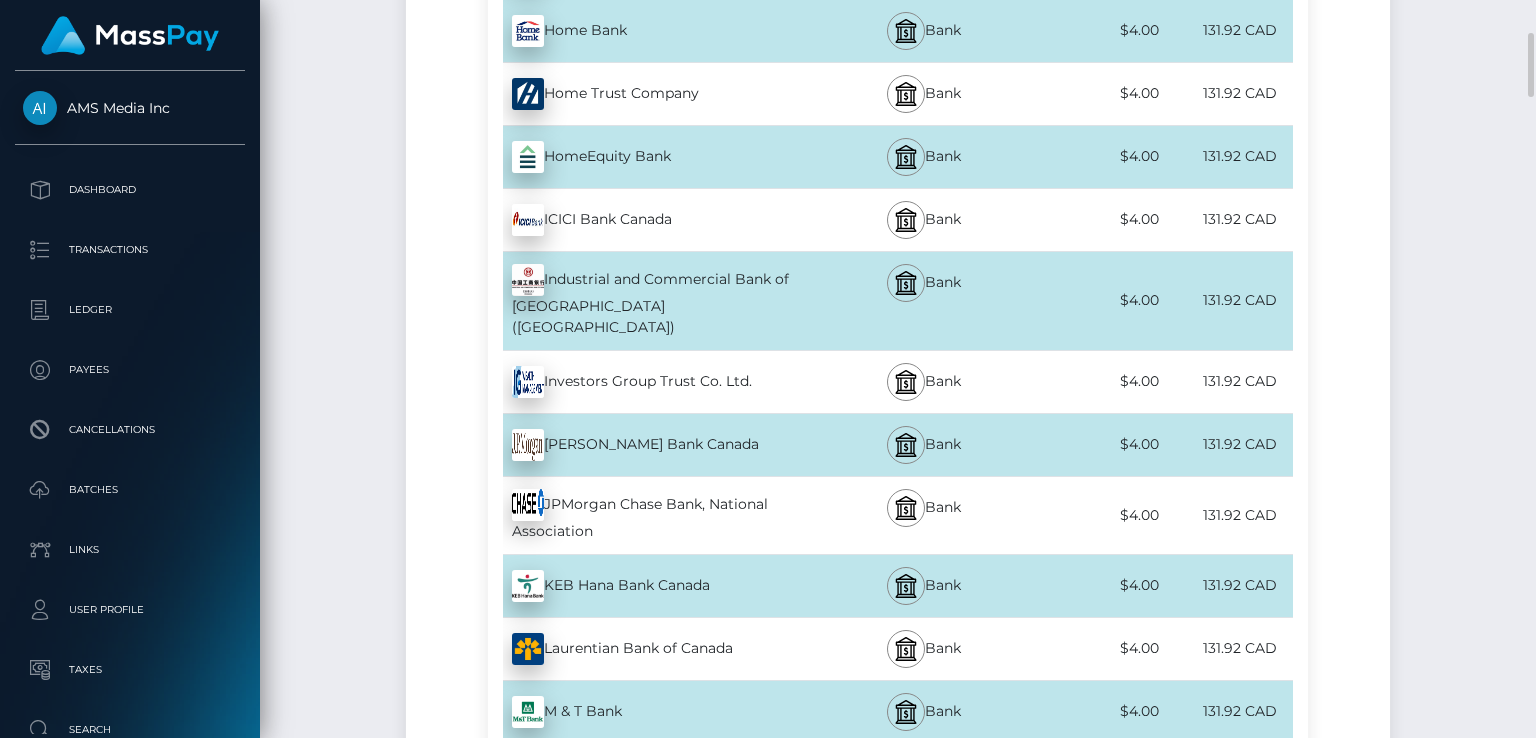 scroll, scrollTop: 3519, scrollLeft: 0, axis: vertical 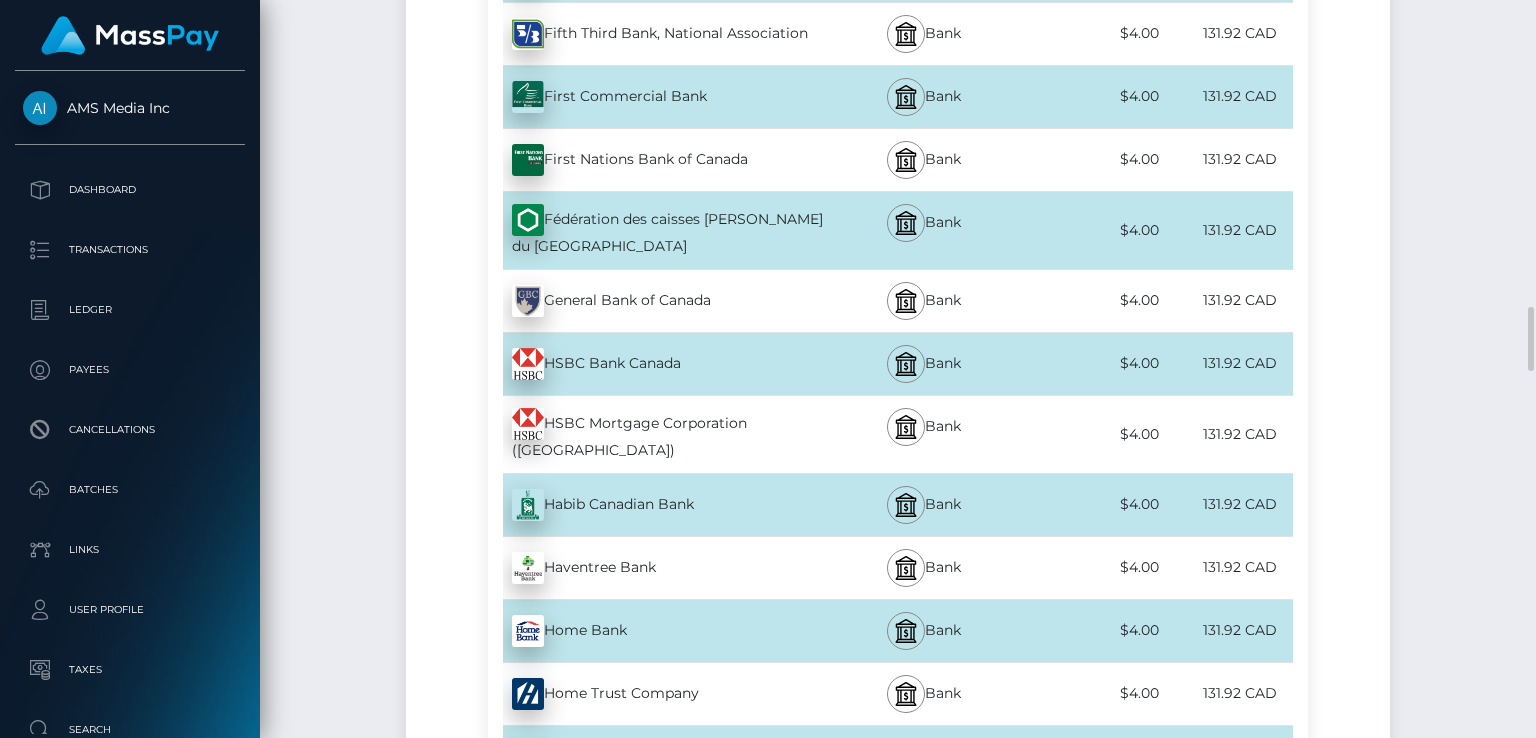 click on "Fédération des caisses Desjardins du Quebec  - CAD" at bounding box center [655, 230] 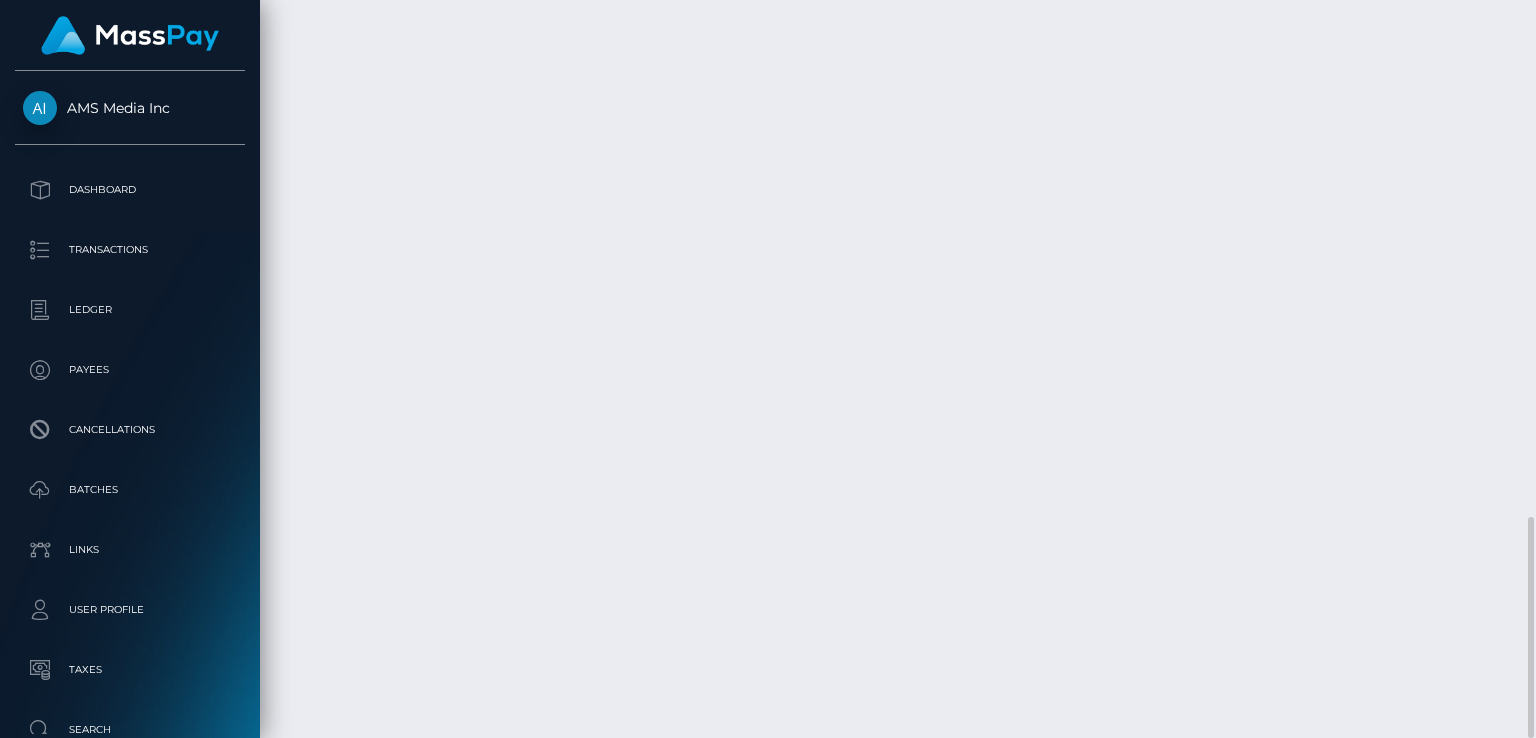 scroll, scrollTop: 1419, scrollLeft: 0, axis: vertical 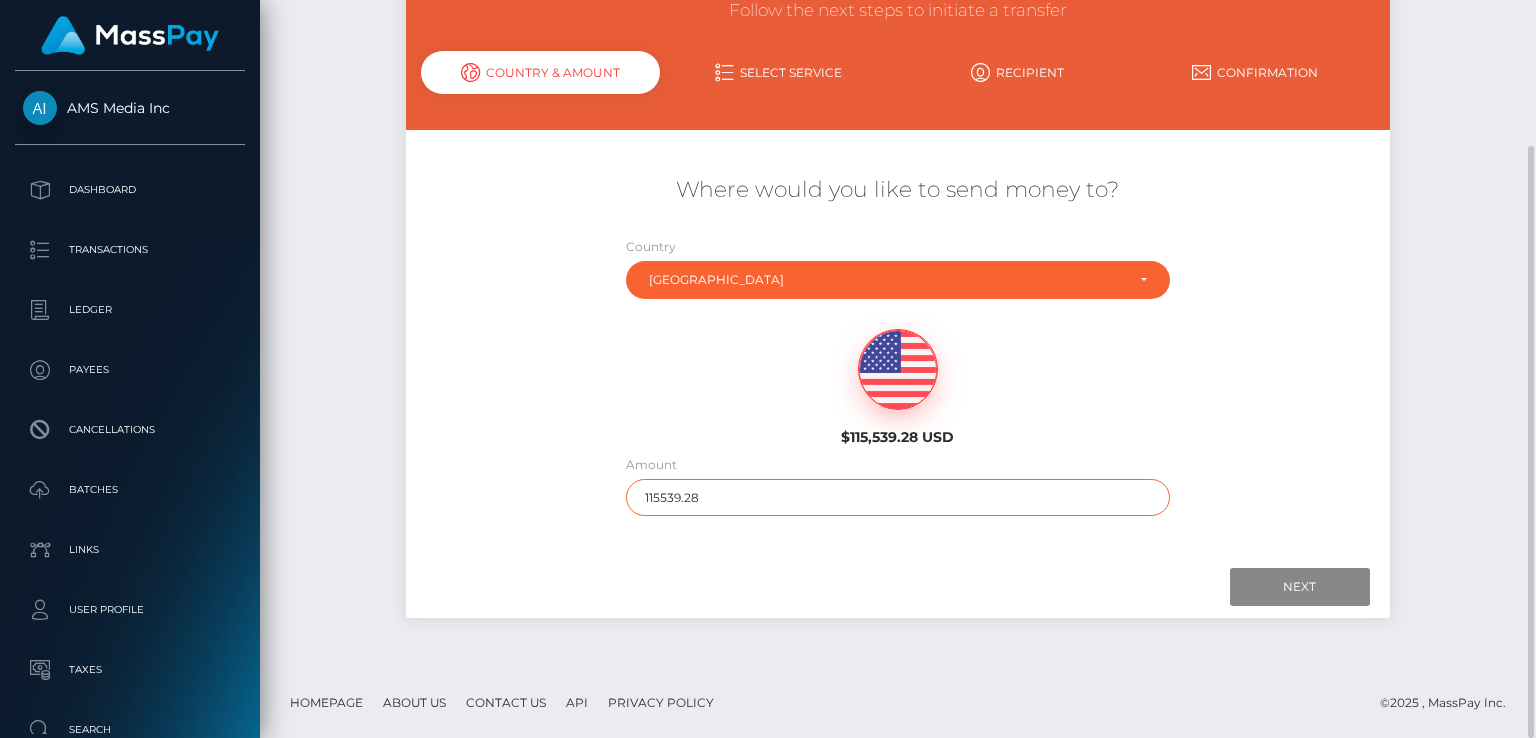 drag, startPoint x: 764, startPoint y: 497, endPoint x: 624, endPoint y: 524, distance: 142.5798 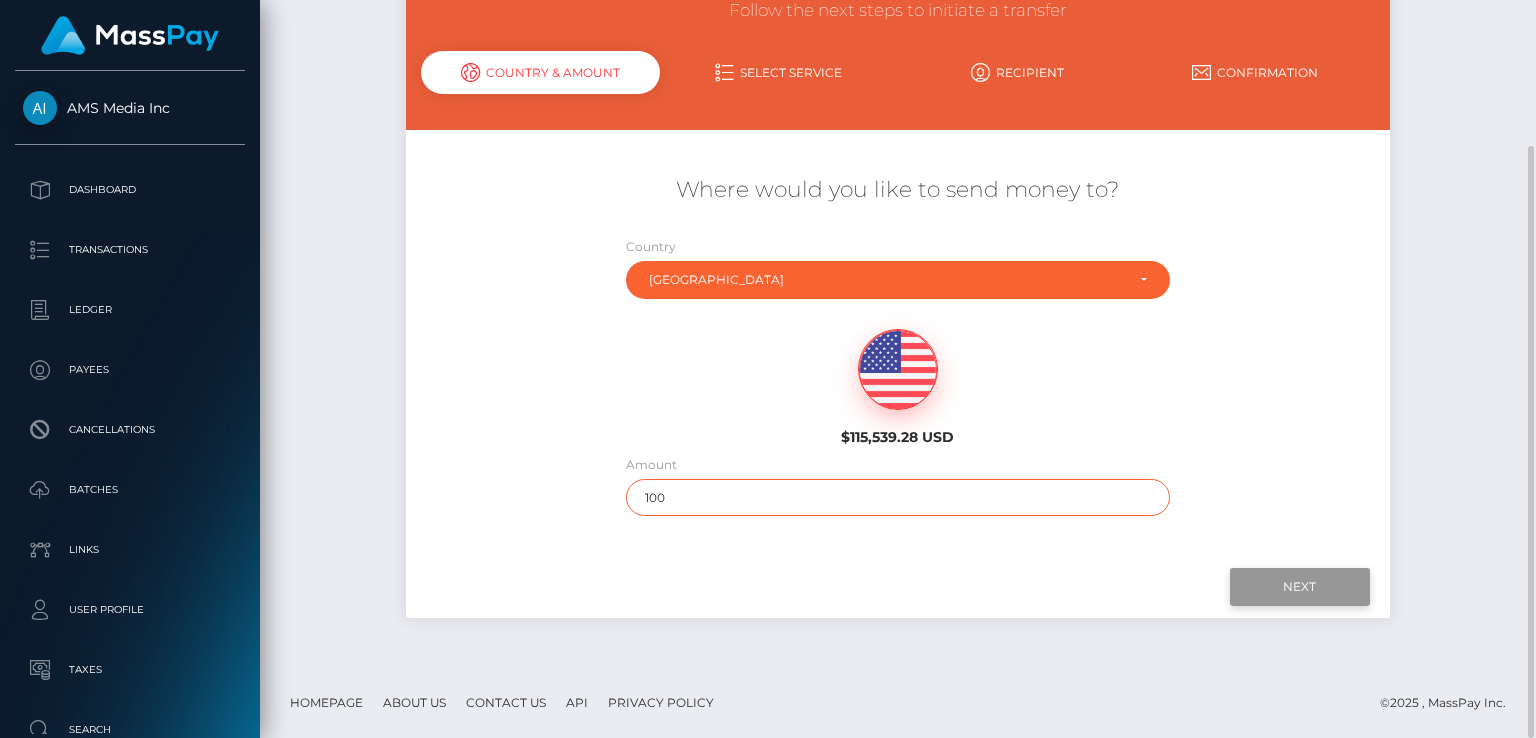 type on "100" 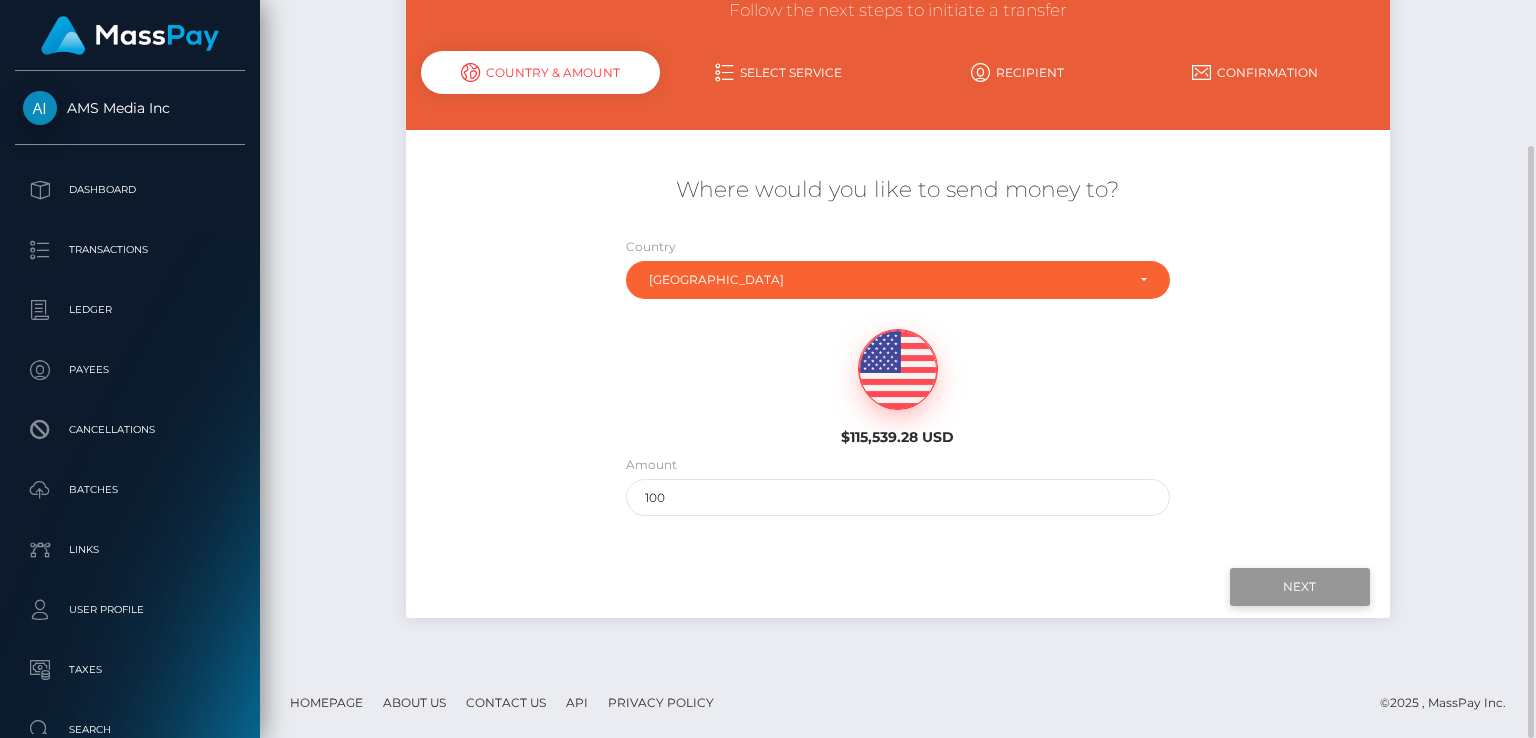 click on "Next" at bounding box center (1300, 587) 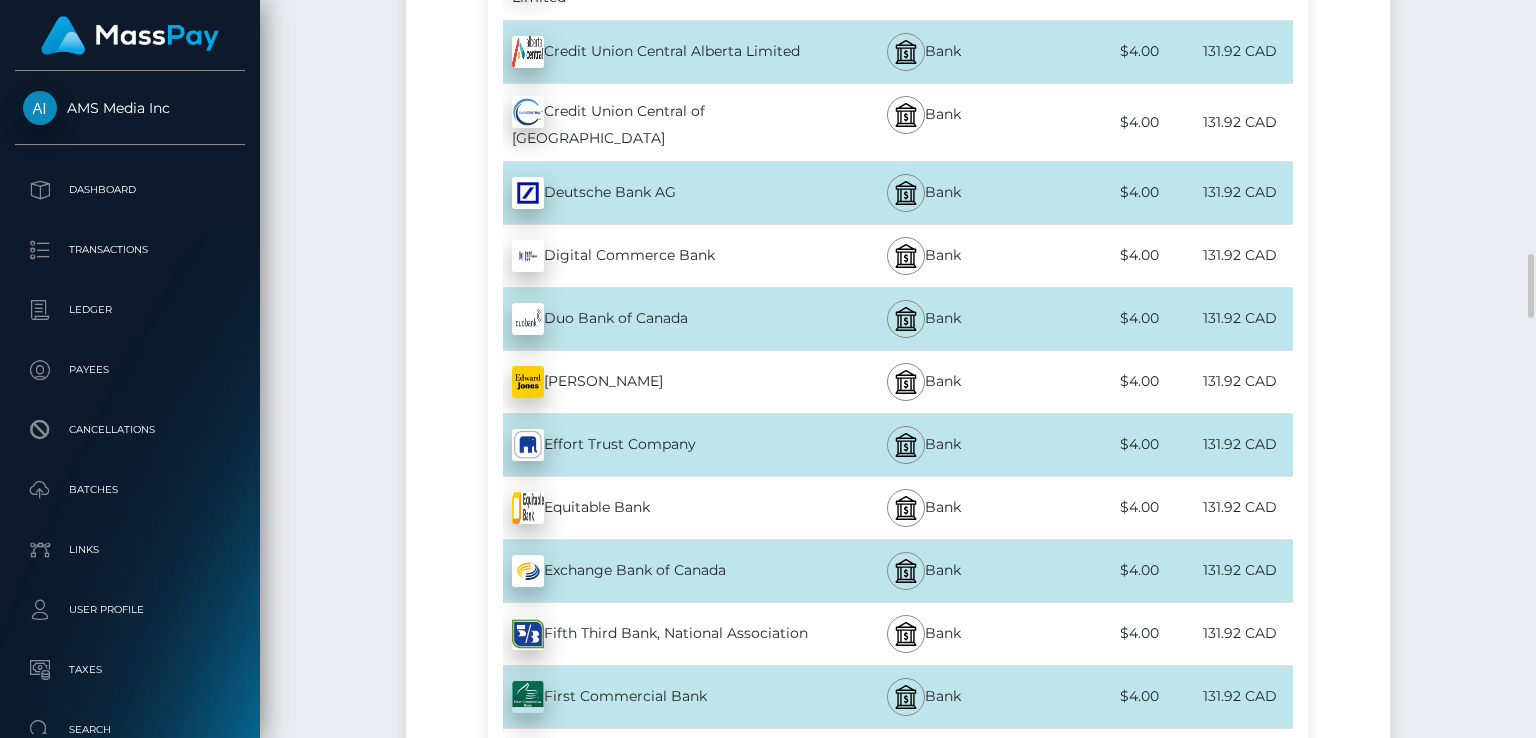 scroll, scrollTop: 3219, scrollLeft: 0, axis: vertical 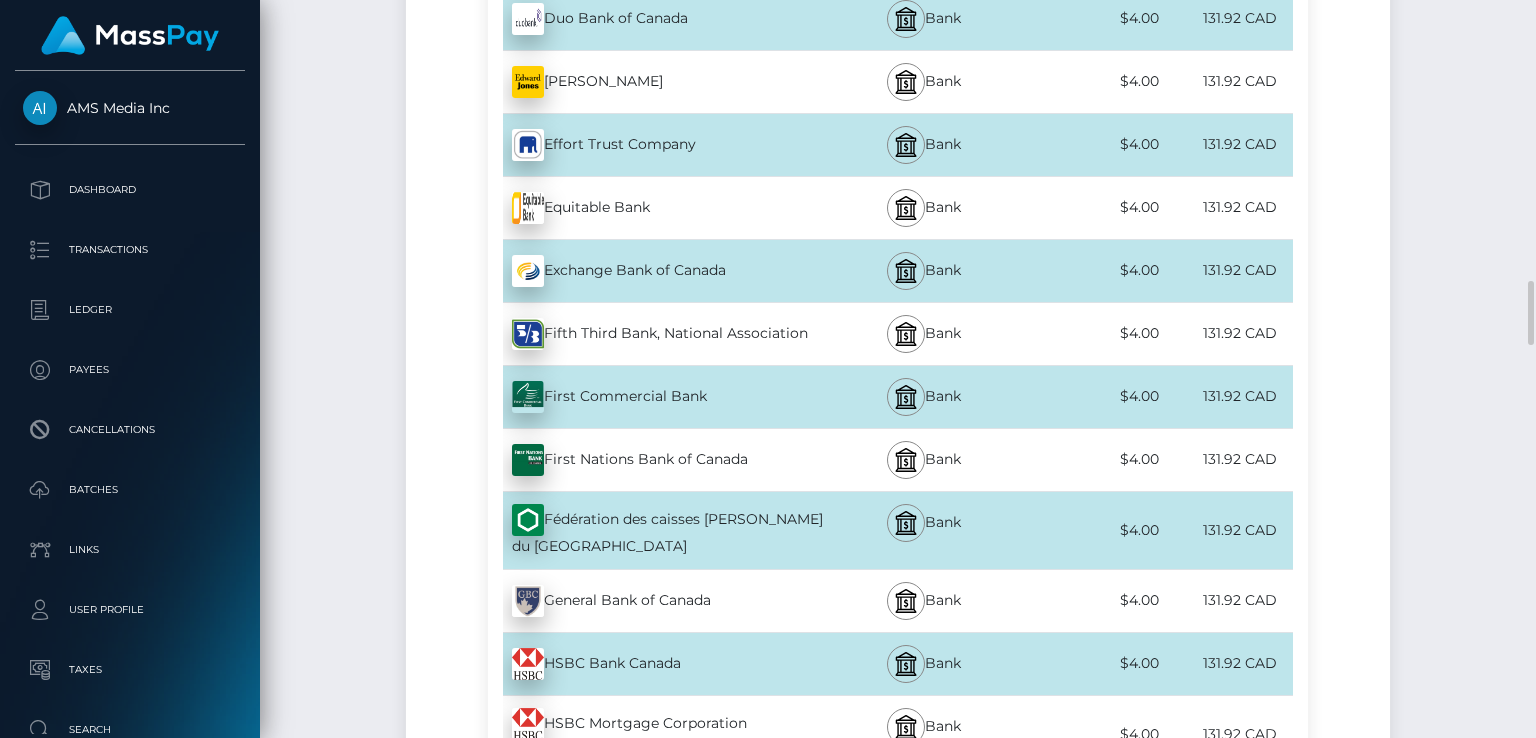 click on "Fédération des caisses Desjardins du Quebec  - CAD" at bounding box center [655, 530] 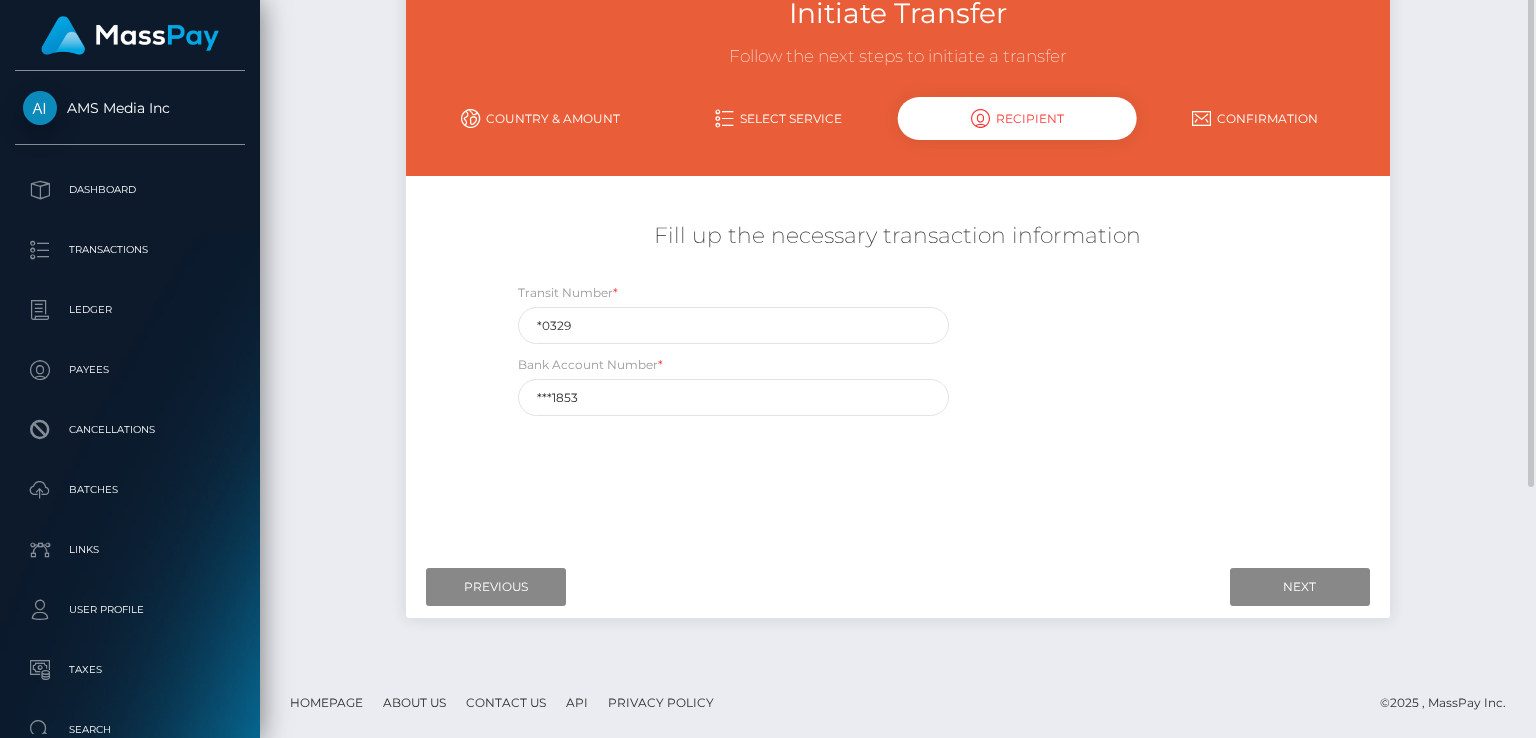 scroll, scrollTop: 0, scrollLeft: 0, axis: both 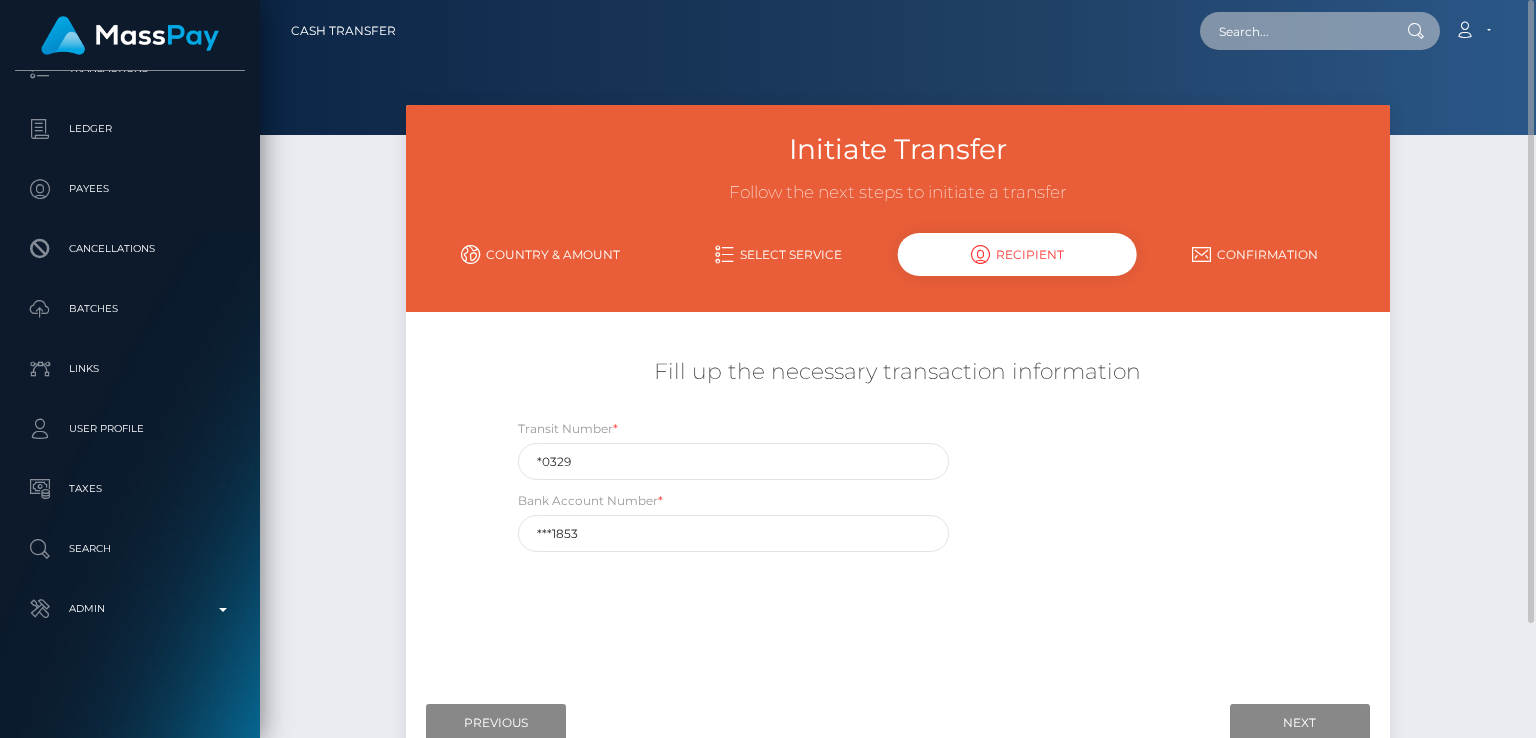 paste on "bf605dc3-ca15-11ef-849e-06ce86a8d643" 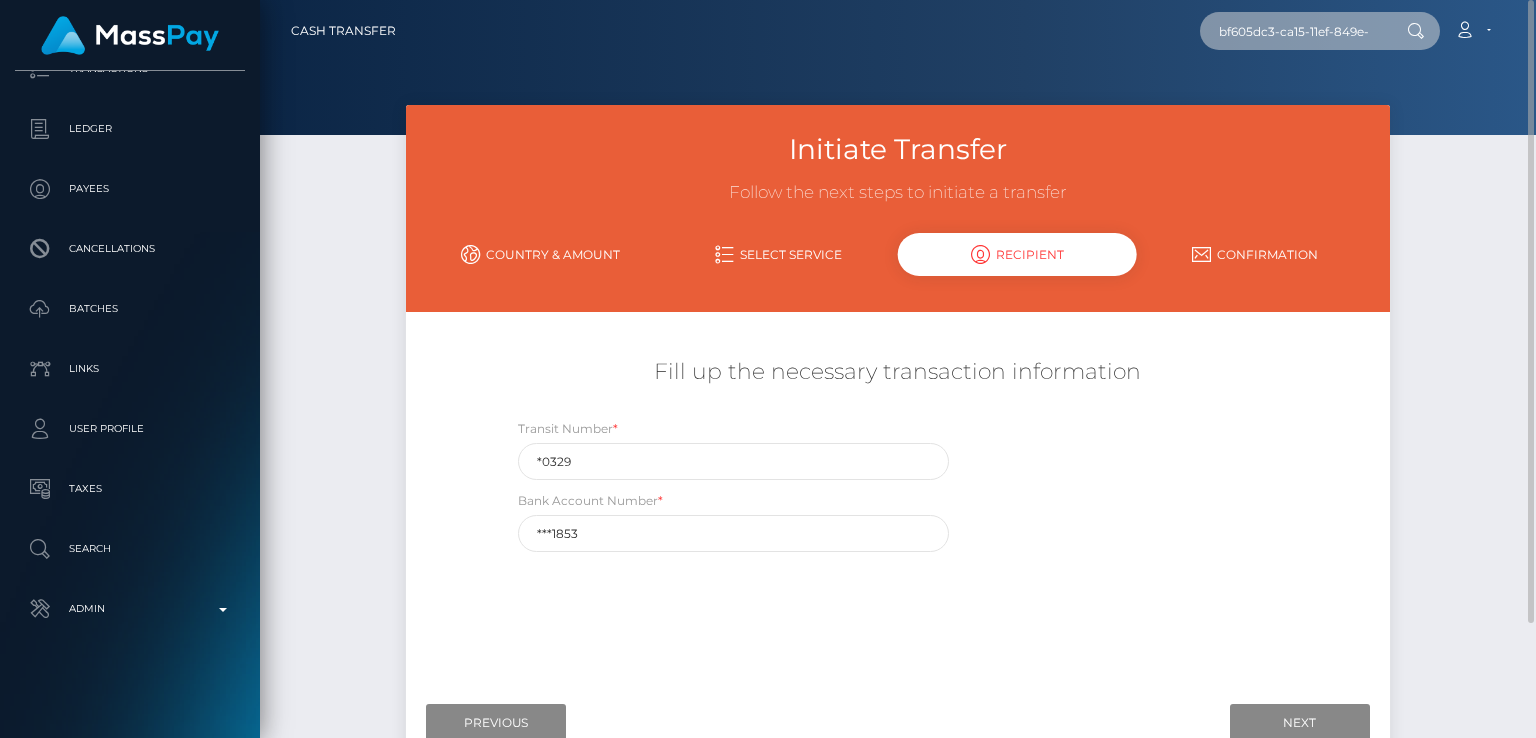 scroll, scrollTop: 0, scrollLeft: 89, axis: horizontal 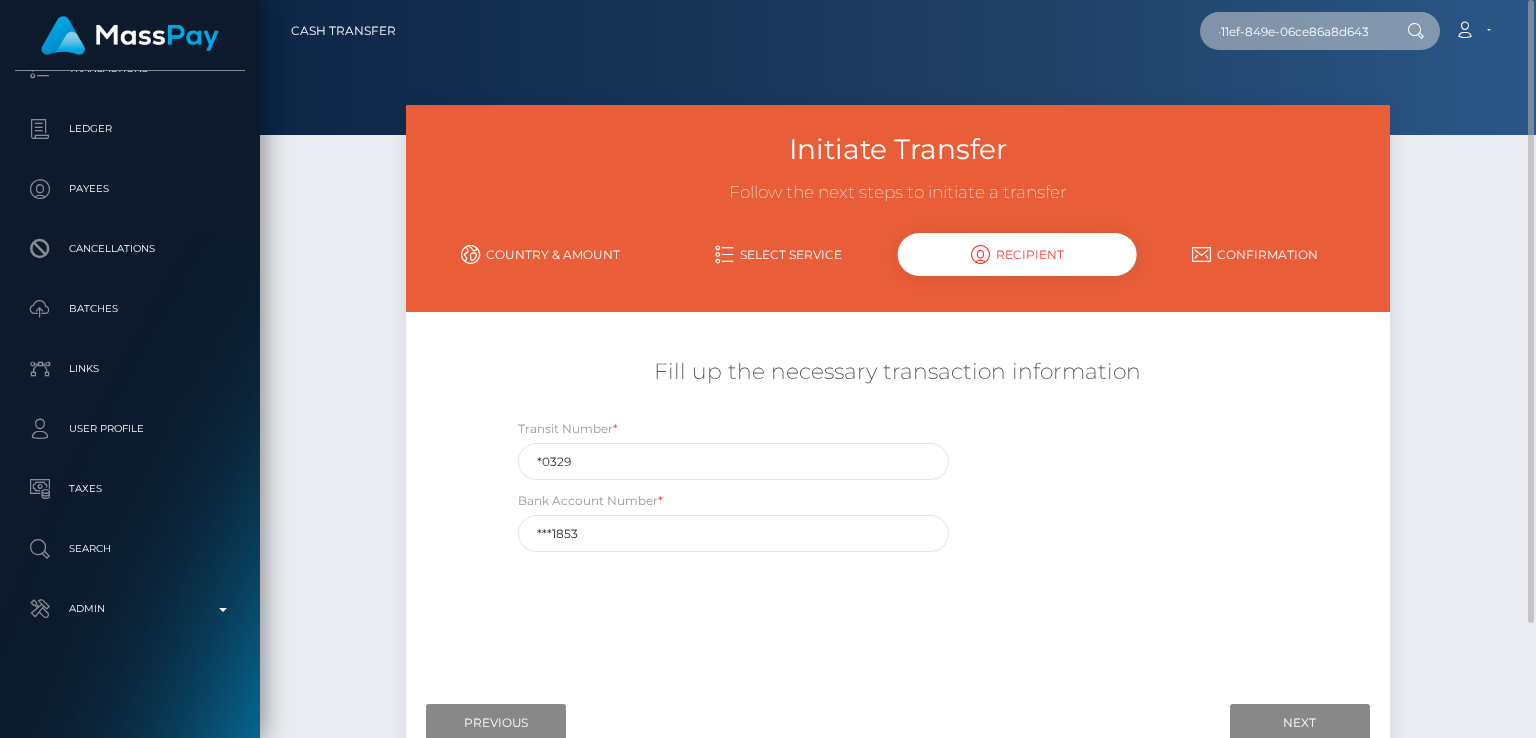 type on "bf605dc3-ca15-11ef-849e-06ce86a8d643" 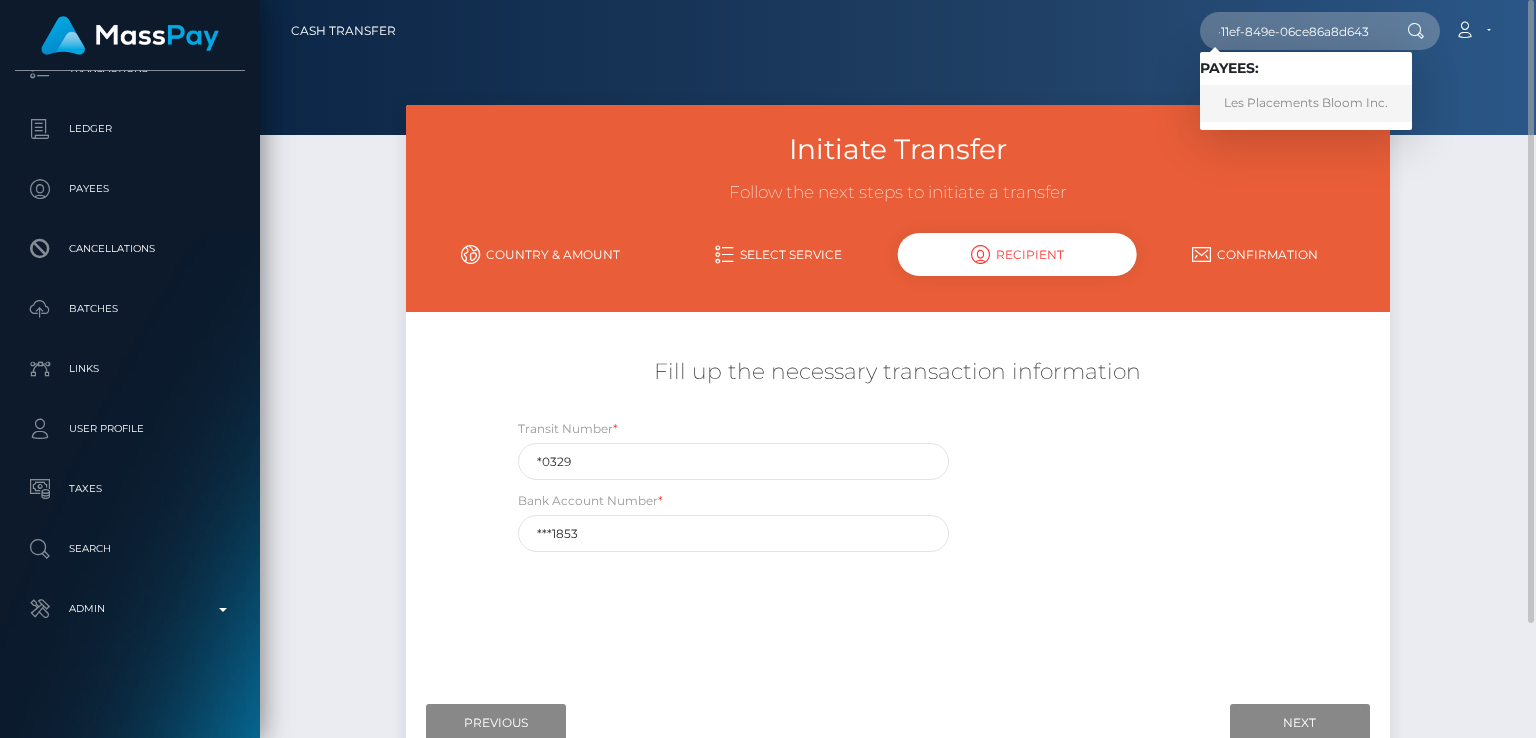 scroll, scrollTop: 0, scrollLeft: 0, axis: both 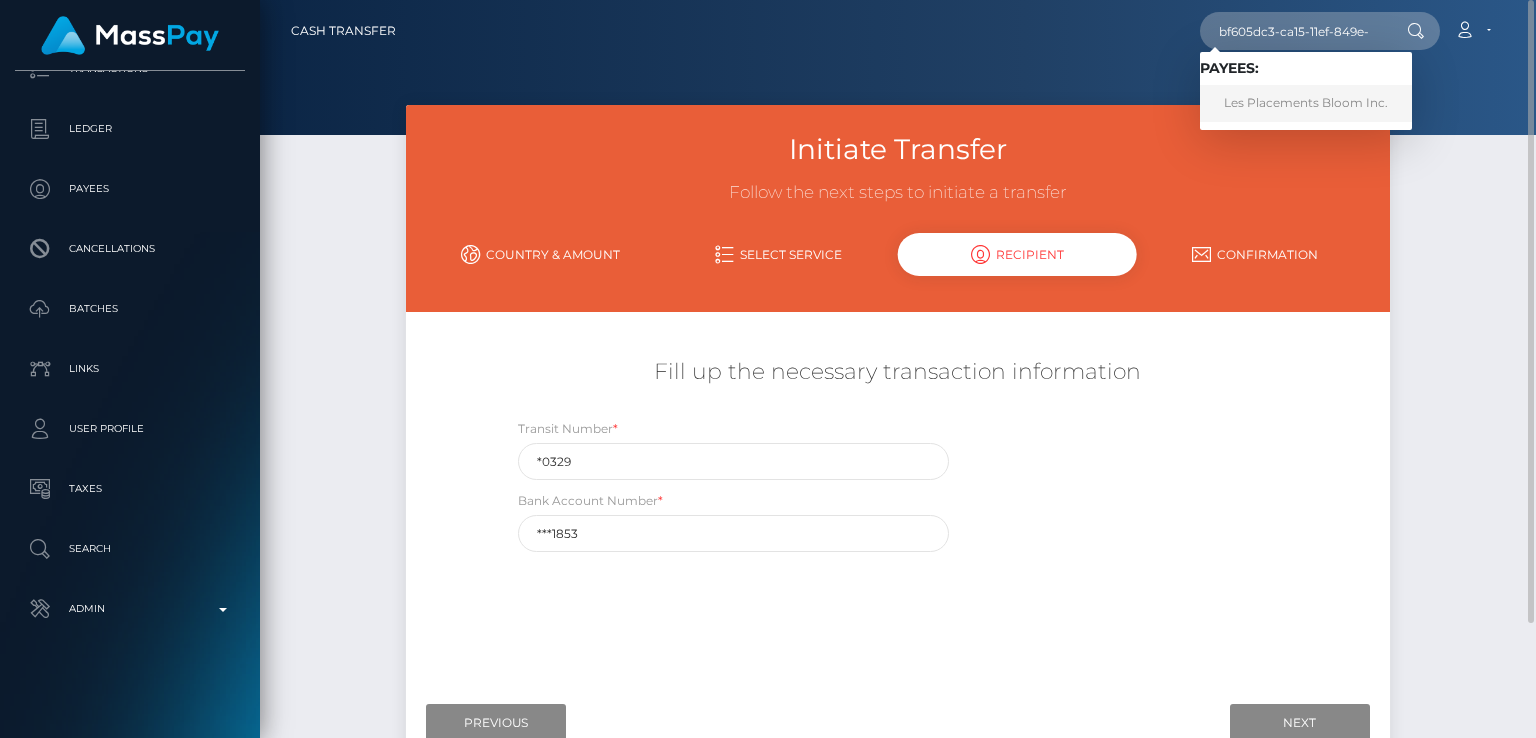 click on "Les Placements Bloom Inc." at bounding box center (1306, 103) 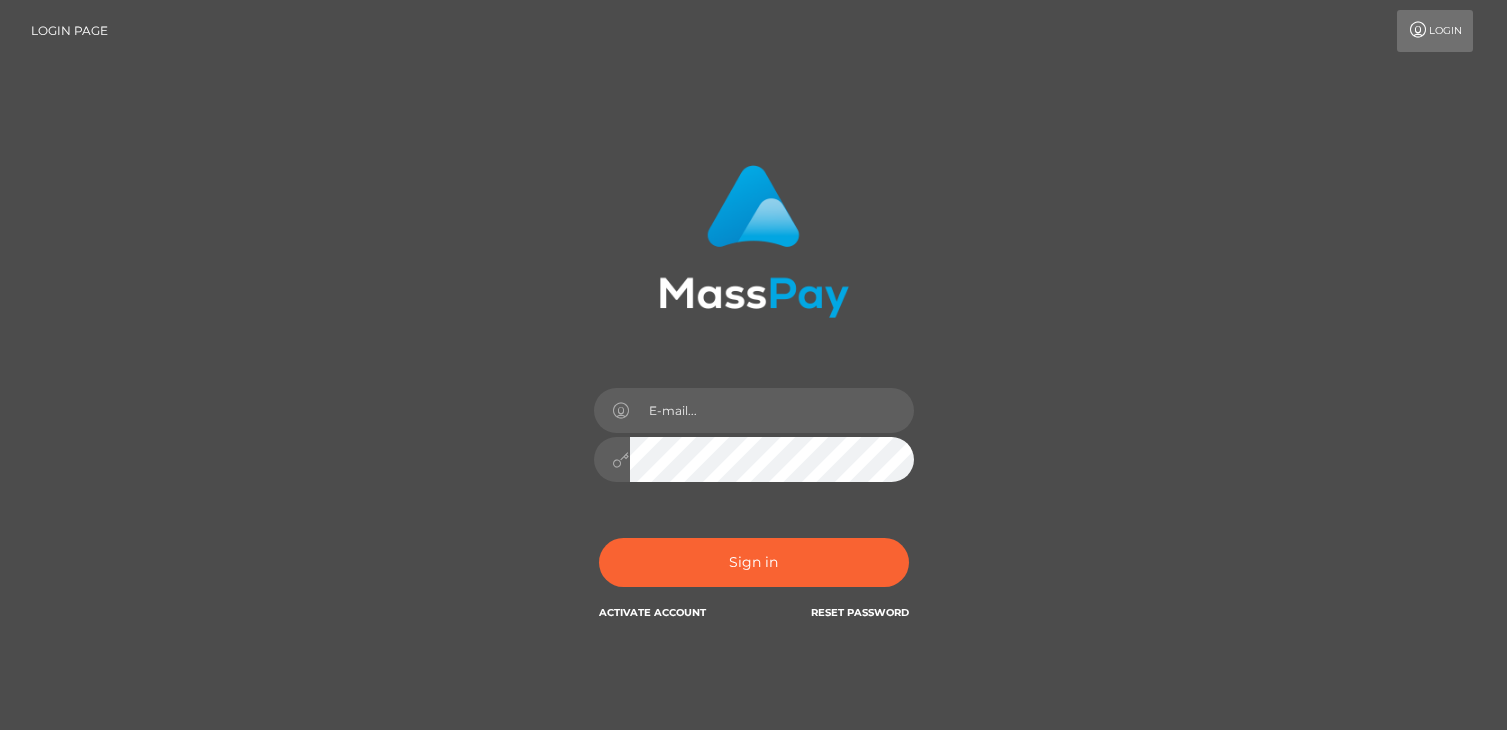 scroll, scrollTop: 0, scrollLeft: 0, axis: both 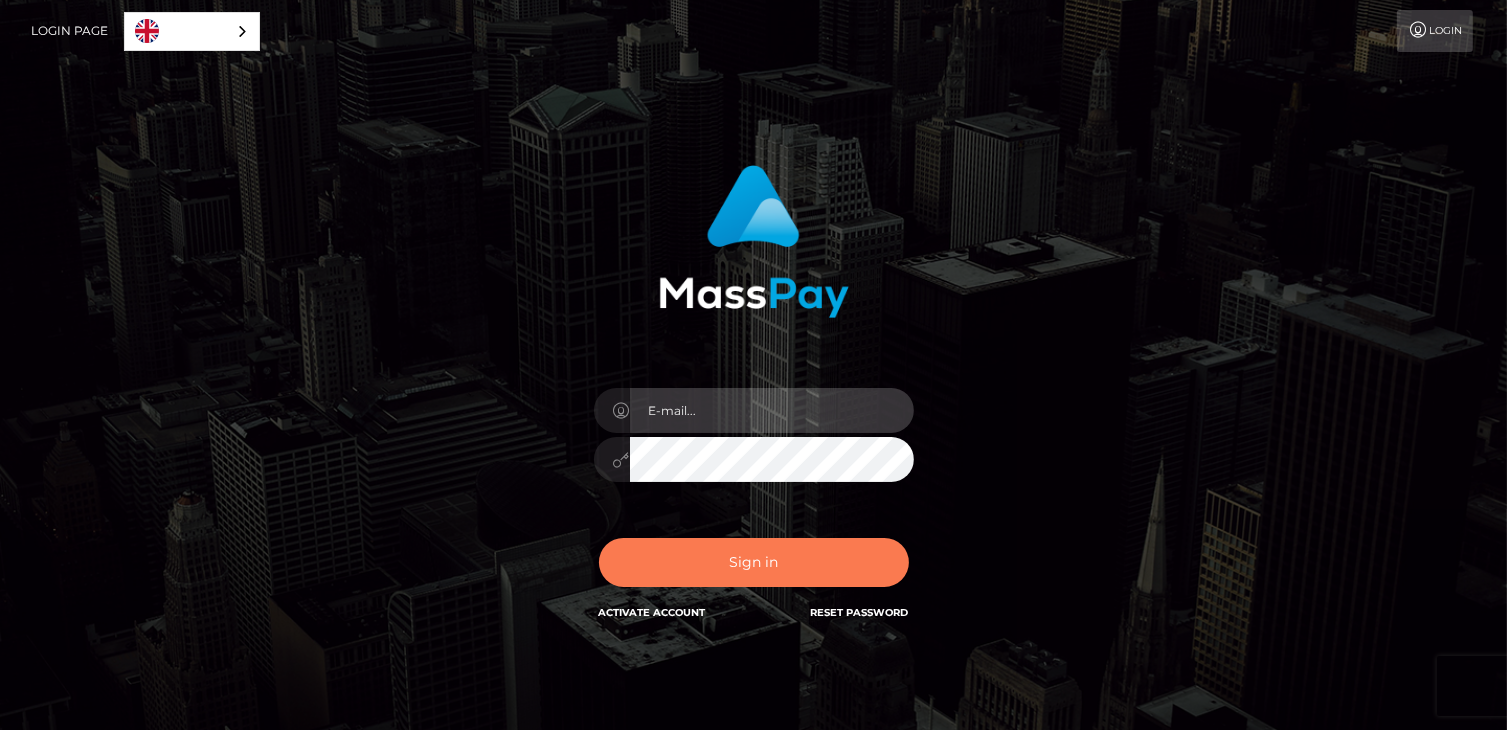 type on "[EMAIL_ADDRESS][DOMAIN_NAME]" 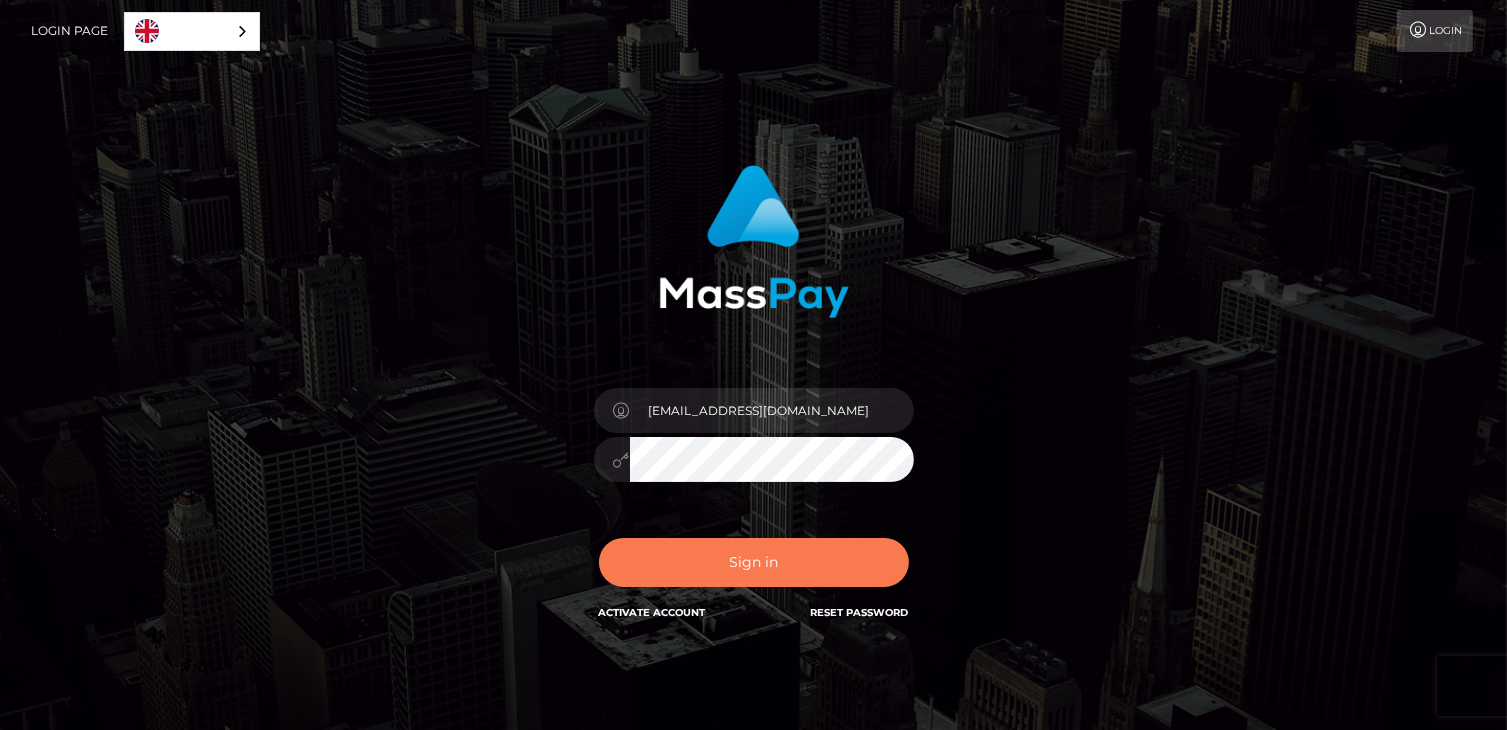 click on "Sign in" at bounding box center [754, 562] 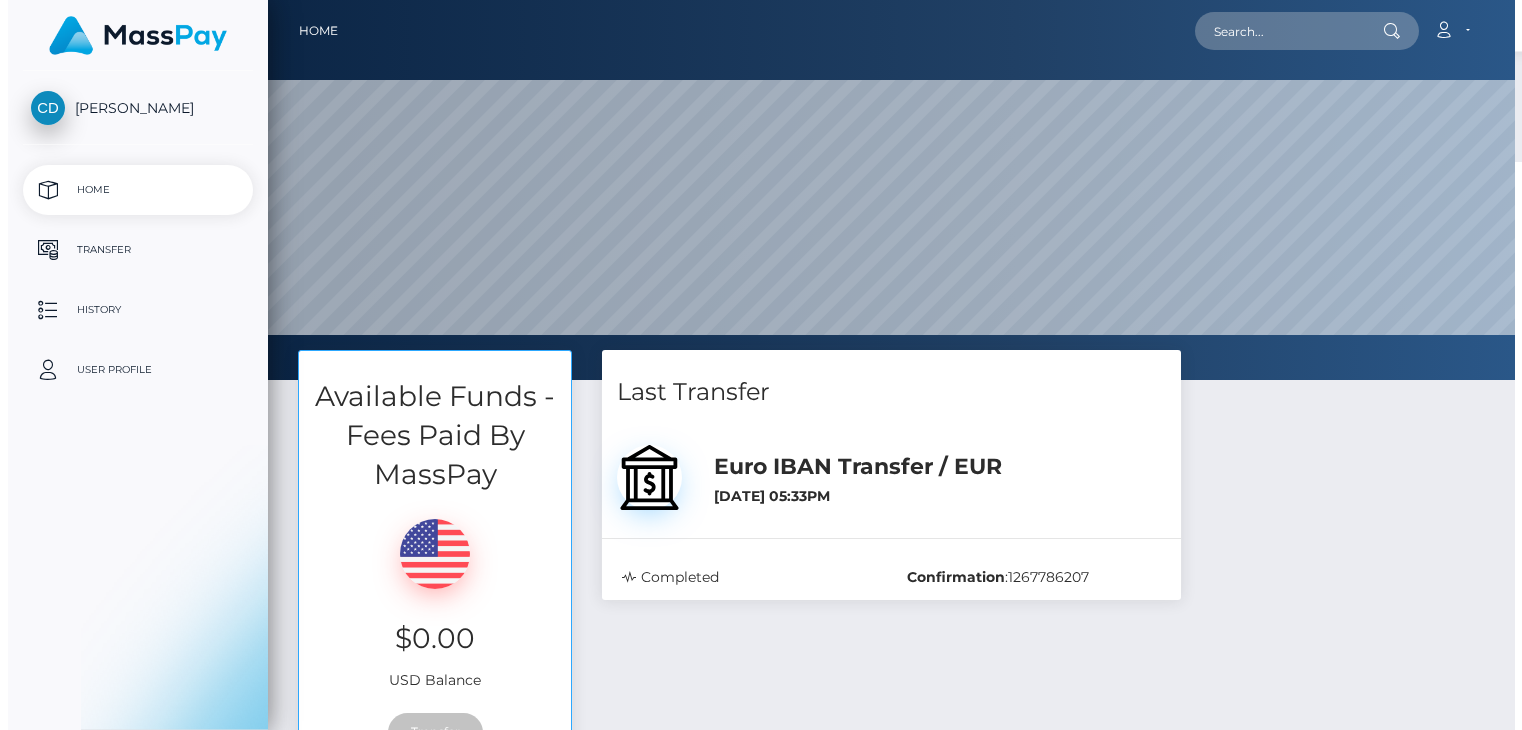 scroll, scrollTop: 0, scrollLeft: 0, axis: both 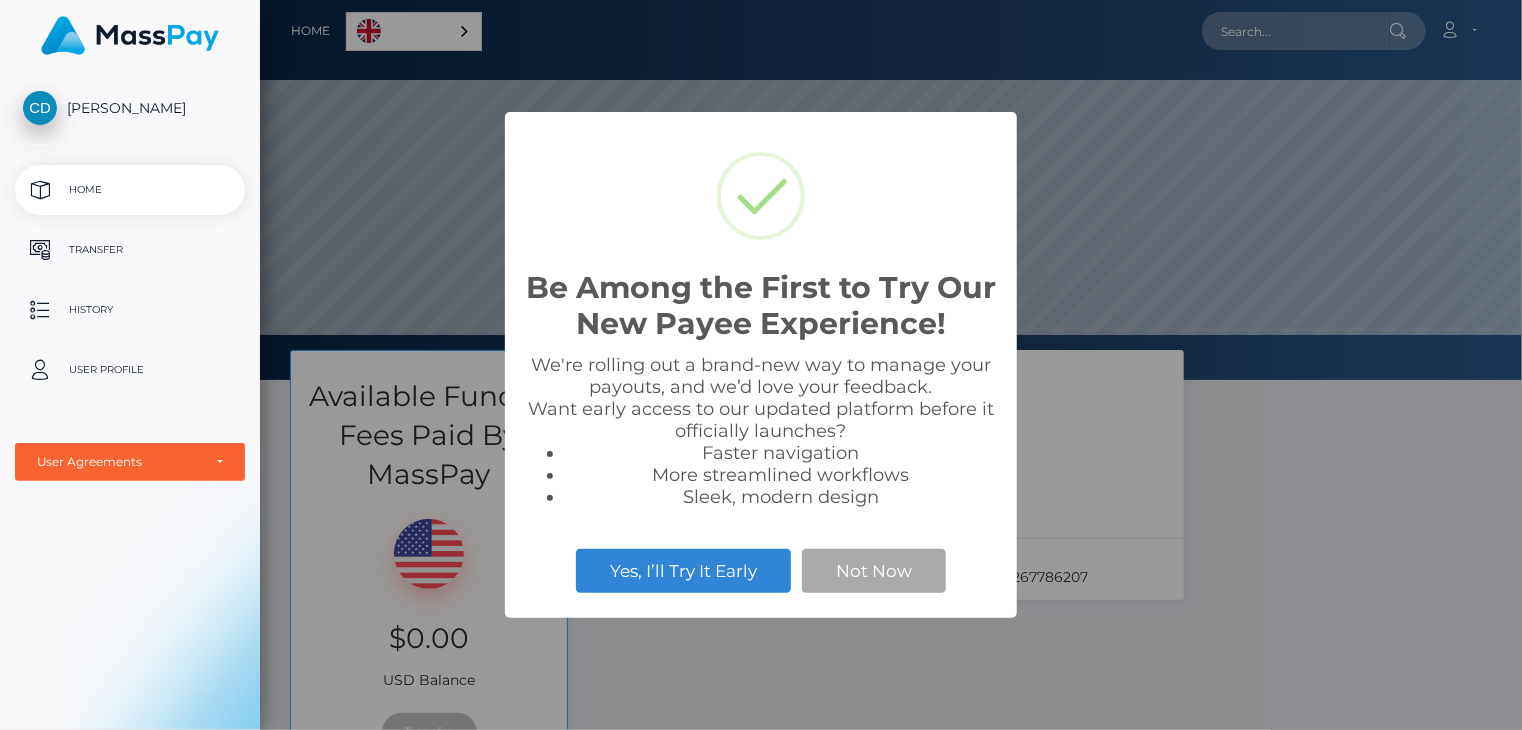 select 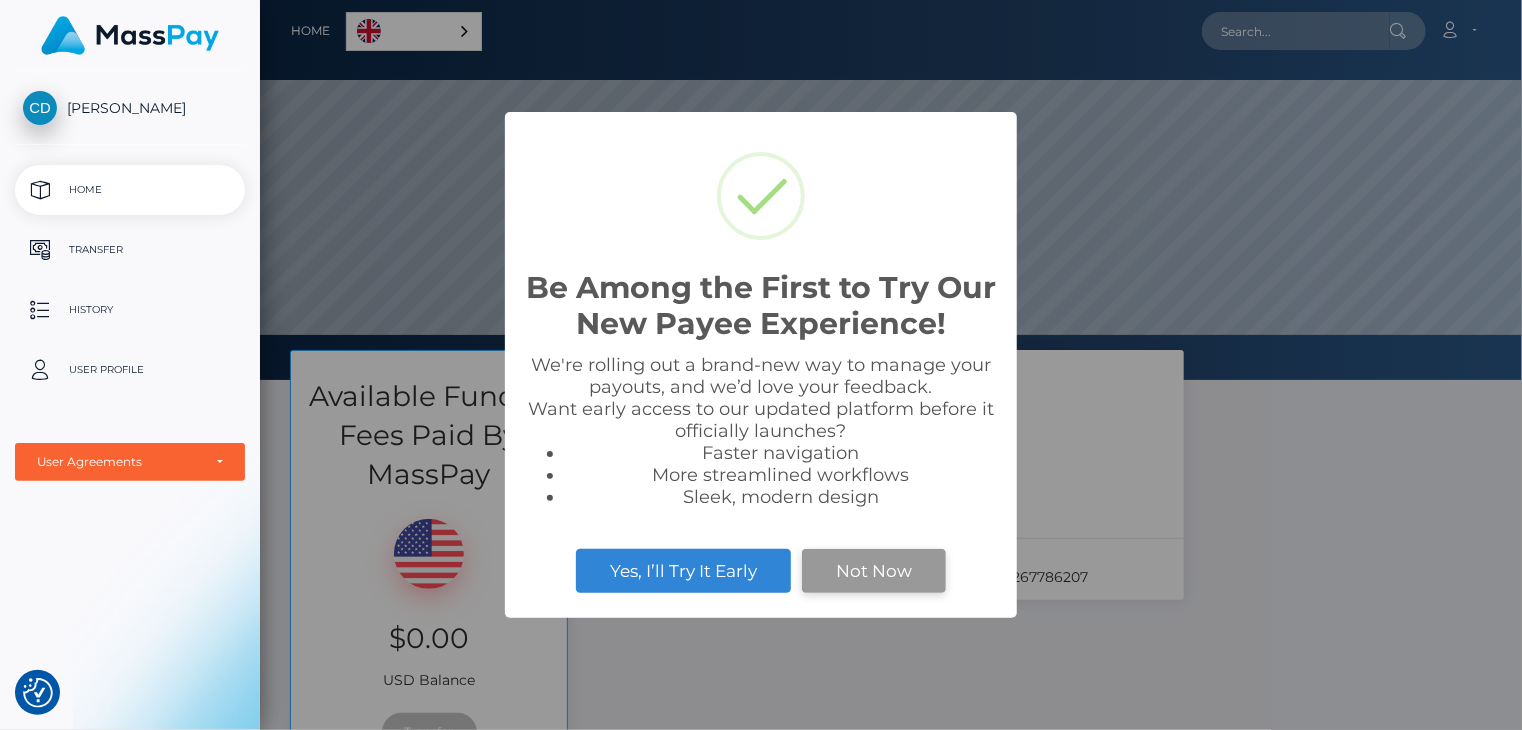 click on "Not Now" at bounding box center [874, 571] 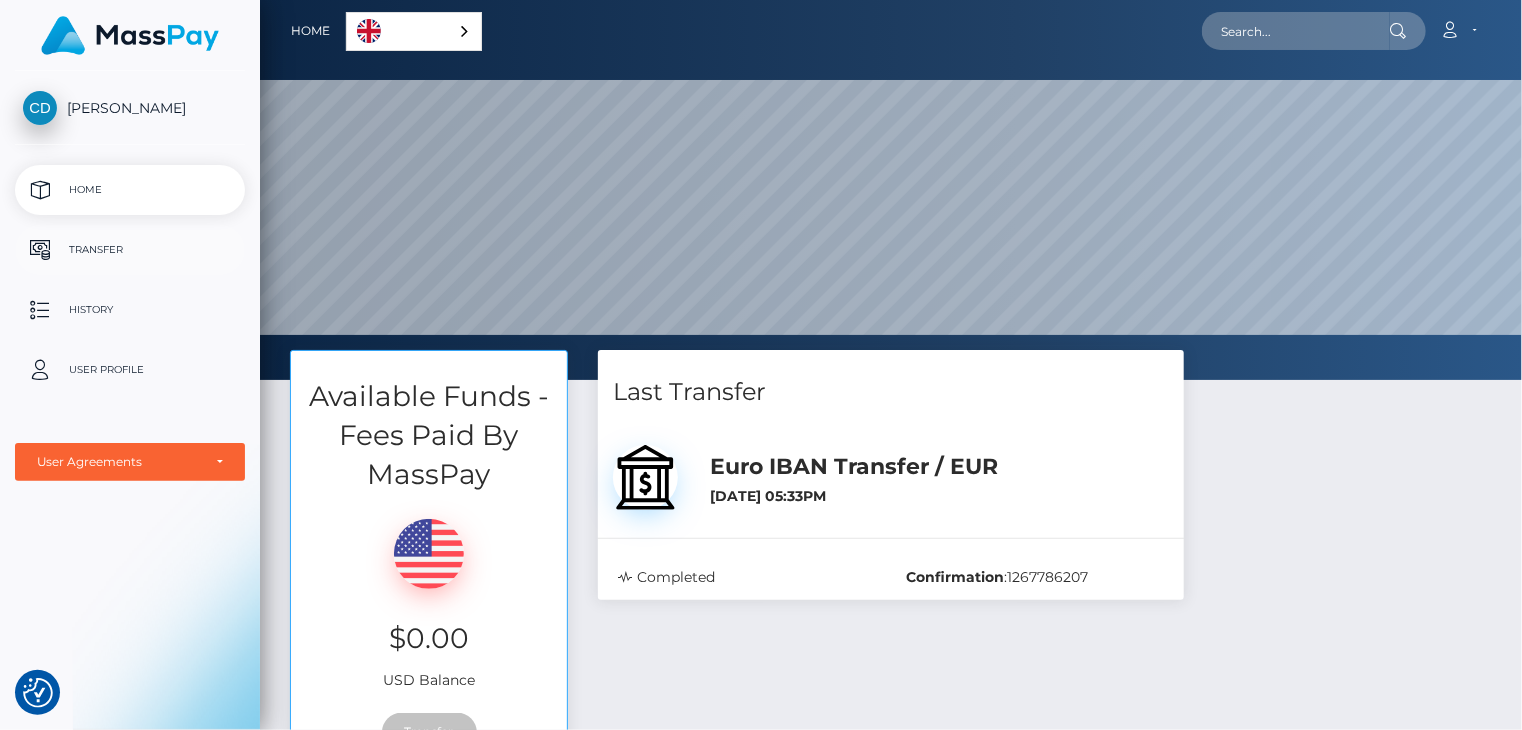 click on "Transfer" at bounding box center (130, 250) 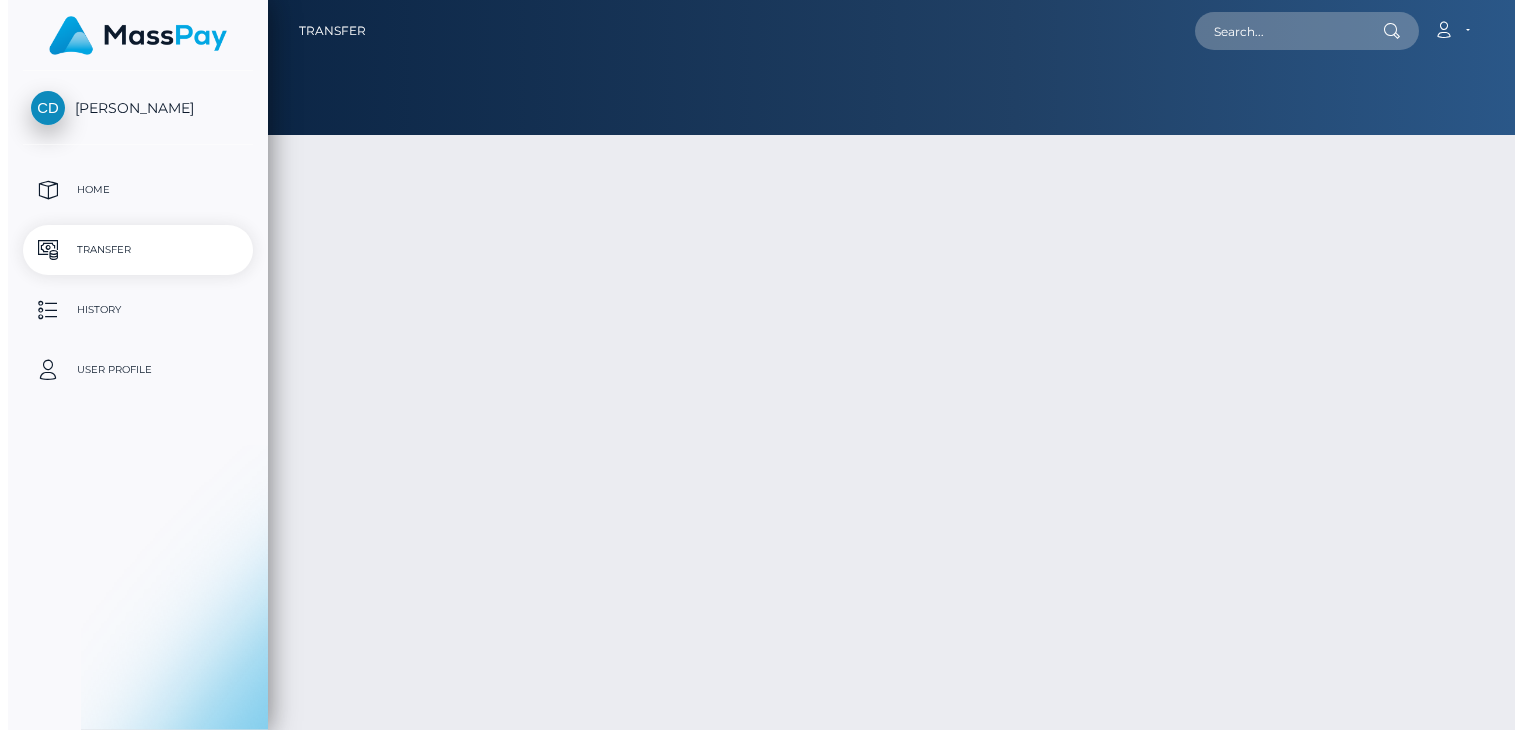 scroll, scrollTop: 0, scrollLeft: 0, axis: both 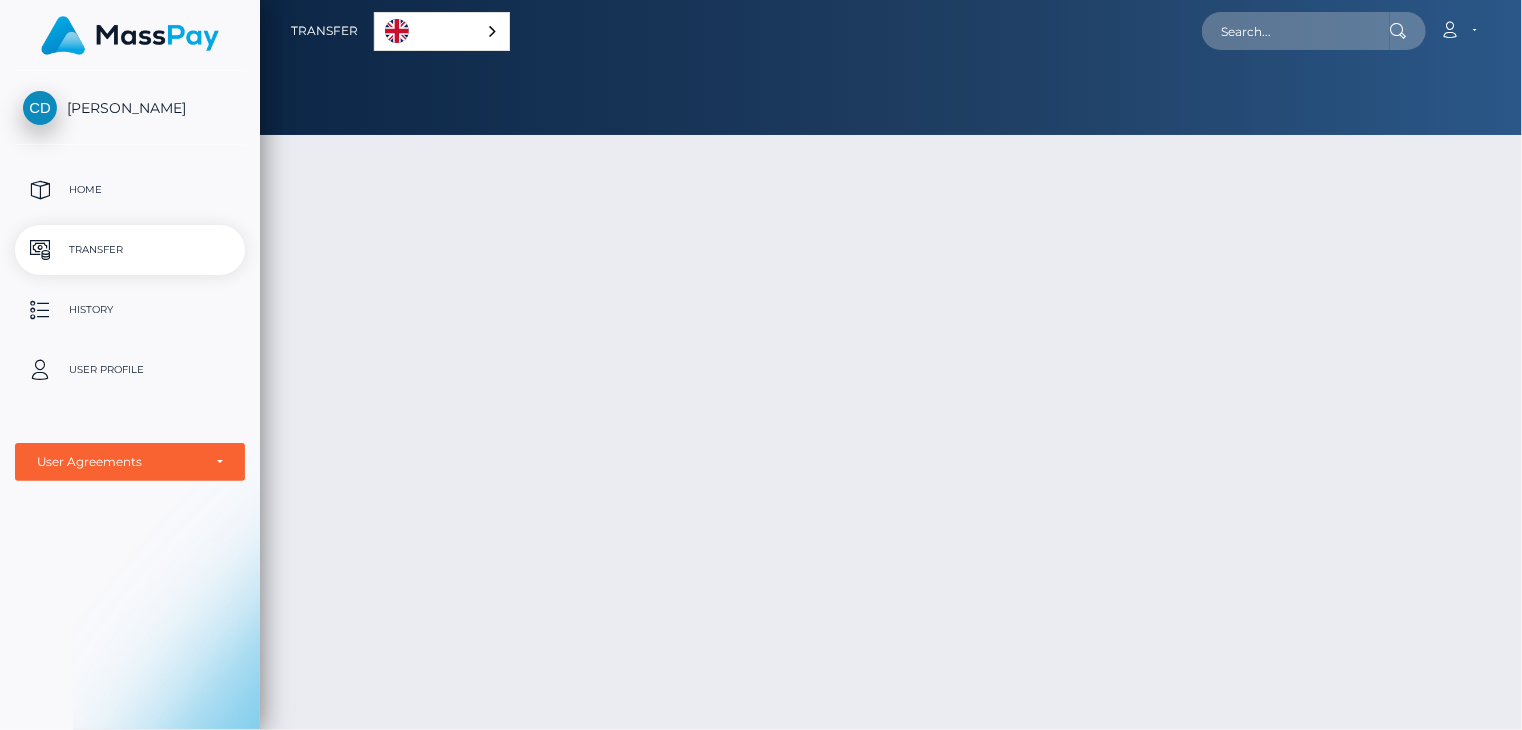 select 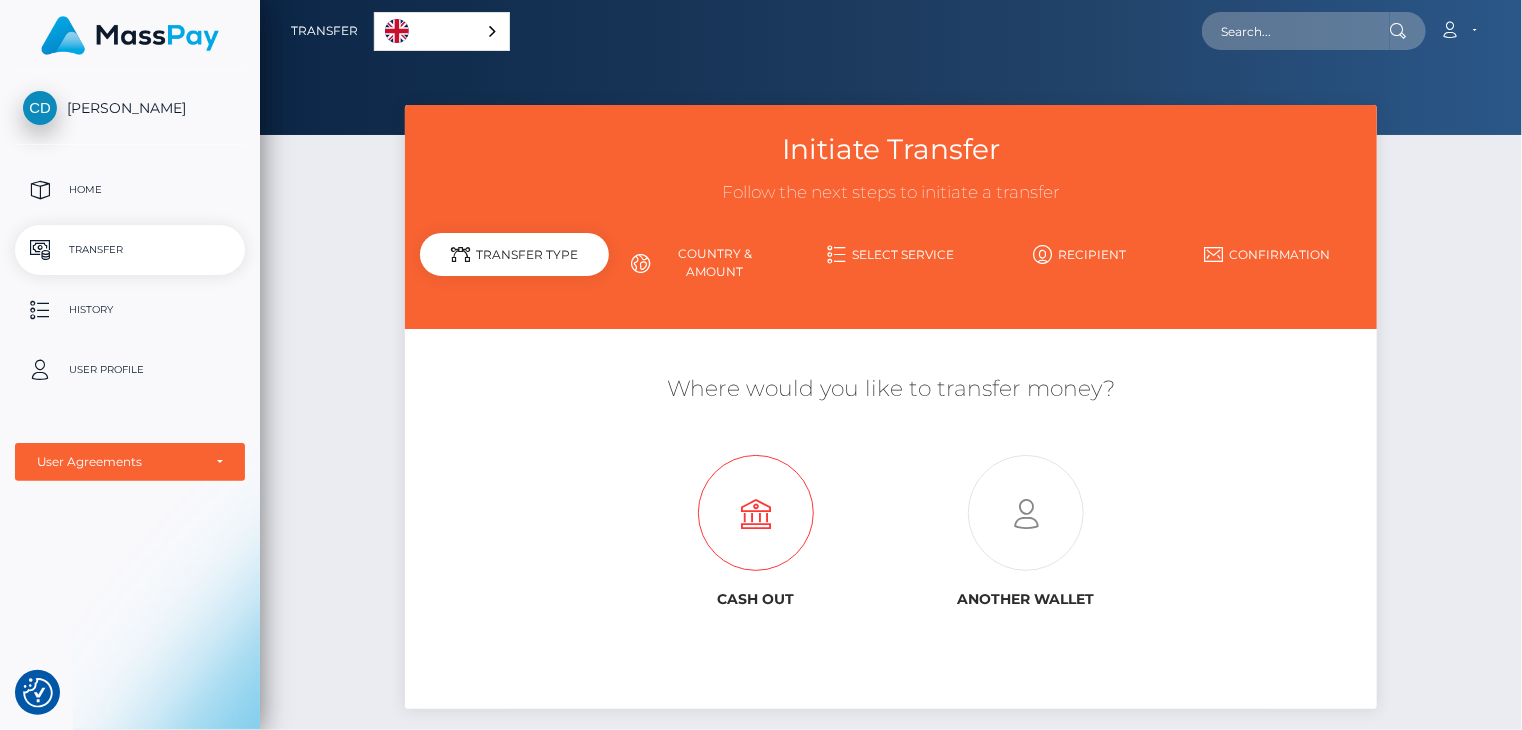 click at bounding box center (756, 514) 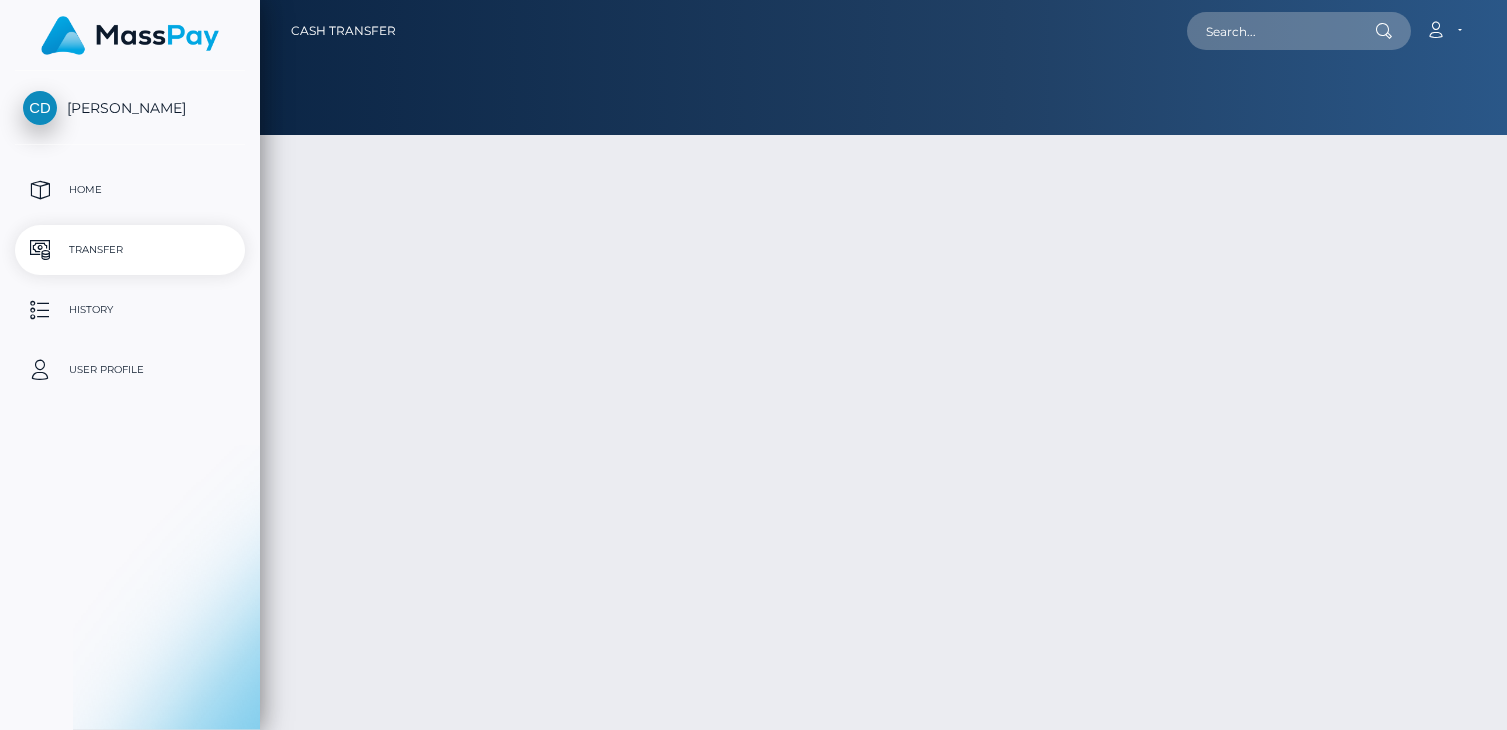 type on "NaN" 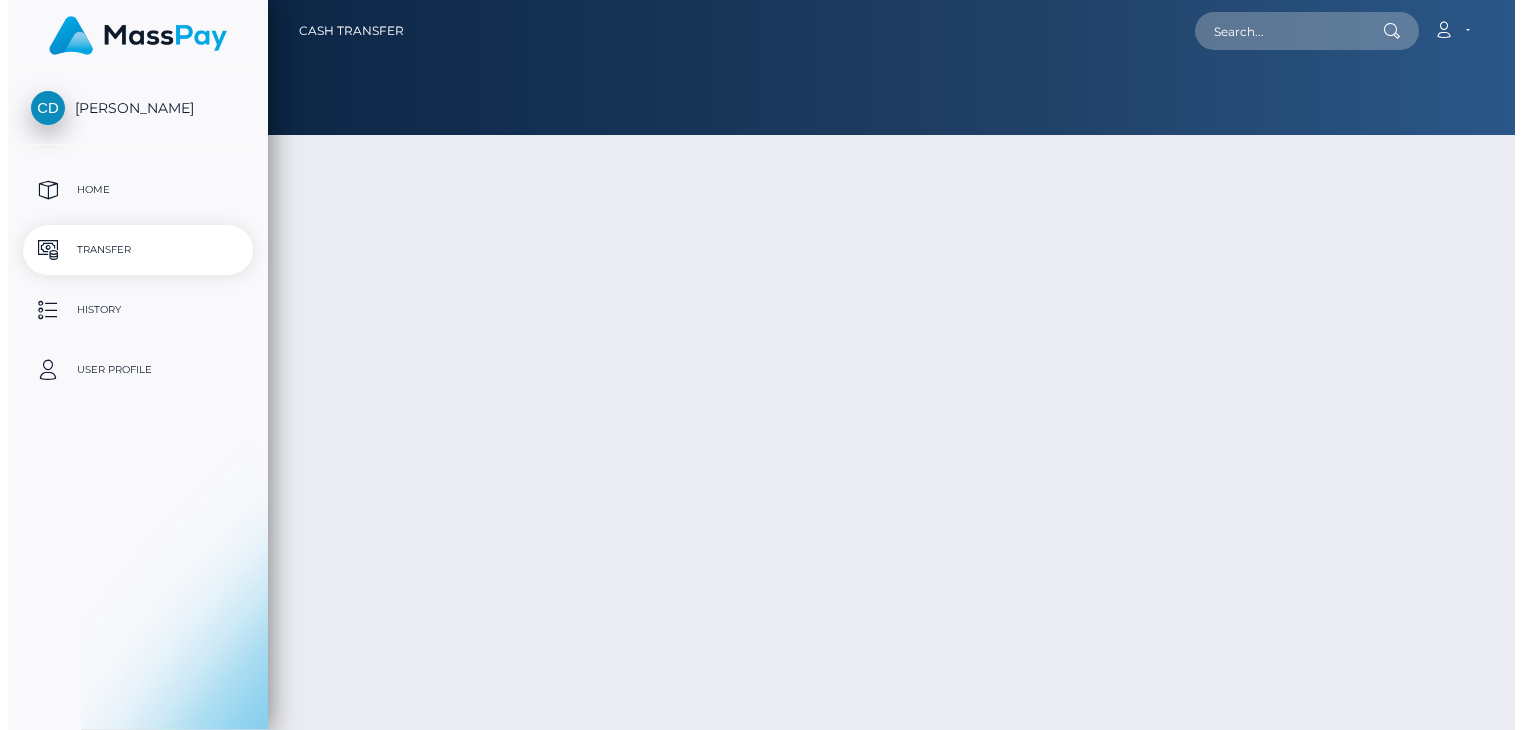 scroll, scrollTop: 0, scrollLeft: 0, axis: both 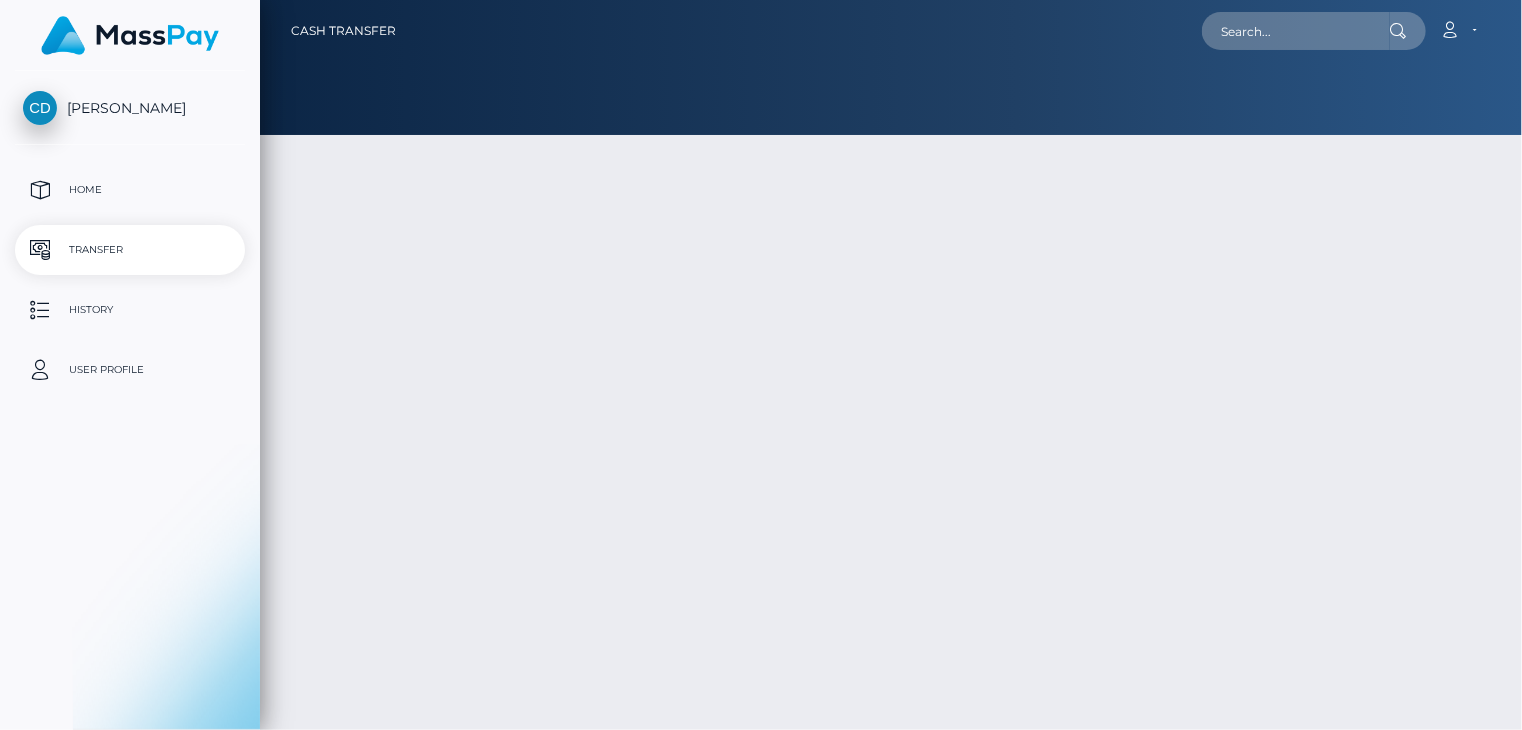 select 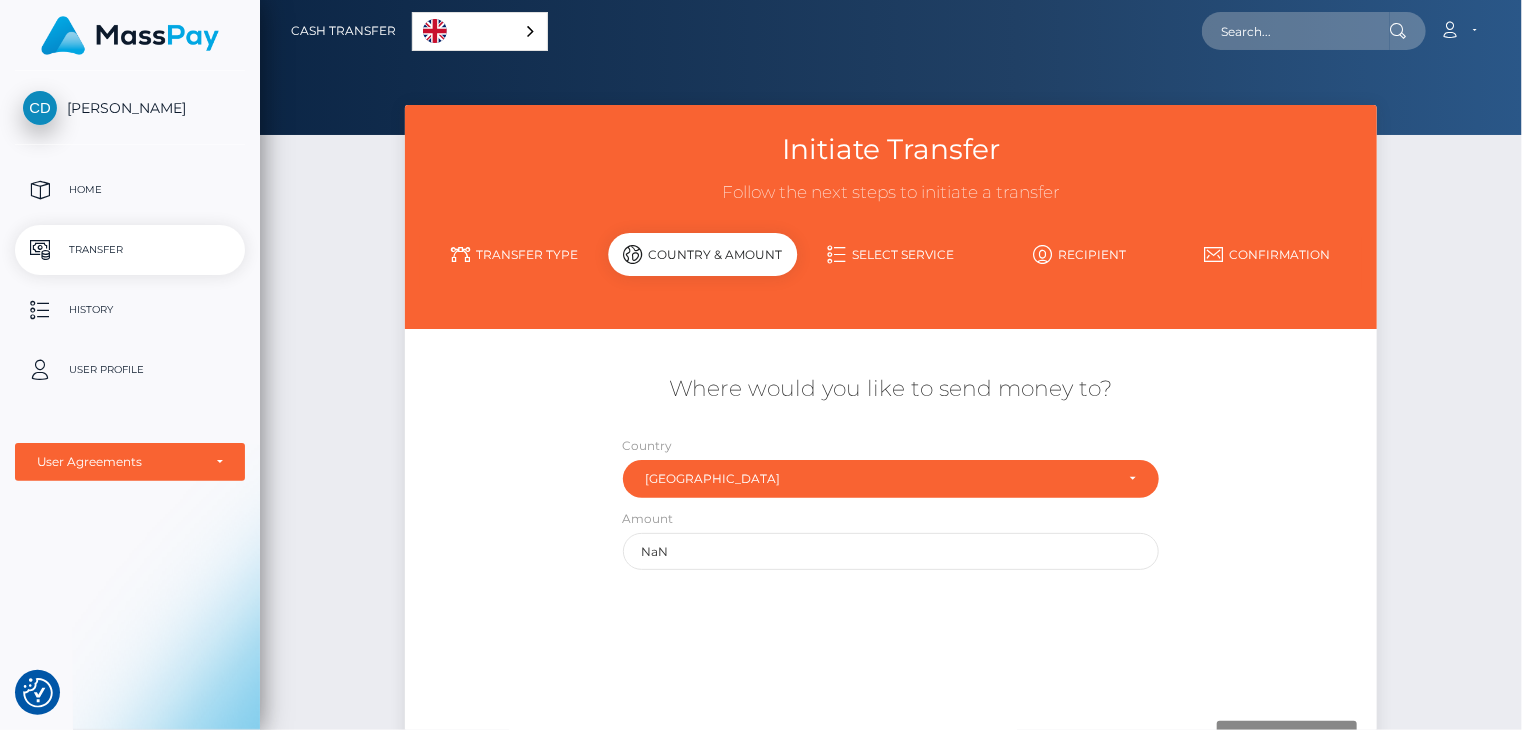 scroll, scrollTop: 187, scrollLeft: 0, axis: vertical 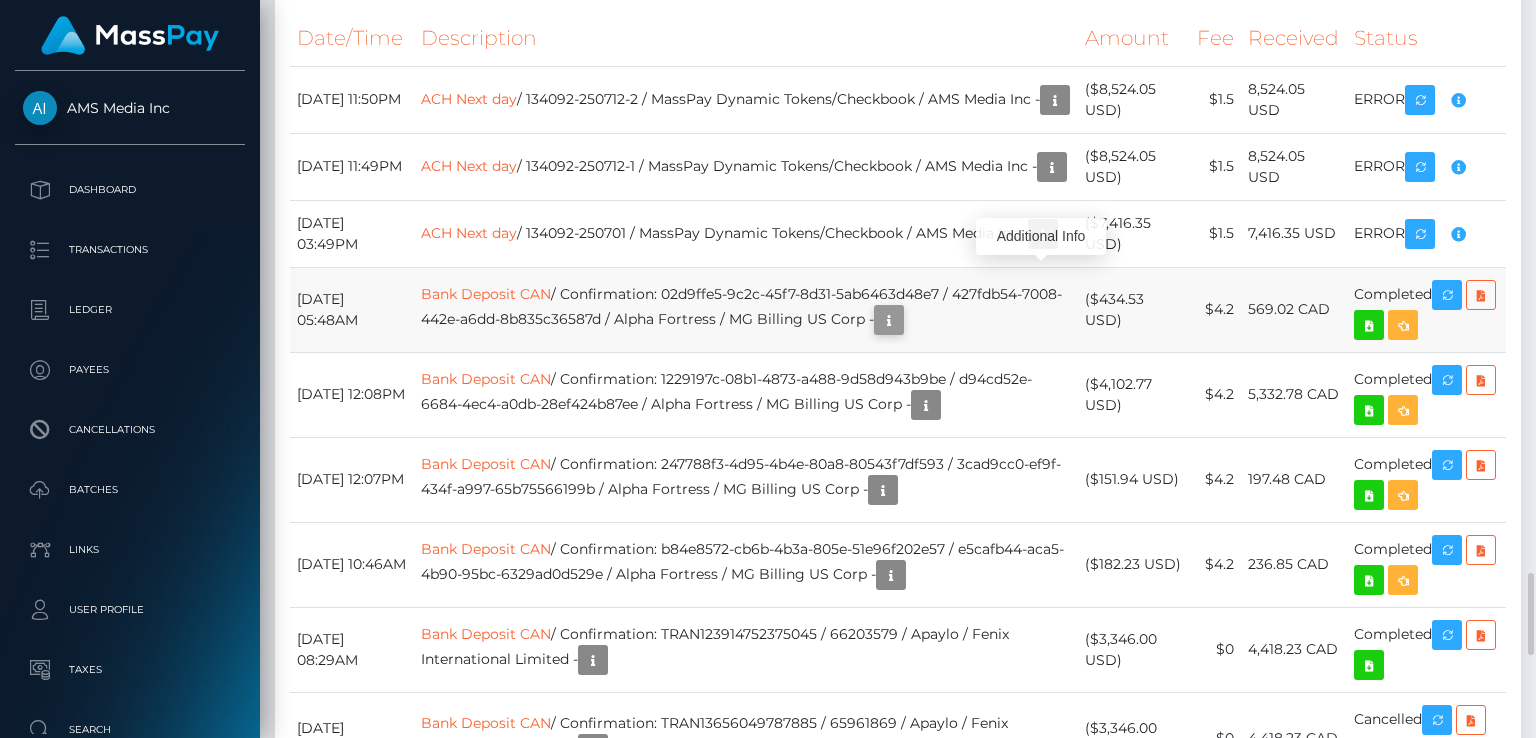 click at bounding box center (889, 320) 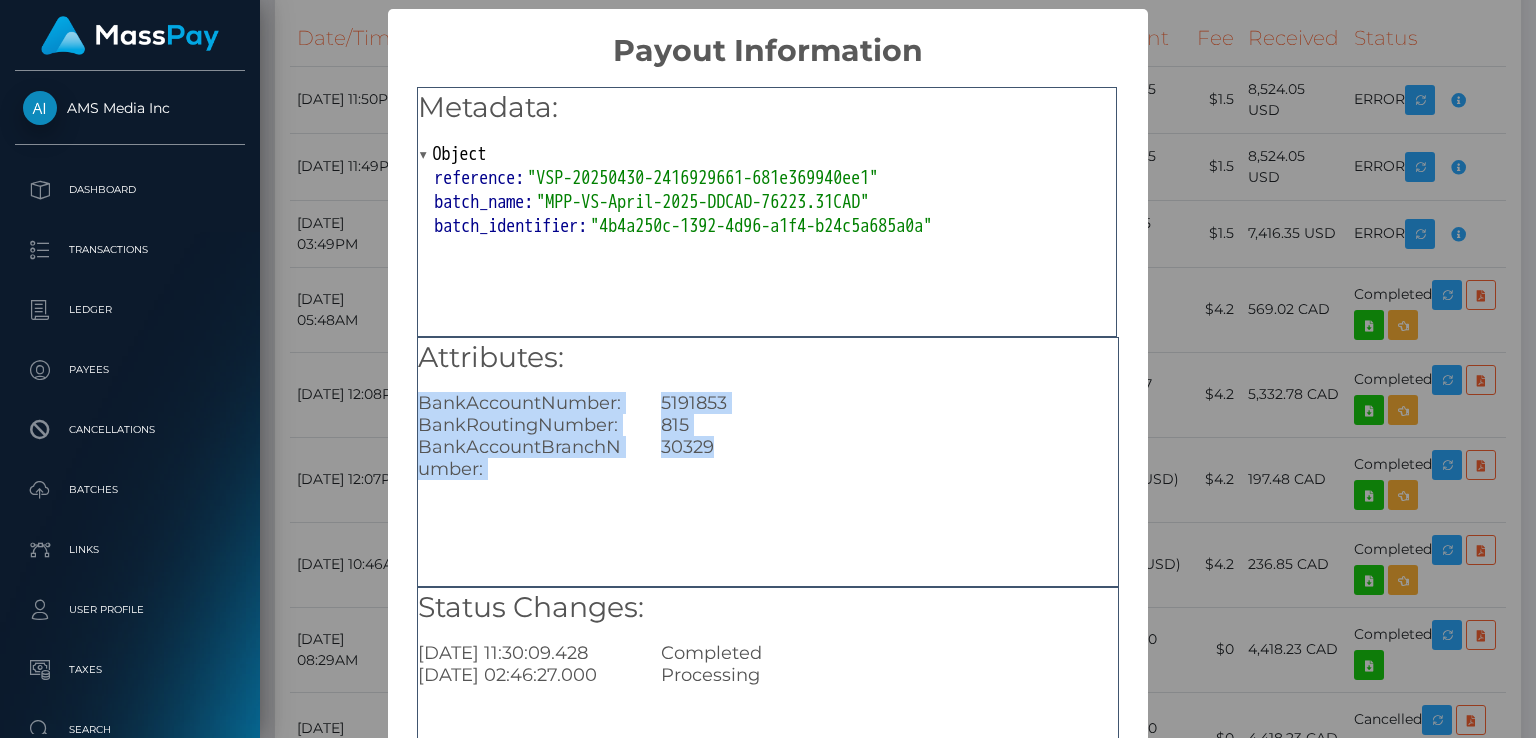 drag, startPoint x: 418, startPoint y: 403, endPoint x: 712, endPoint y: 454, distance: 298.3907 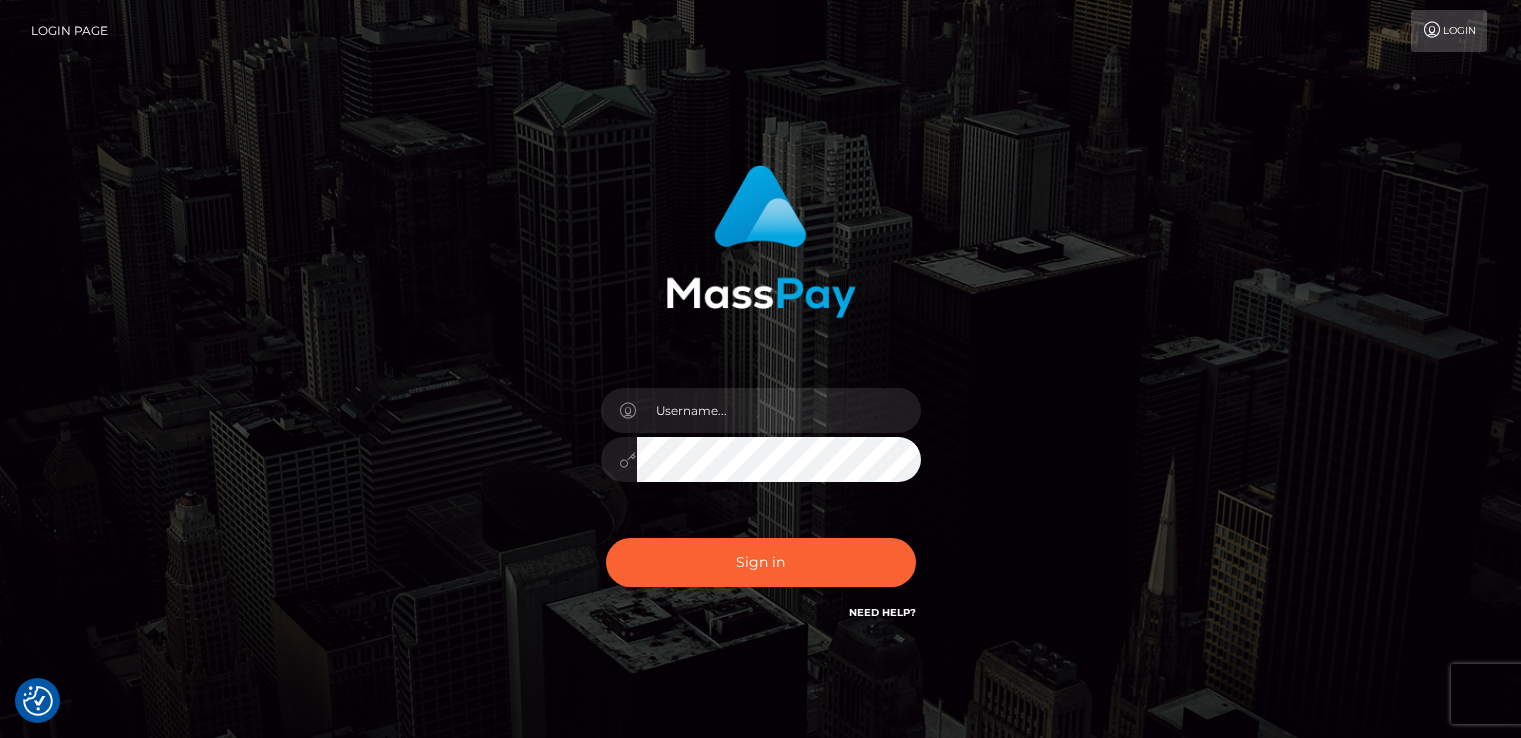 scroll, scrollTop: 0, scrollLeft: 0, axis: both 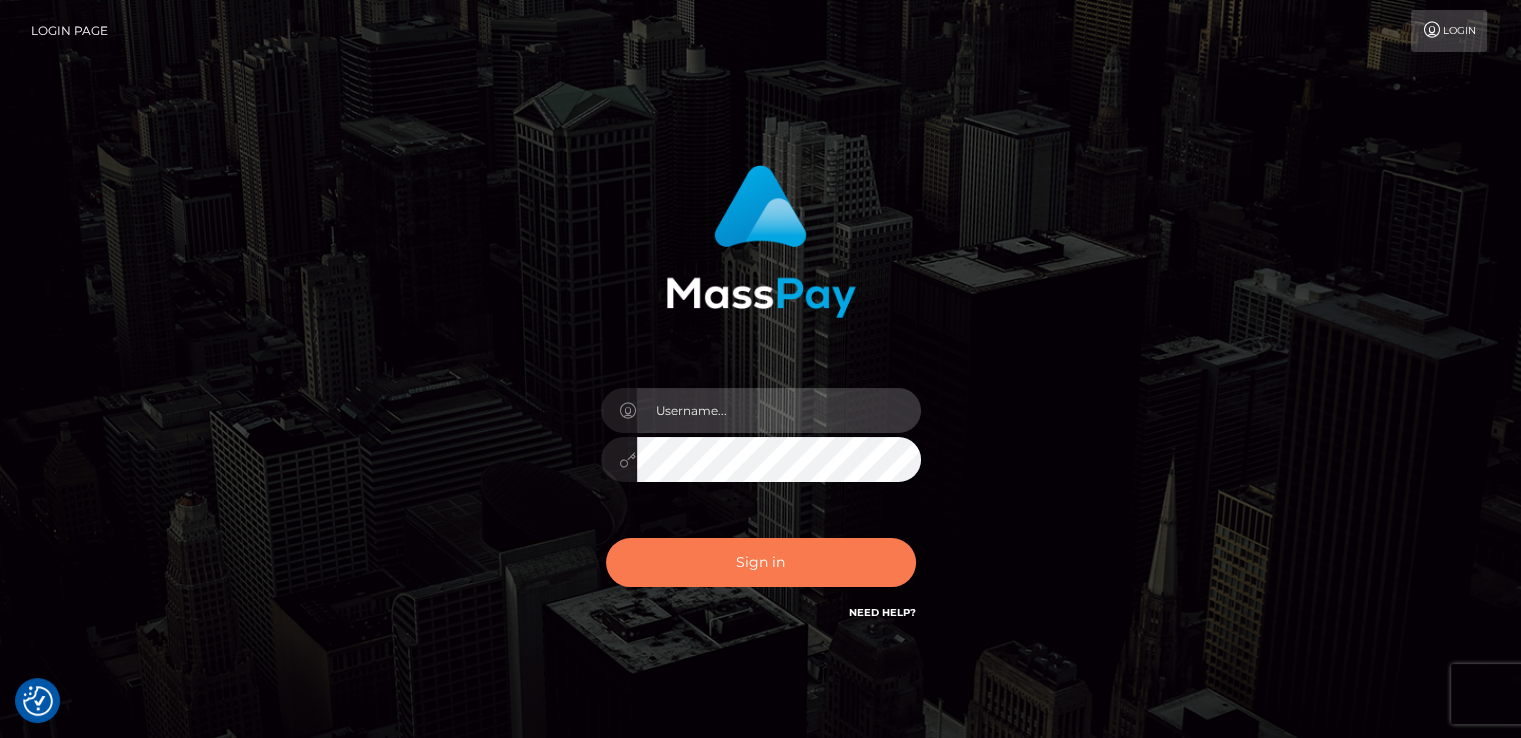 type on "catalinad" 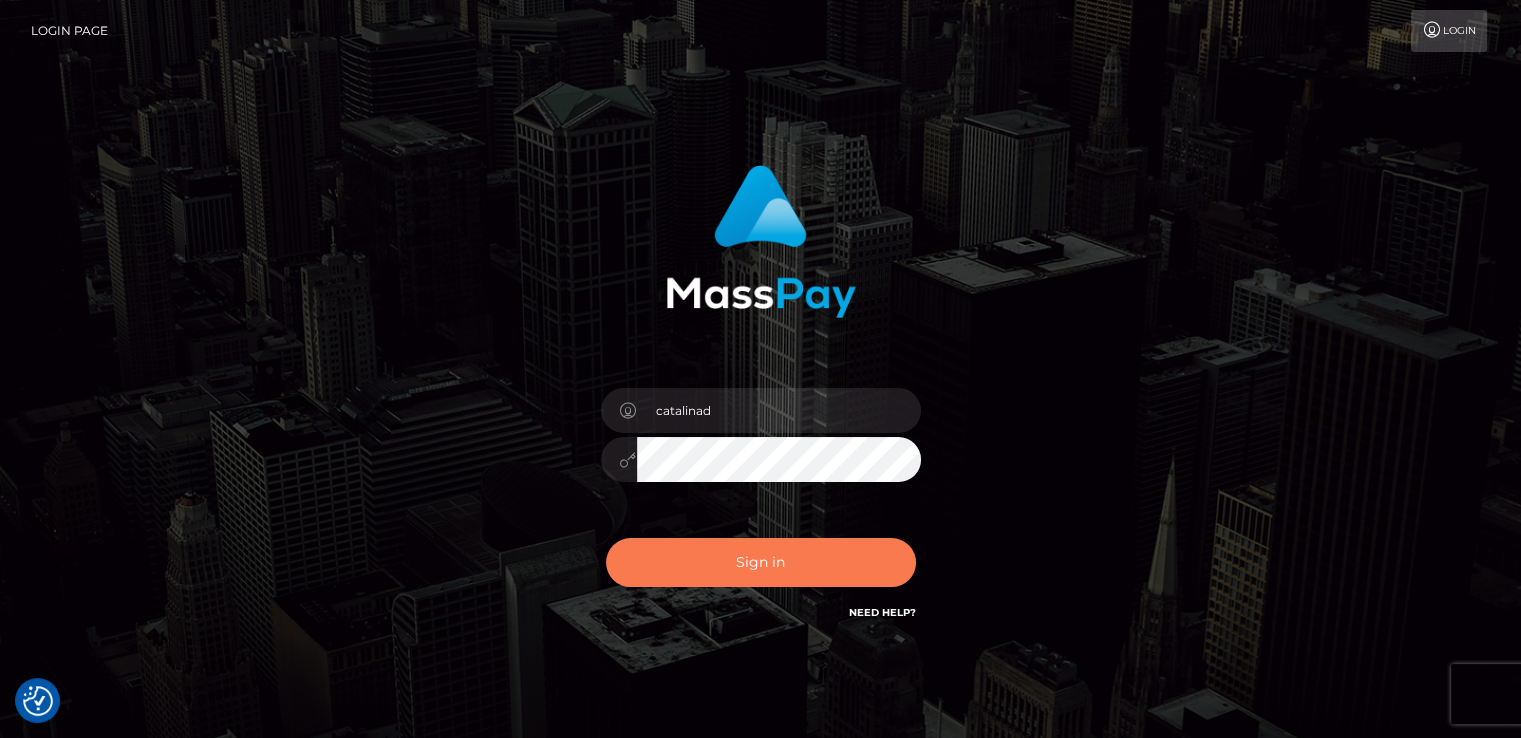drag, startPoint x: 723, startPoint y: 559, endPoint x: 725, endPoint y: 549, distance: 10.198039 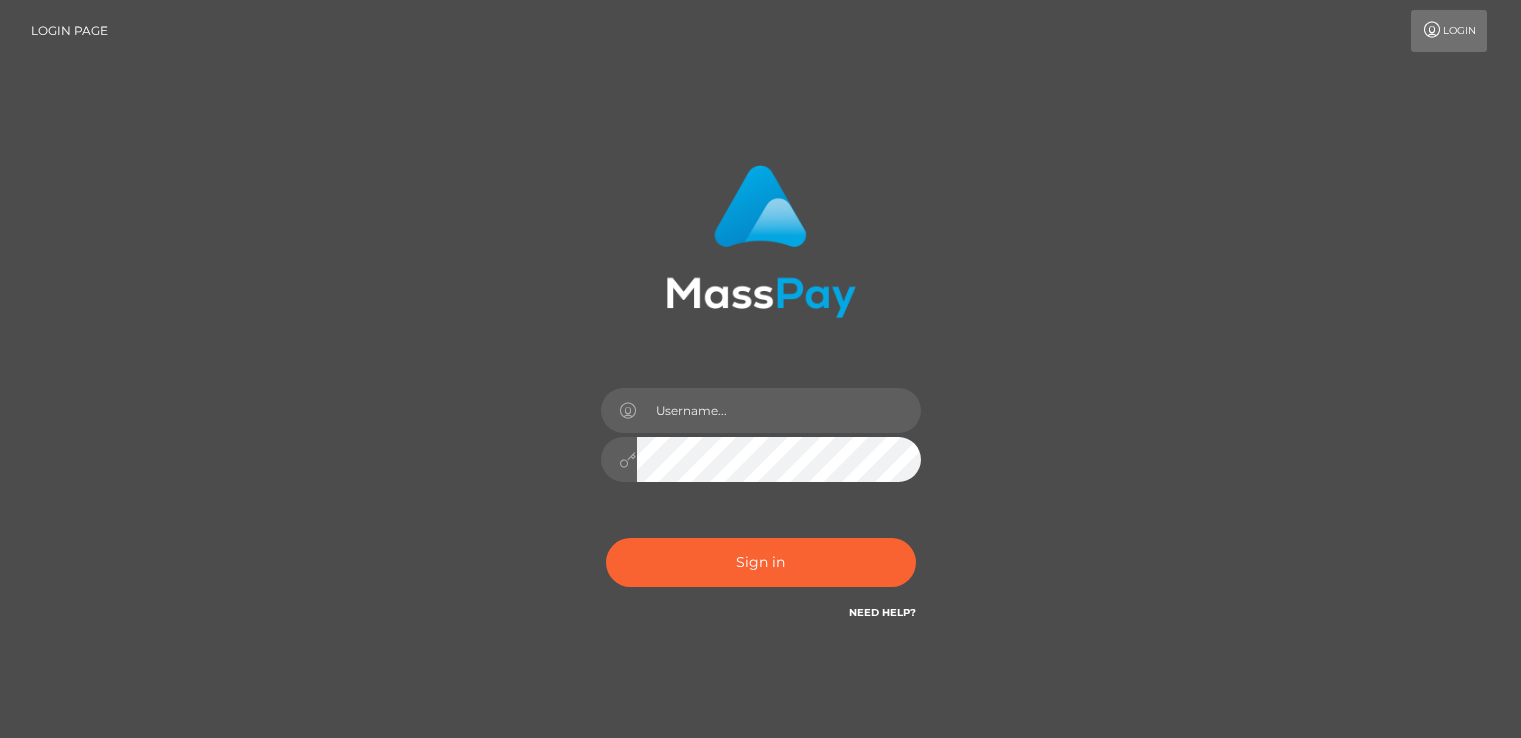 scroll, scrollTop: 0, scrollLeft: 0, axis: both 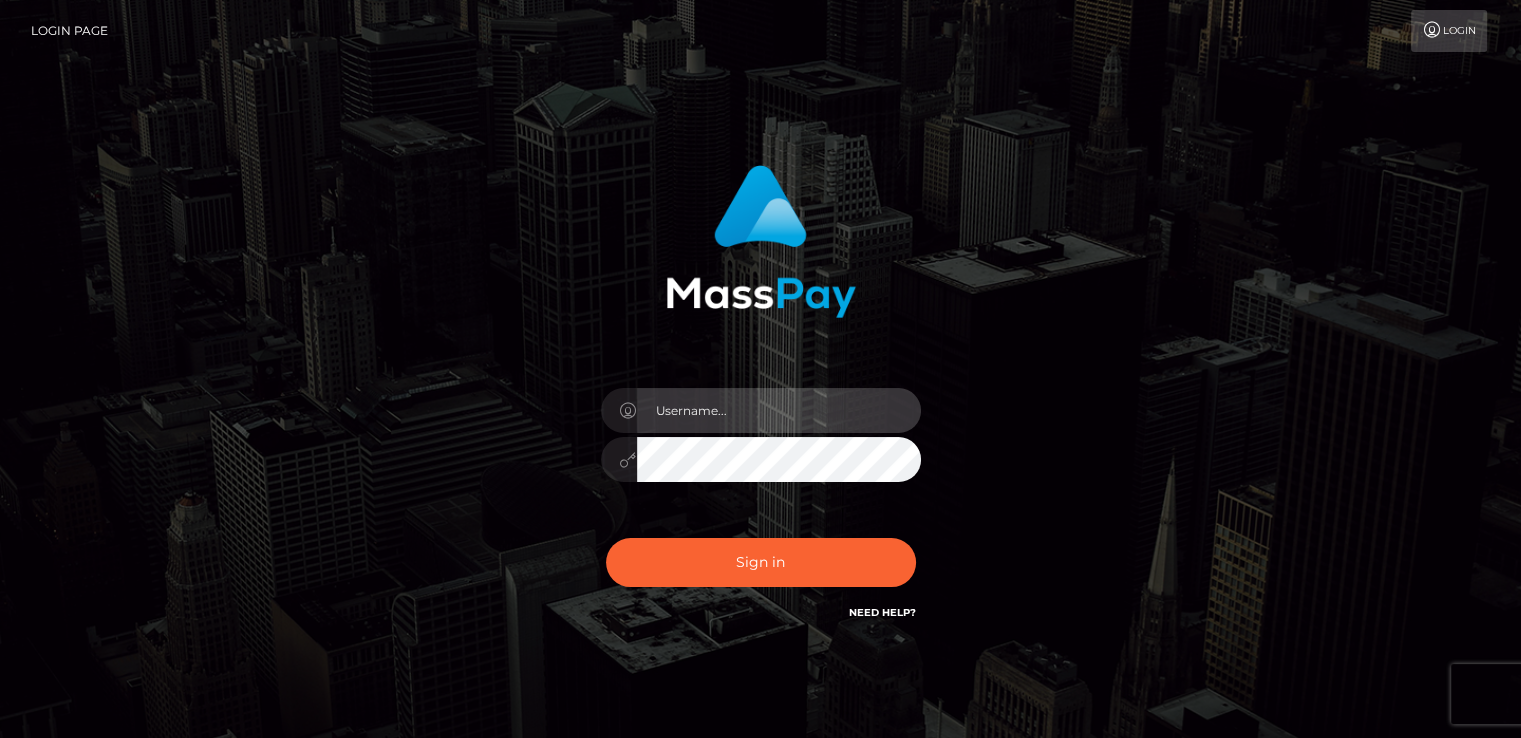 type on "catalinad" 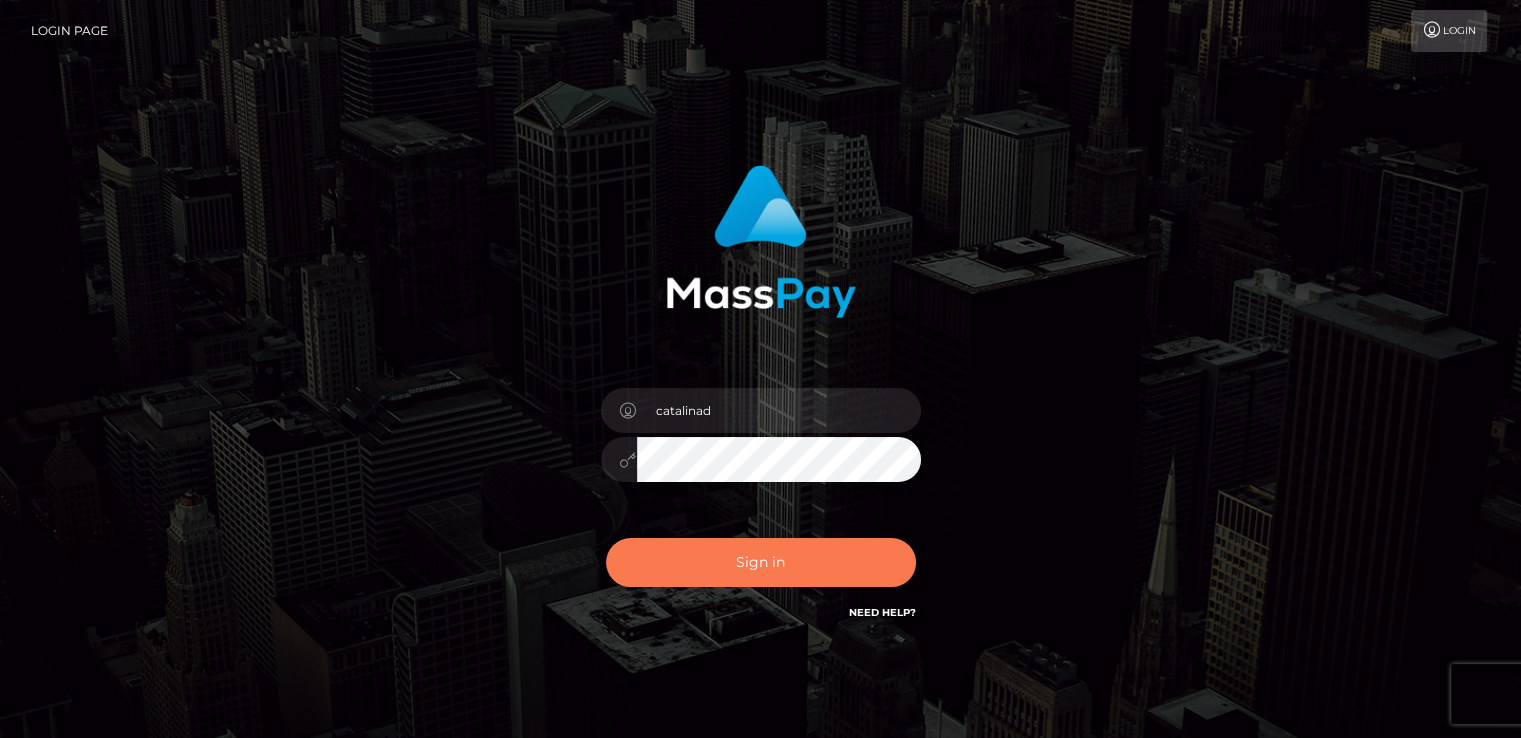 click on "Sign in" at bounding box center (761, 562) 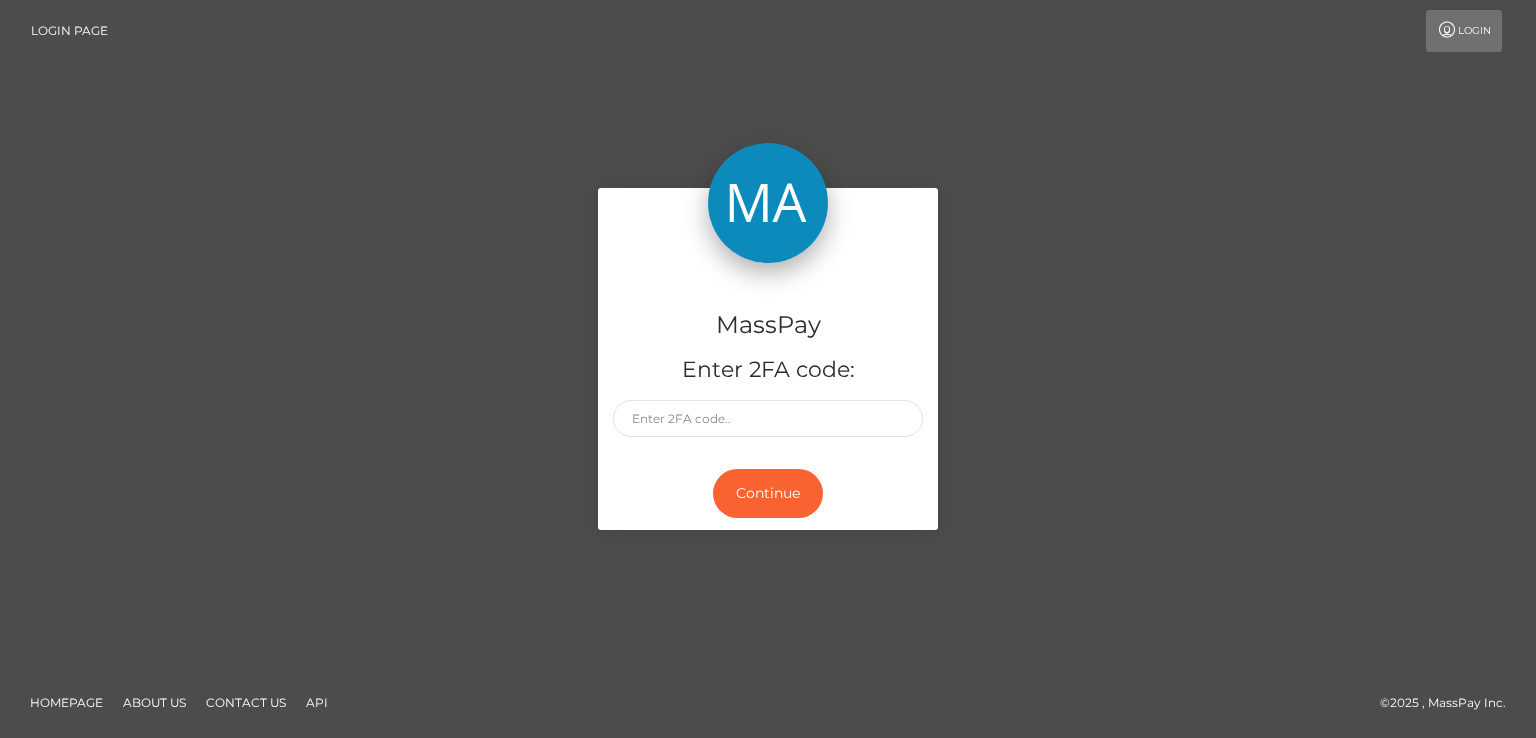 scroll, scrollTop: 0, scrollLeft: 0, axis: both 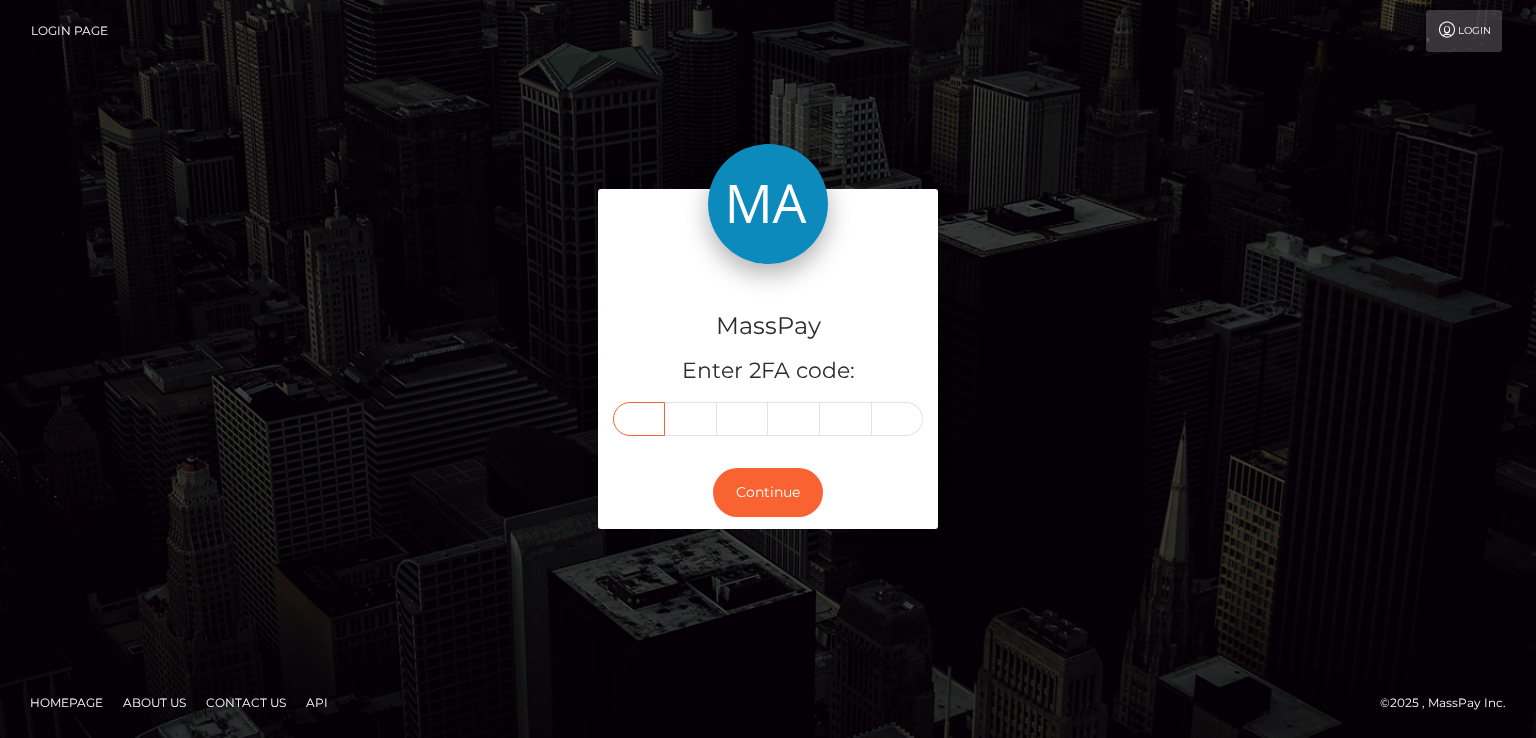 click at bounding box center (639, 419) 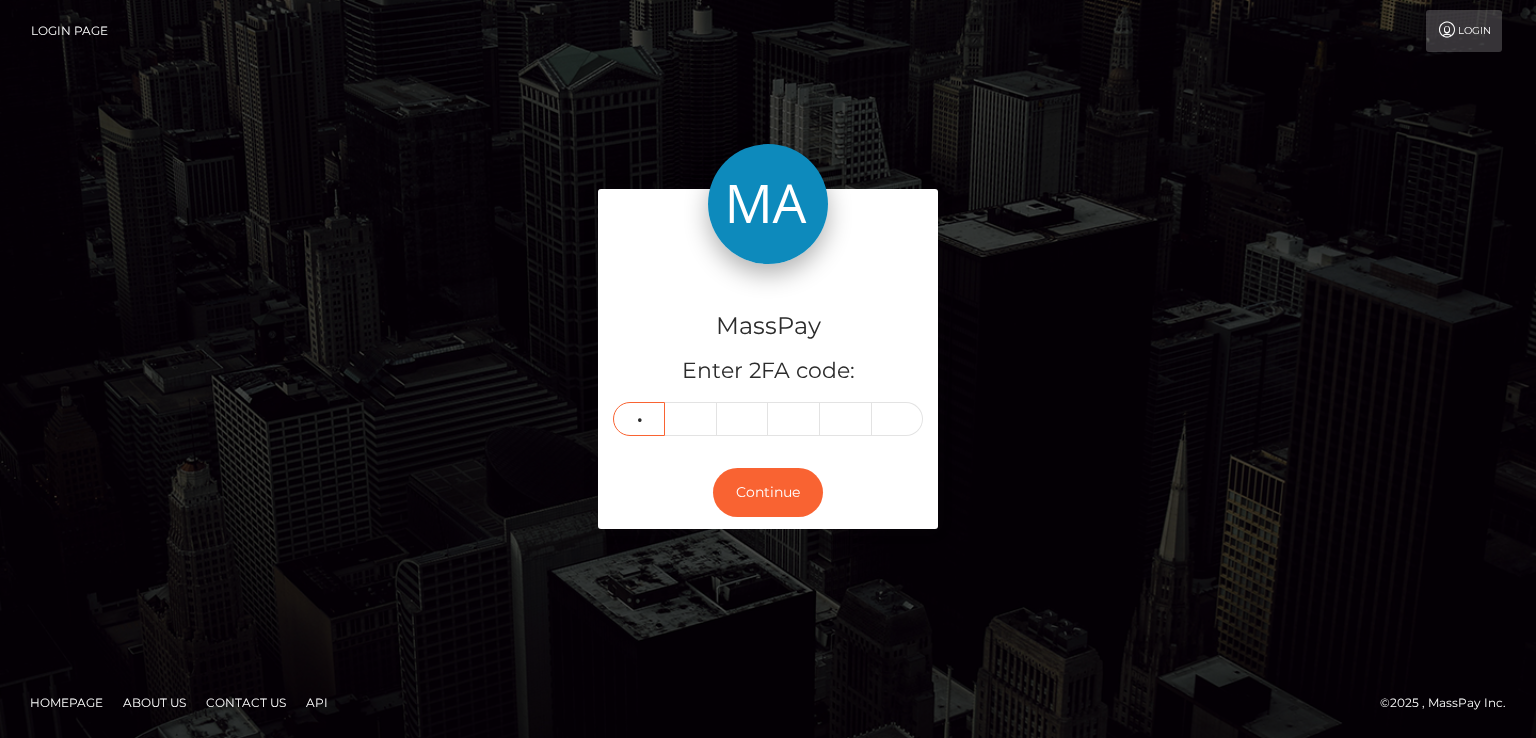 type on "2" 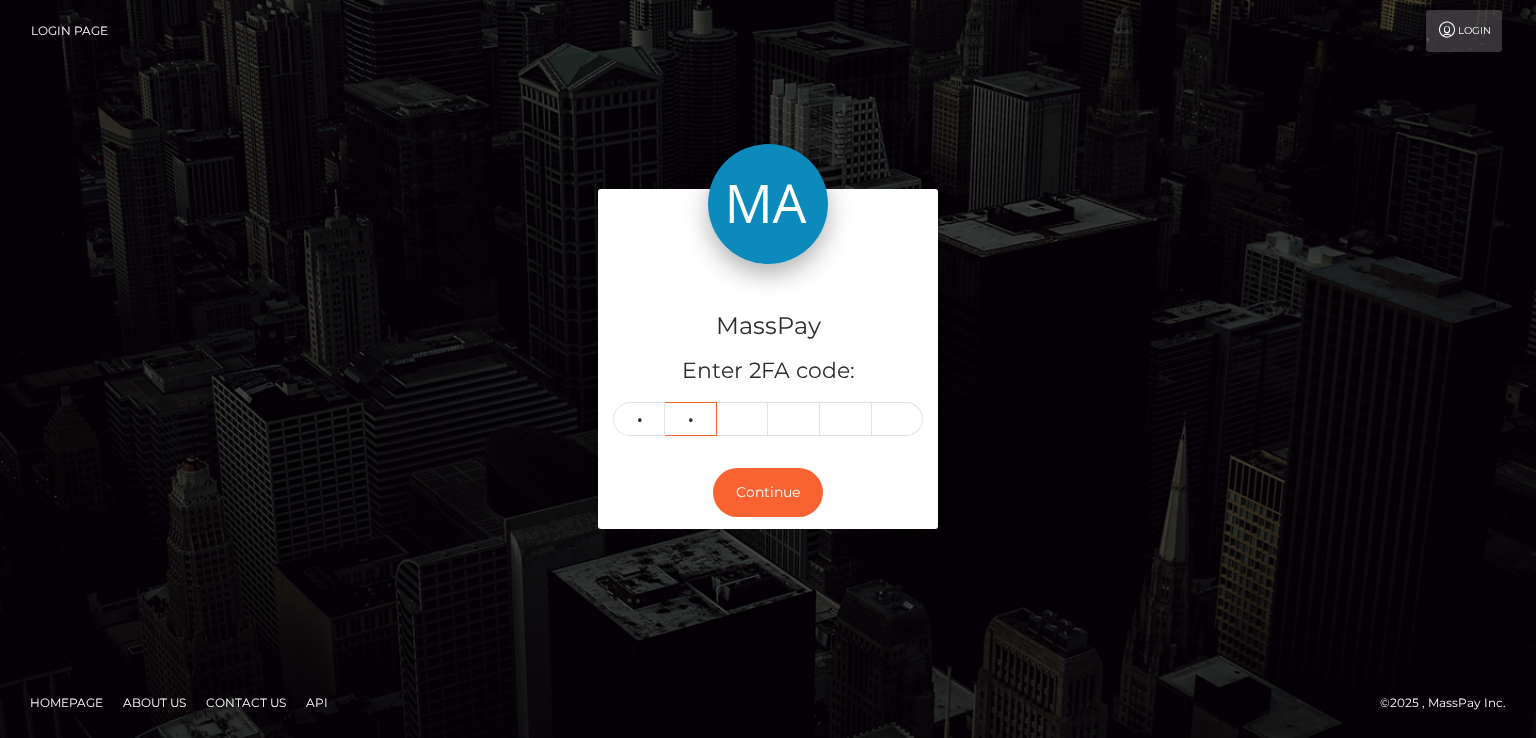 type on "7" 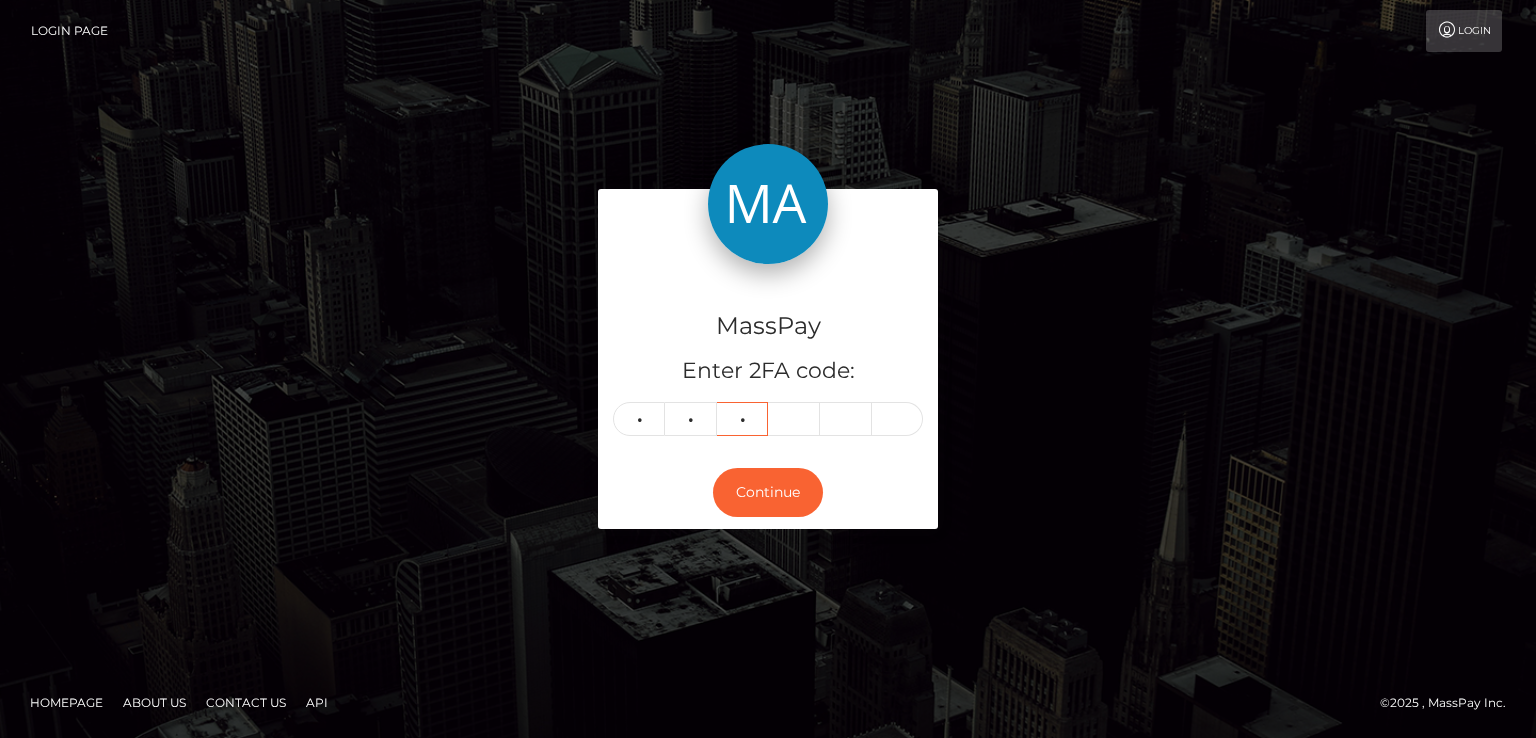 type on "4" 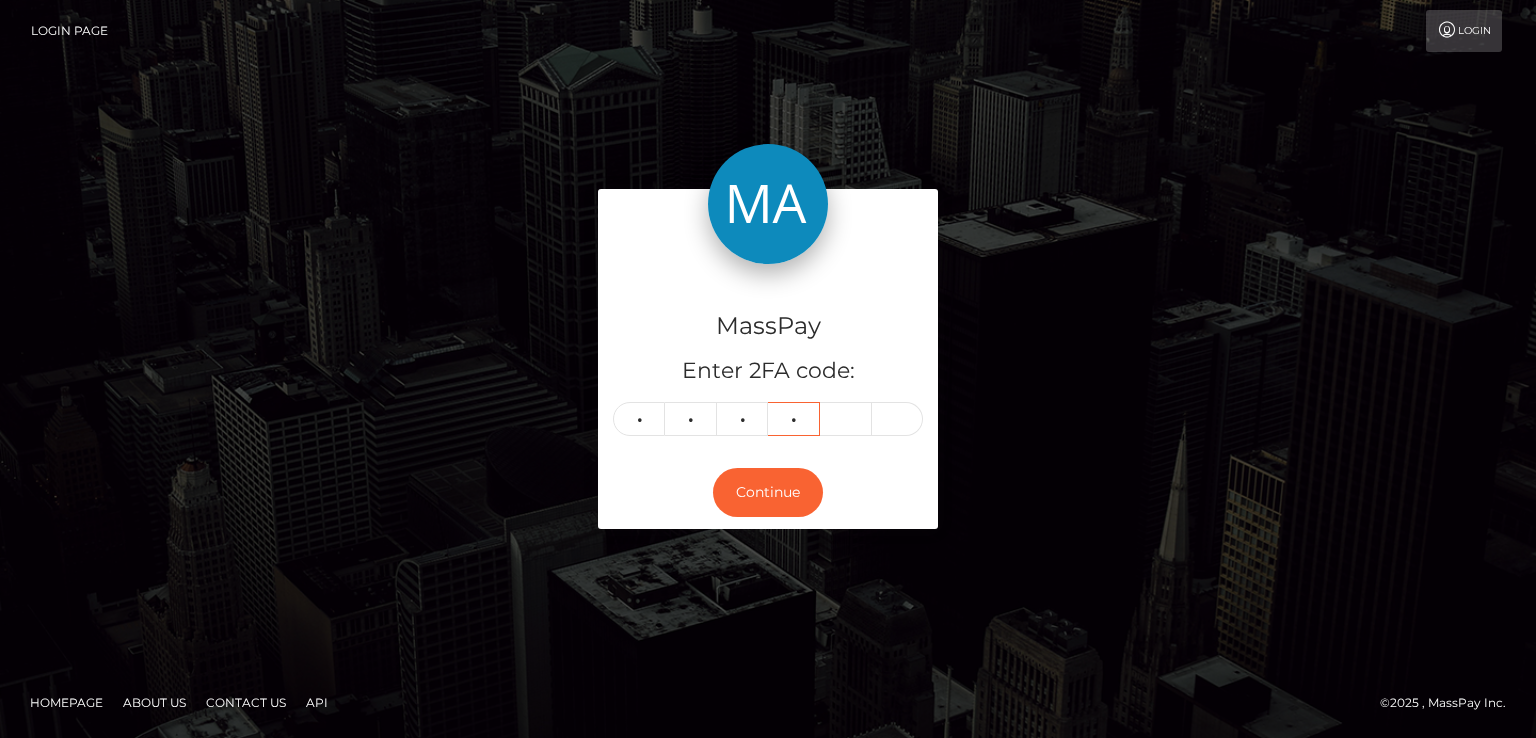 type on "5" 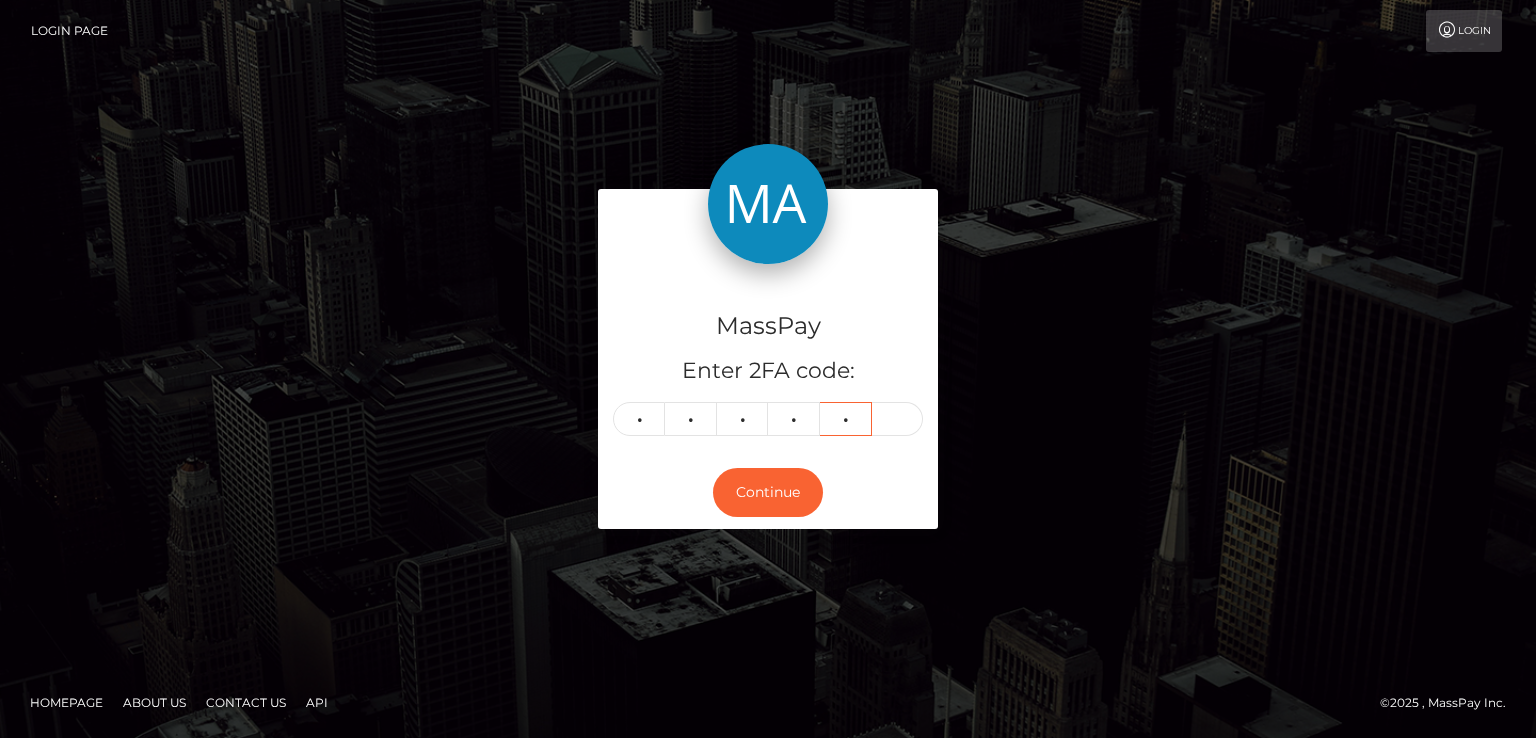 type on "7" 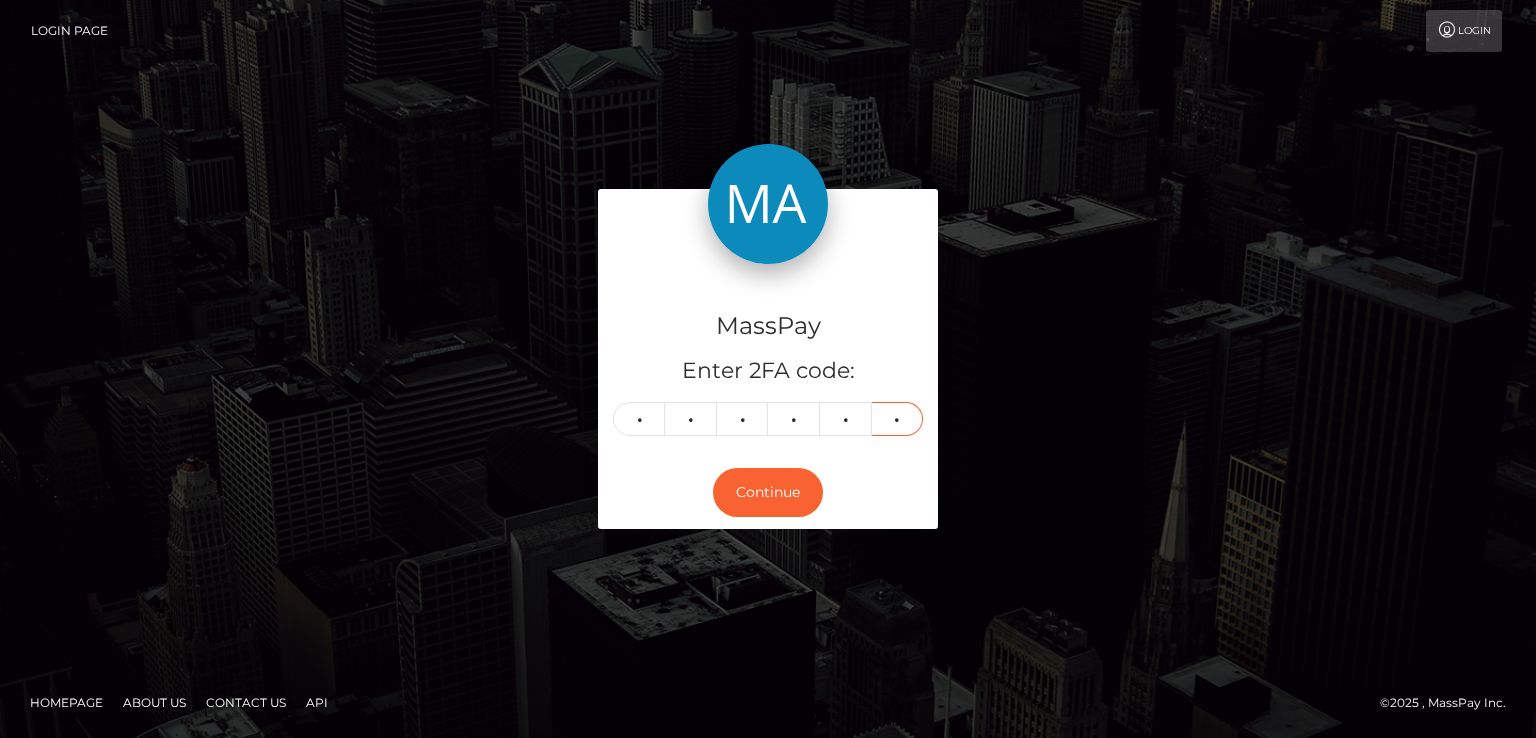 type on "3" 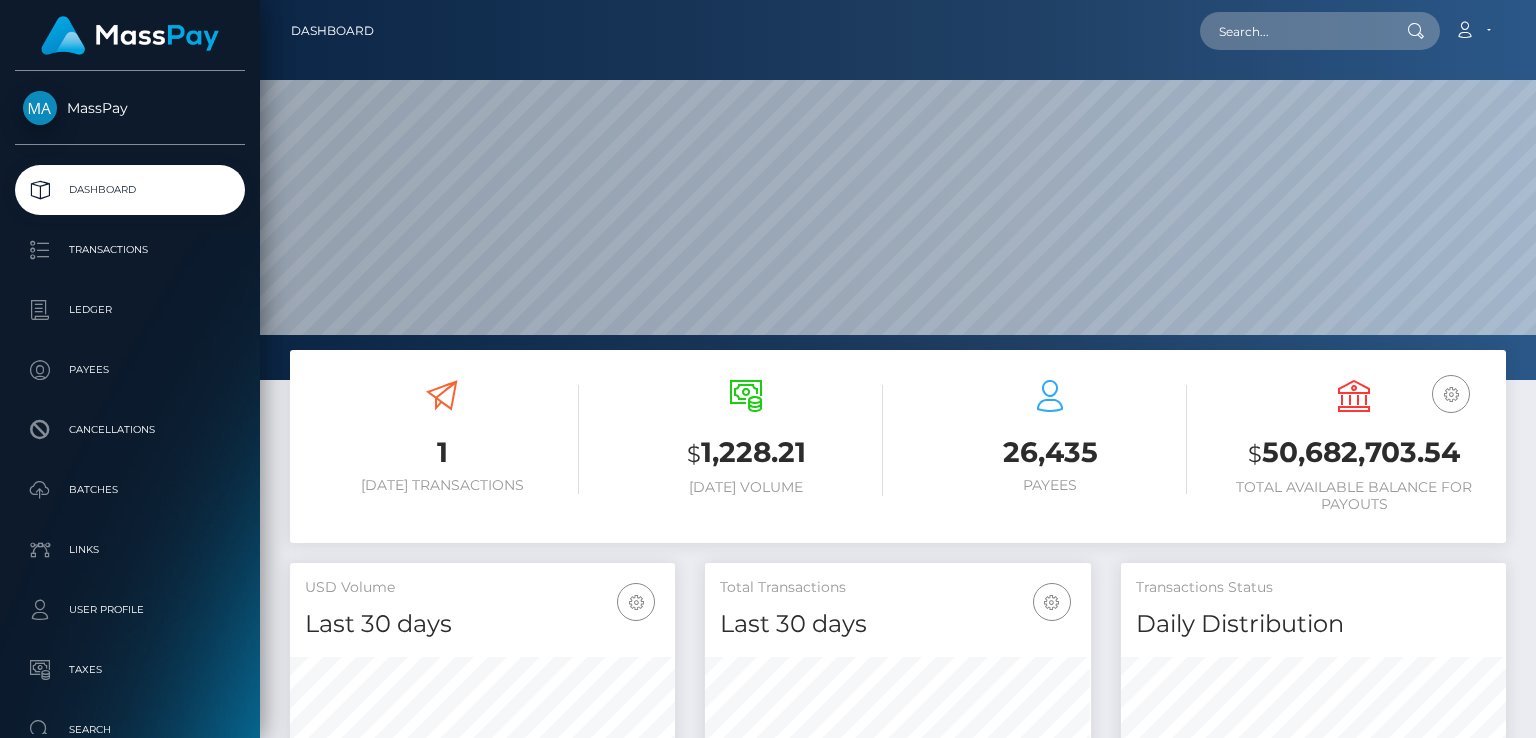 scroll, scrollTop: 0, scrollLeft: 0, axis: both 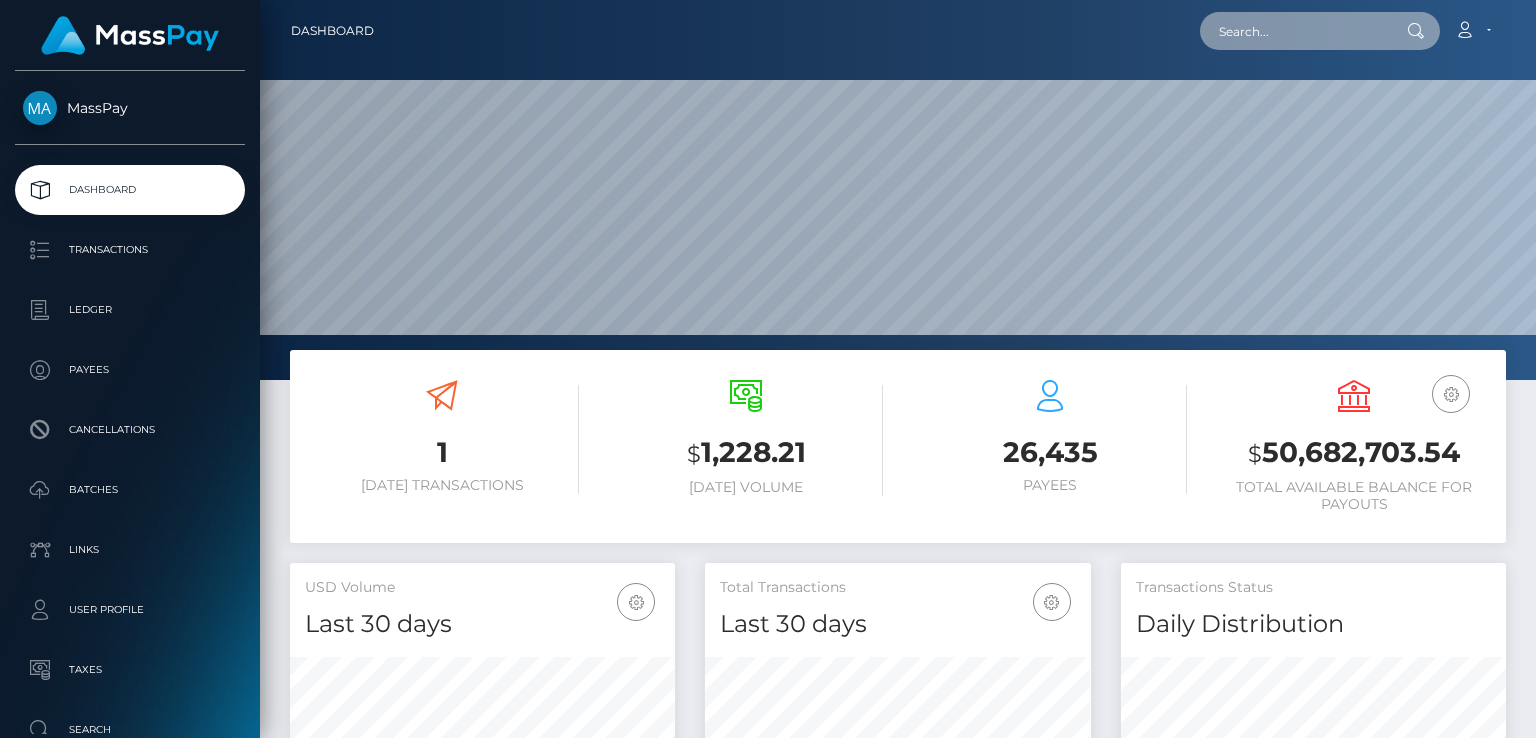 paste on "bf605dc3-ca15-11ef-849e-06ce86a8d643" 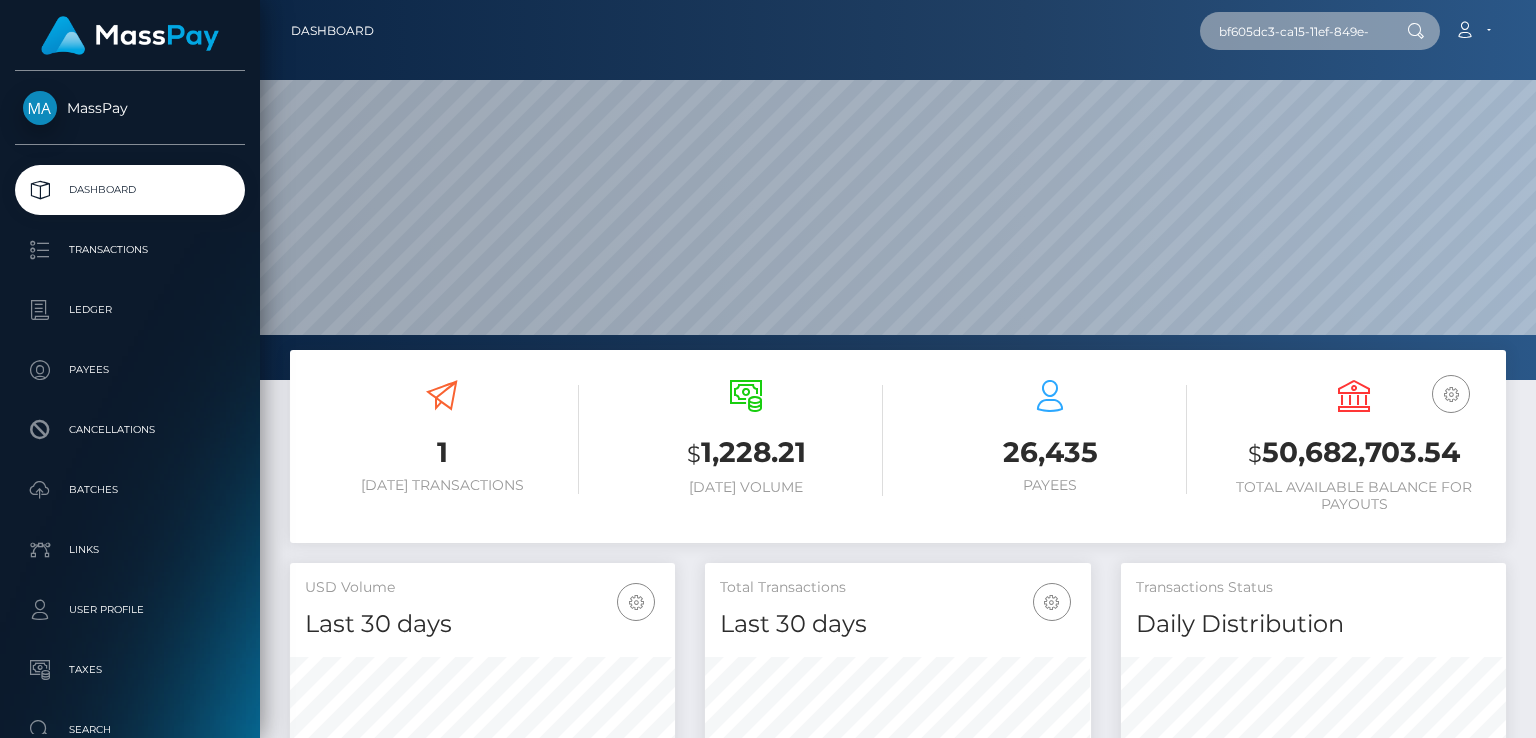 scroll, scrollTop: 0, scrollLeft: 89, axis: horizontal 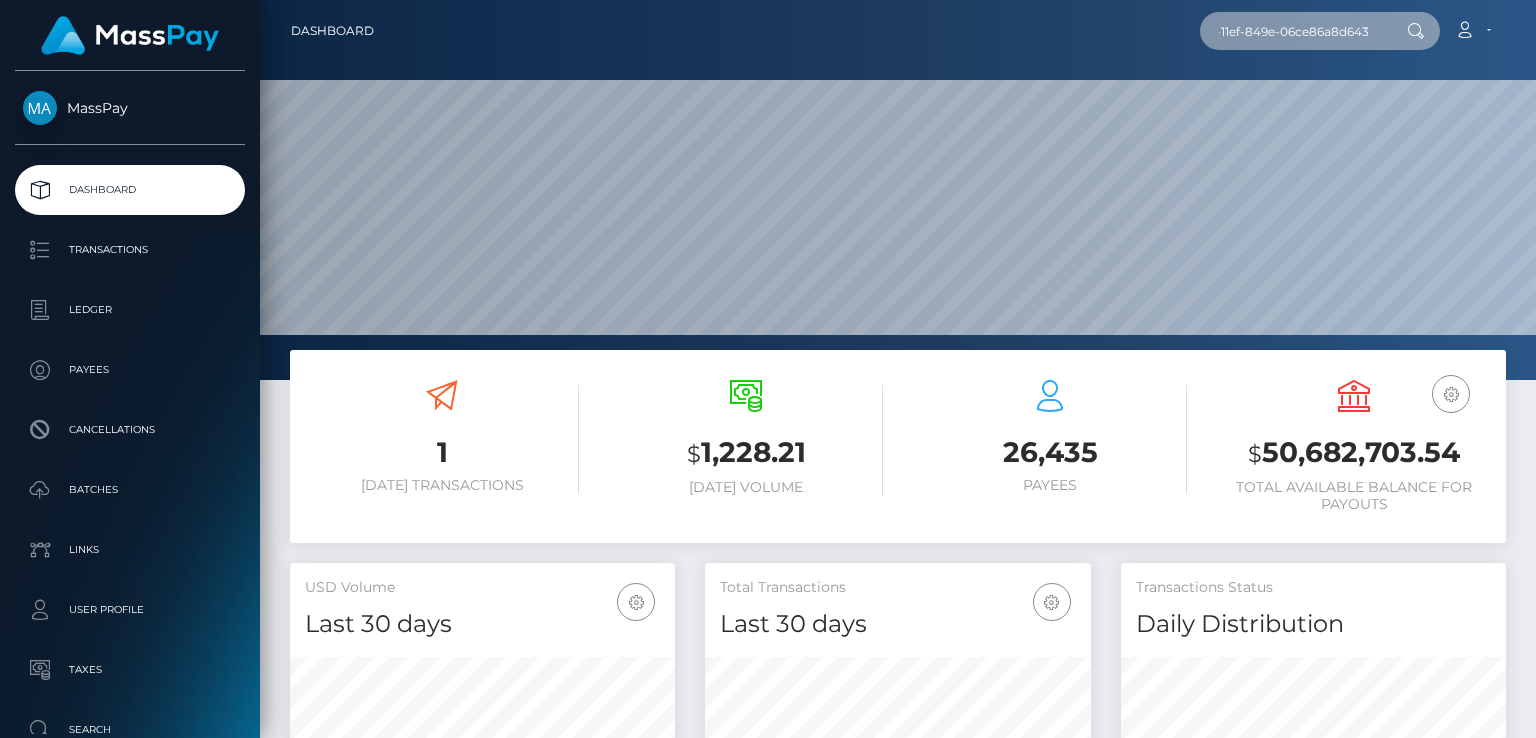 type on "bf605dc3-ca15-11ef-849e-06ce86a8d643" 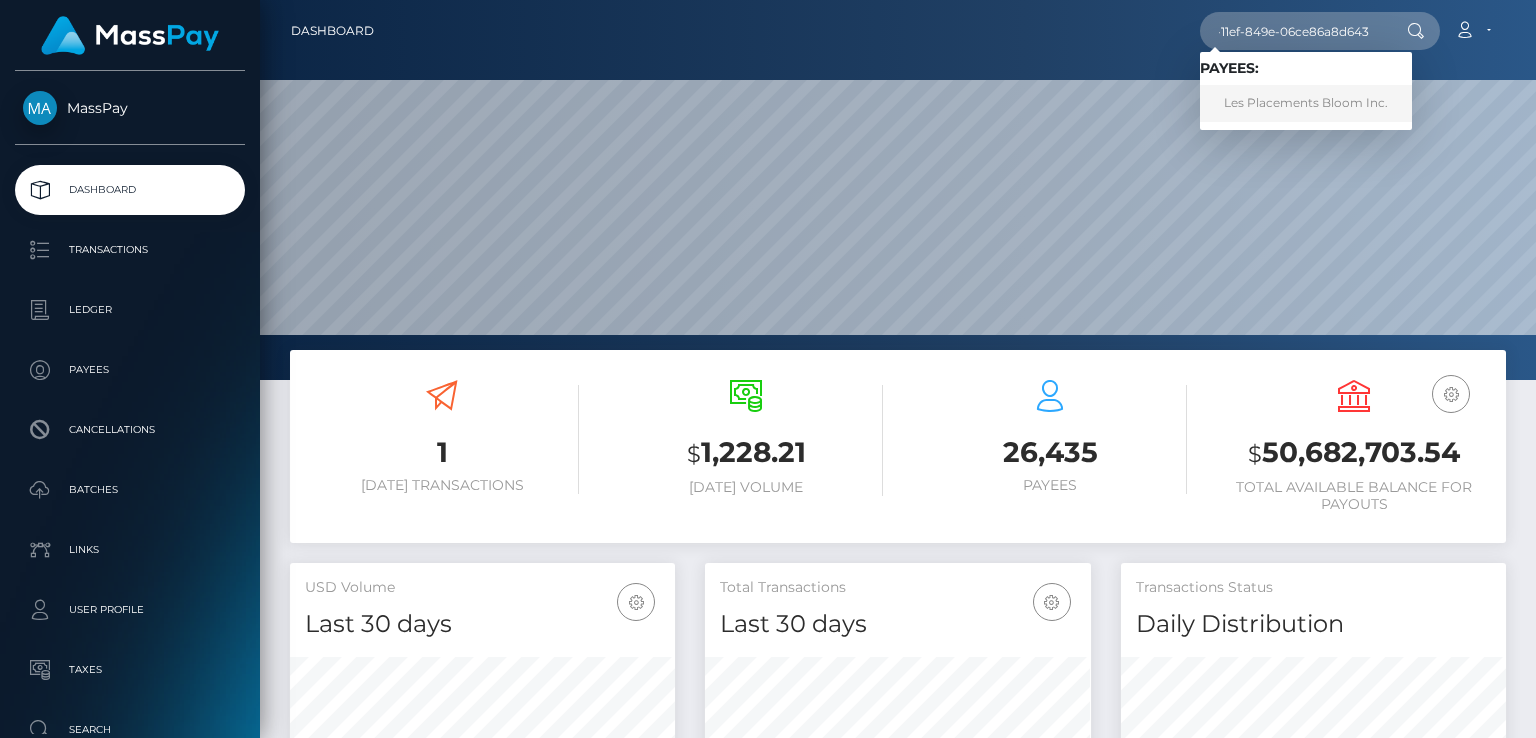 scroll, scrollTop: 0, scrollLeft: 0, axis: both 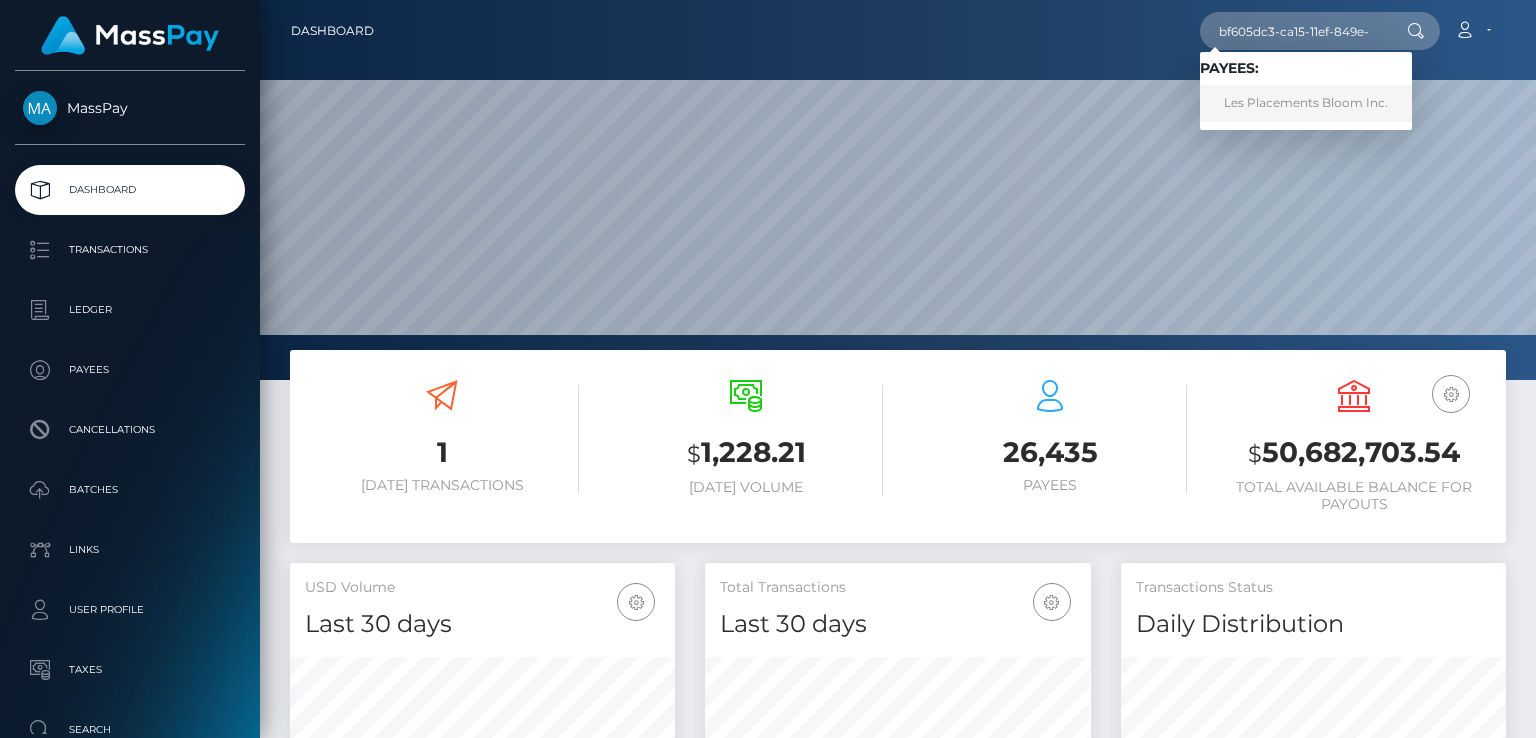 click on "Les Placements Bloom Inc." at bounding box center [1306, 103] 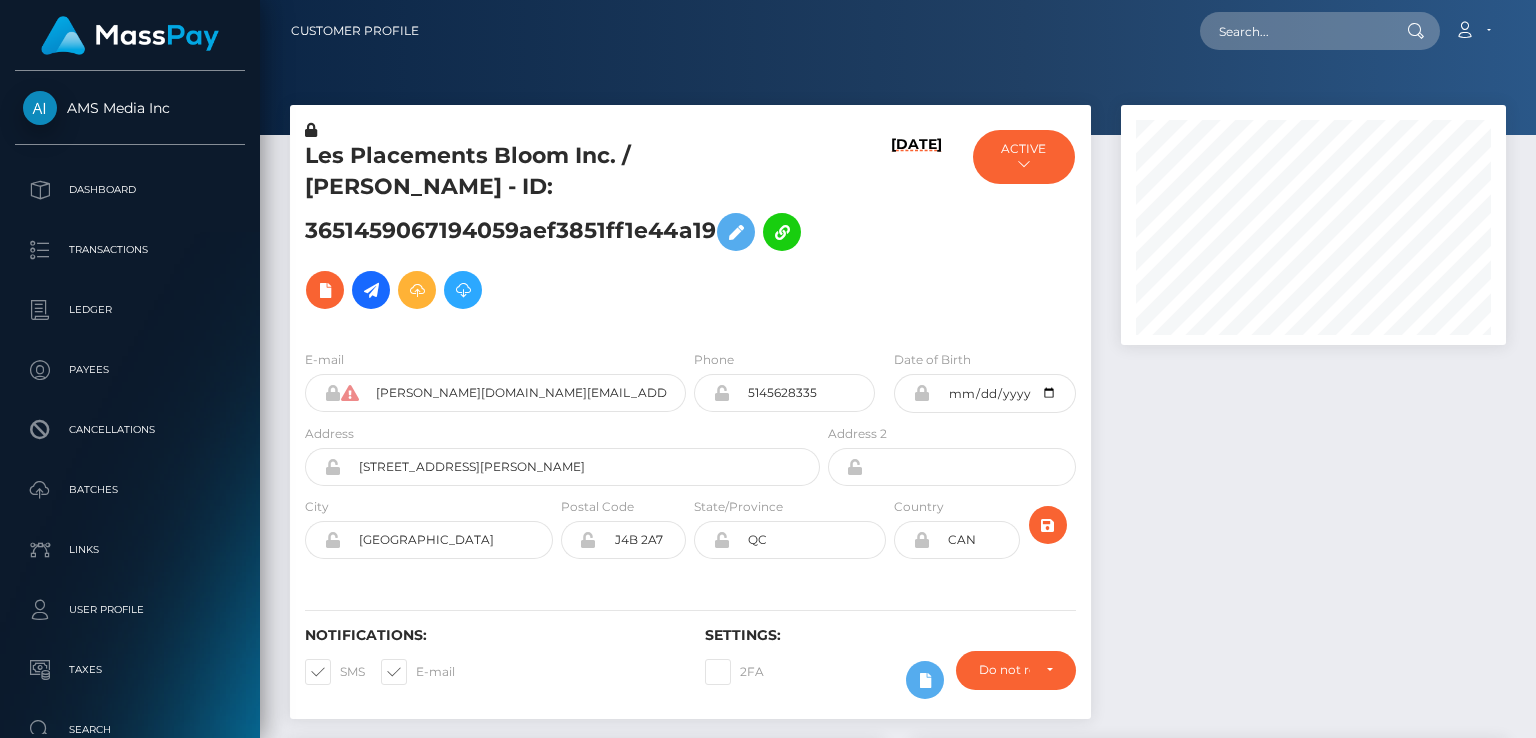 scroll, scrollTop: 0, scrollLeft: 0, axis: both 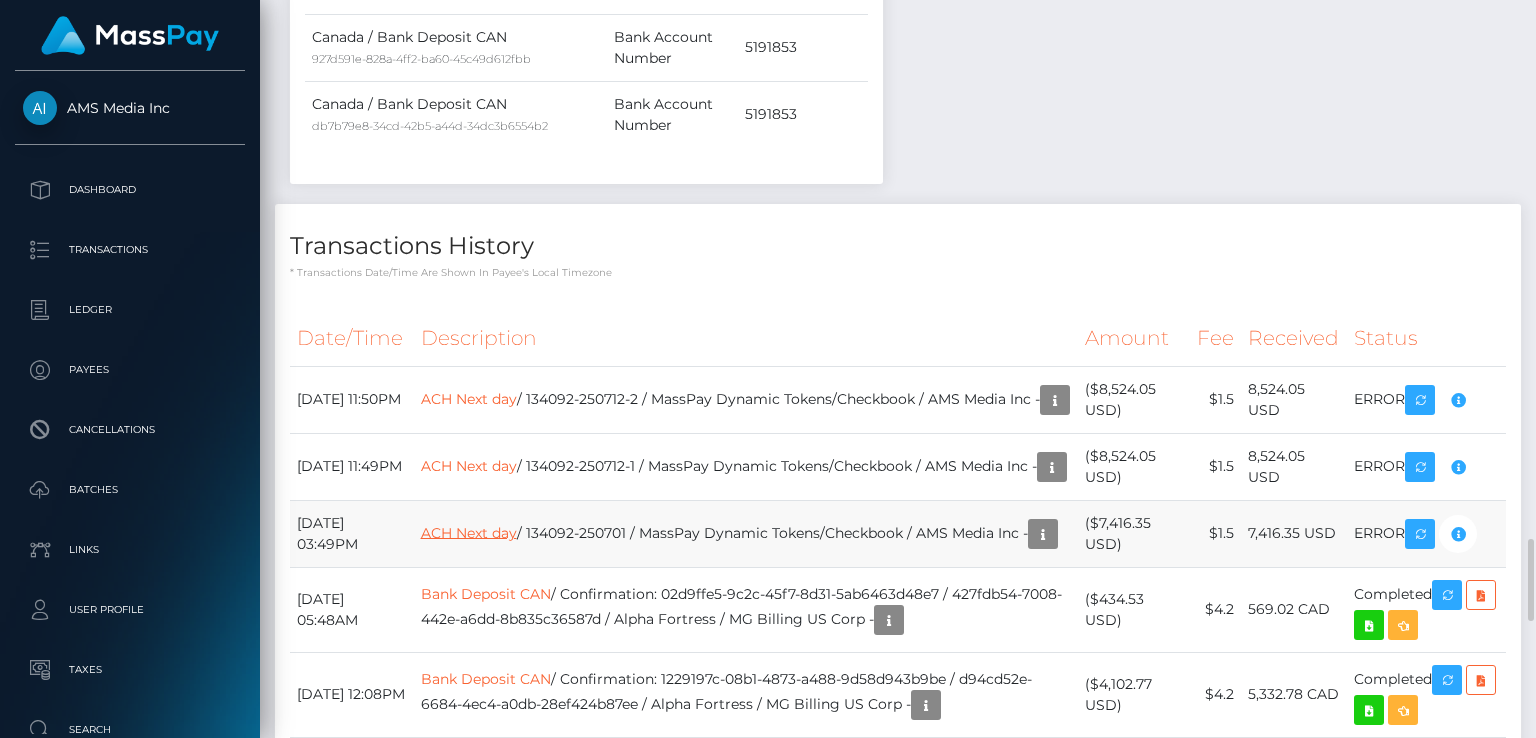 click on "ACH Next day" at bounding box center [469, 532] 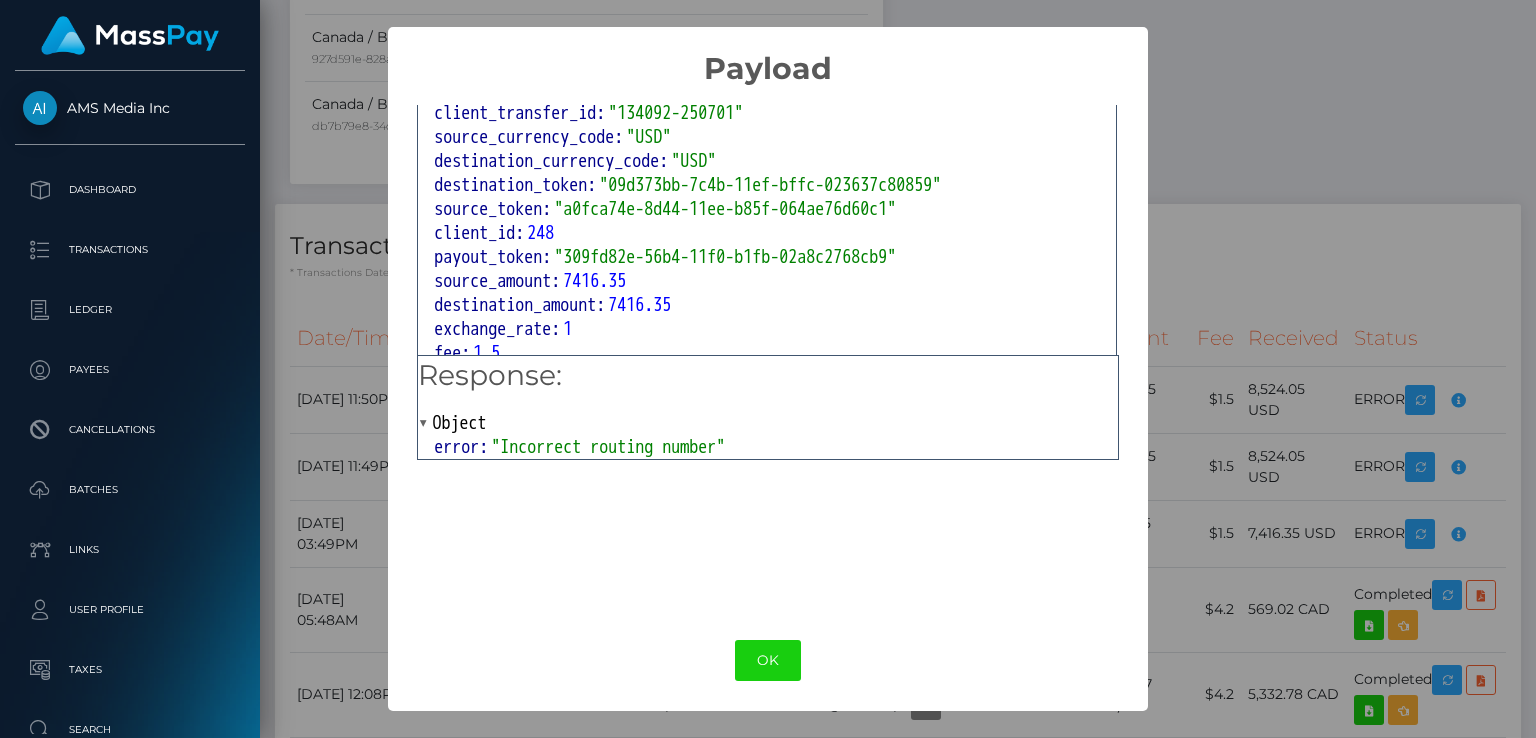 scroll, scrollTop: 1200, scrollLeft: 0, axis: vertical 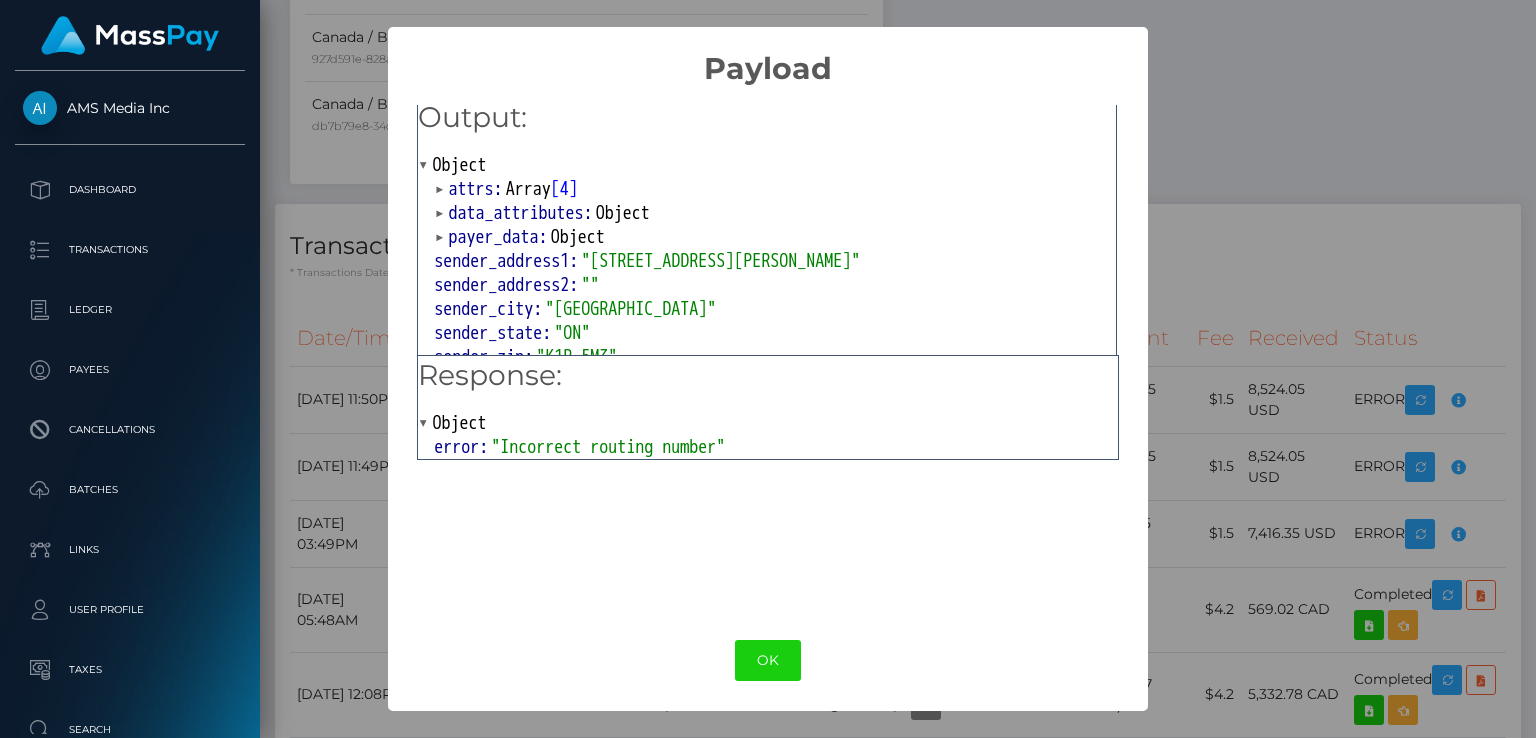 click on "× Payload Output: Object attrs: Array [ 4 ] data_attributes: Object payer_data: Object sender_address1: "2-84 James Street" sender_address2: "" sender_city: "Ottawa" sender_state: "ON" sender_zip: "K1R 5M3" sender_country: Object sender_email: "kris@ams.media" sender_phone: "6138626223" sender_first_name: "Kristan" sender_last_name: "McDowell" sender_company_name: "AMS Media Inc" sender_legal_structure: "Ccorp" sender_company_dba: "" sender_dob: "Nov 10, 1977, 12:00:00 AM" sender_id: Object recipient_address1: "1062 Rue Hélène-Boullé" recipient_address2: "" recipient_city: "Boucherville" recipient_state: "QC" recipient_zip: "J4B 2A7" recipient_country: Object recipient_first_name: "Camille" recipient_phone_number: "5145628335" recipient_business_name: "Les Placements Bloom Inc." recipient_business: true user_token: "bf605dc3-ca15-11ef-849e-06ce86a8d643" recipient_middle_name: "" recipient_last_name: "Pilon" recipient_email: "angie.bloom.xxx@gmail.com" recipient_language: "en" client_transfer_id: "USD" 1" at bounding box center [768, 369] 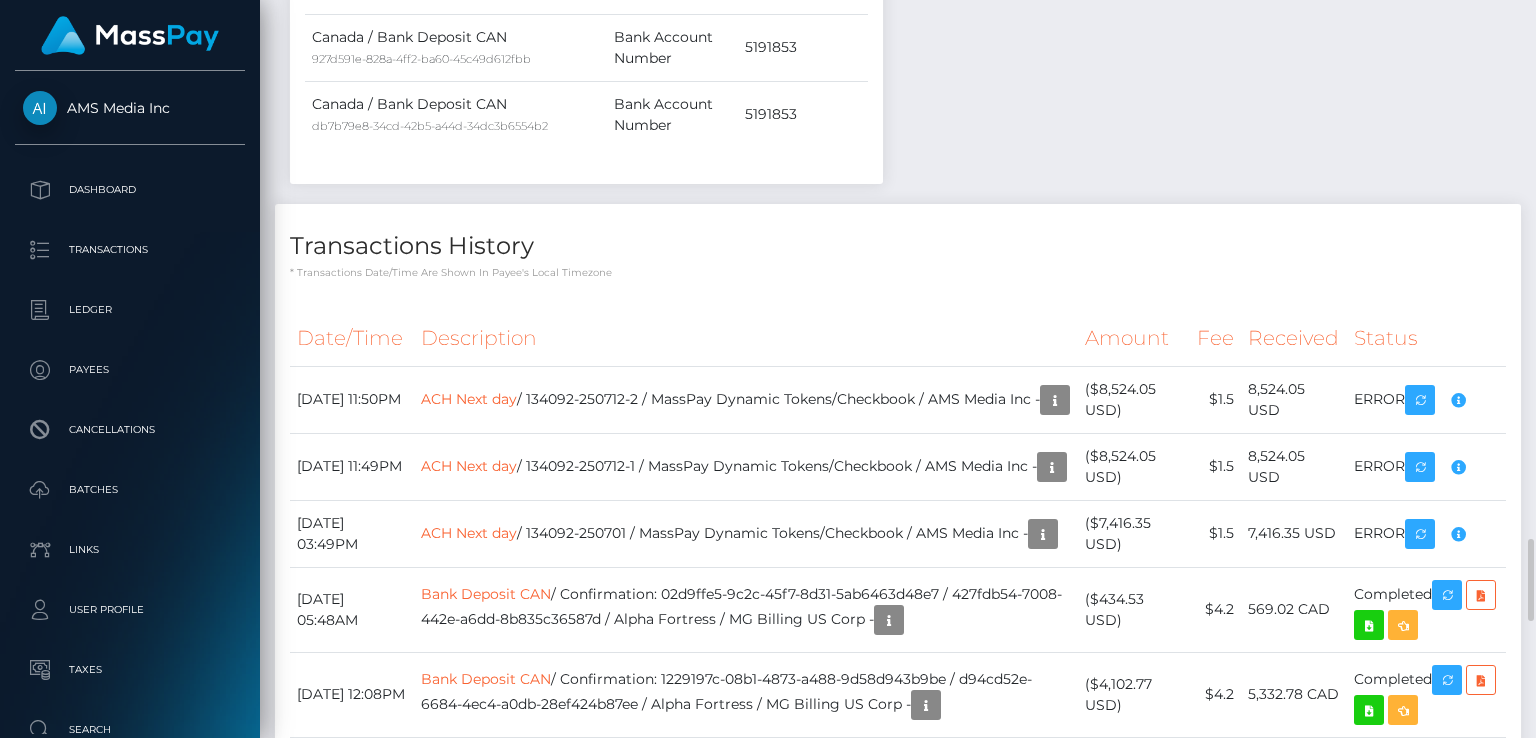 scroll, scrollTop: 240, scrollLeft: 384, axis: both 